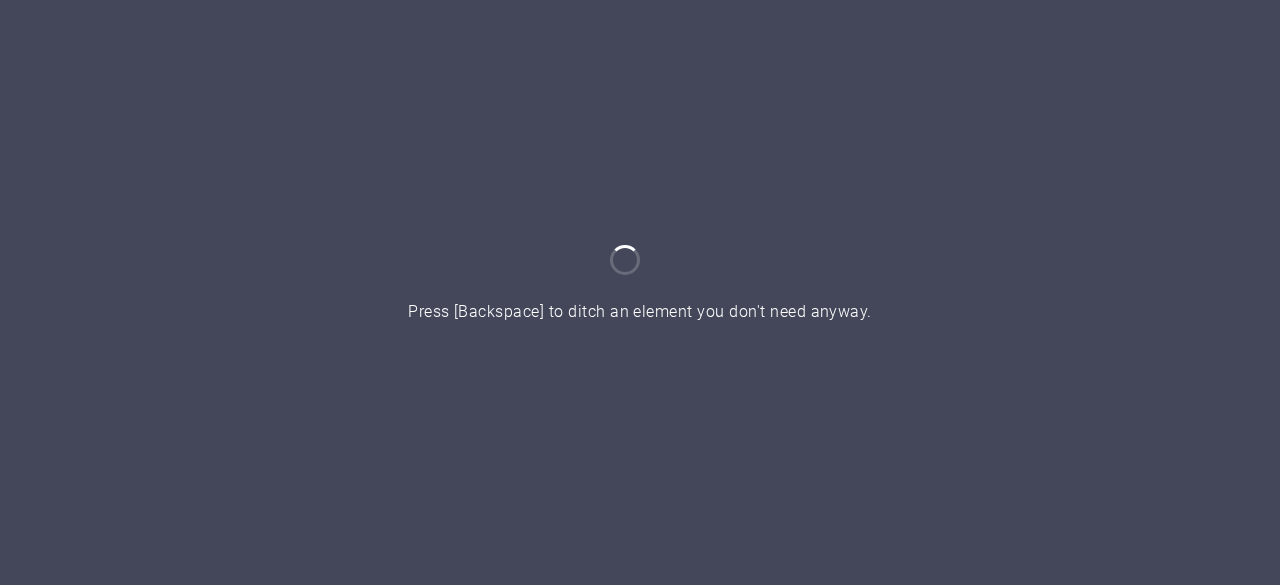 scroll, scrollTop: 0, scrollLeft: 0, axis: both 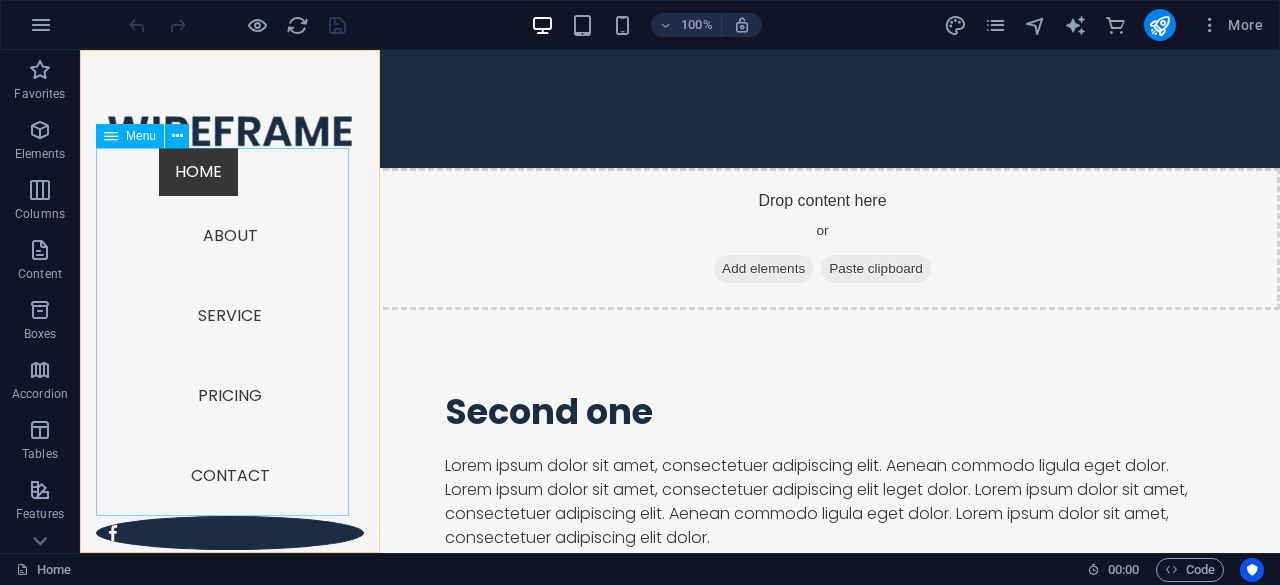 click on "Home About Service Pricing Contact" at bounding box center [230, 332] 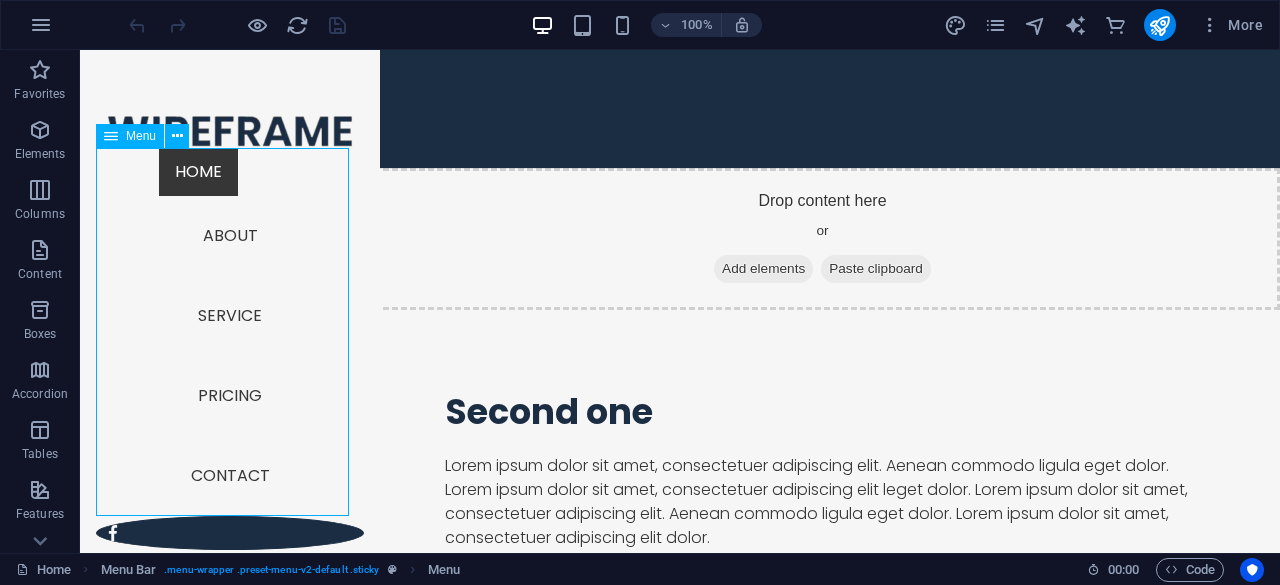 click on "Home About Service Pricing Contact" at bounding box center [230, 332] 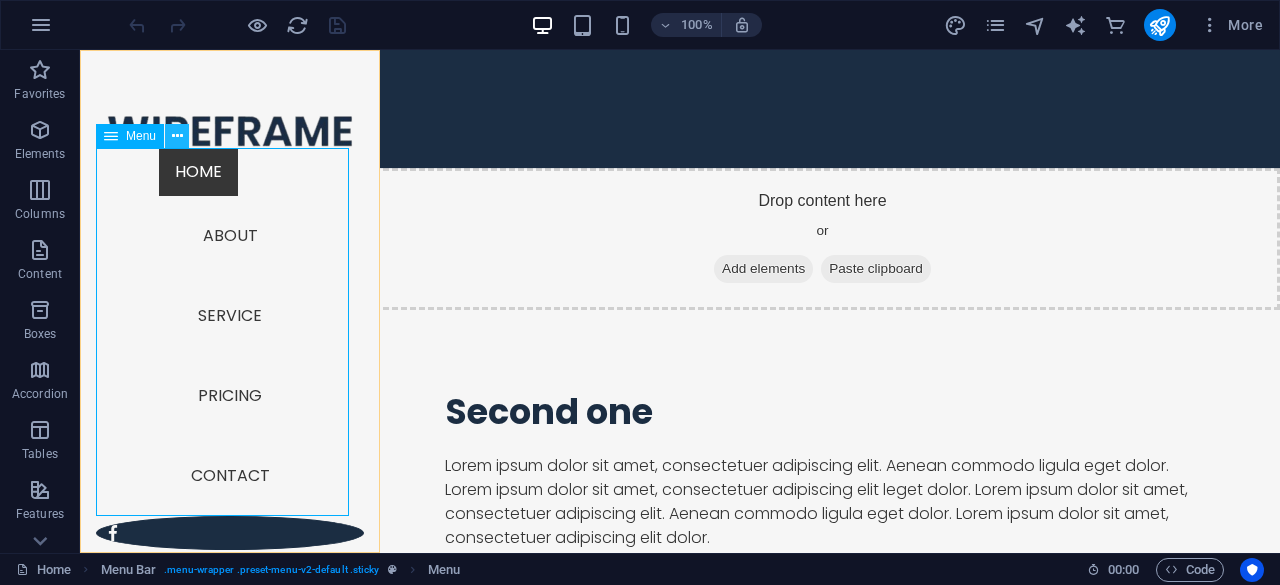 click at bounding box center (177, 136) 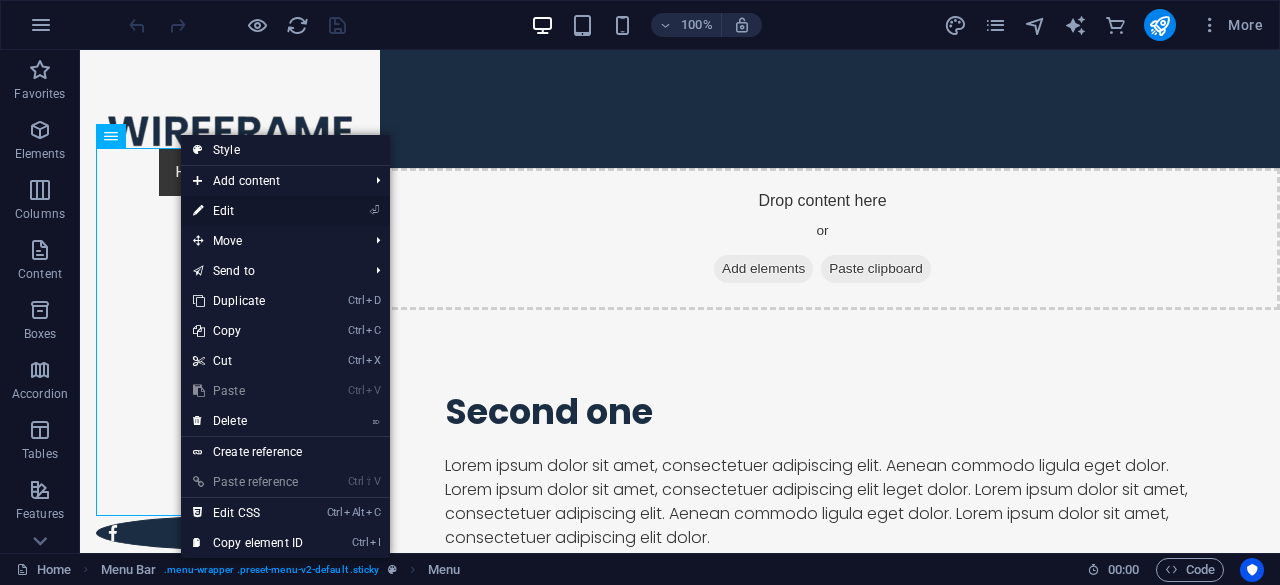 click on "⏎  Edit" at bounding box center [248, 211] 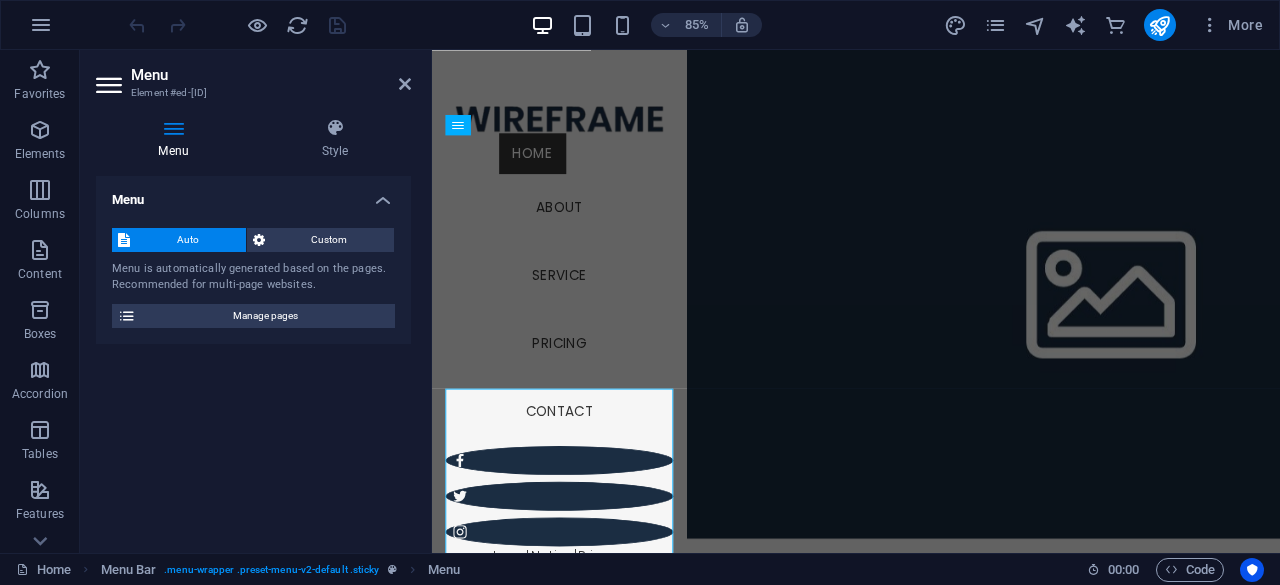 scroll, scrollTop: 4104, scrollLeft: 0, axis: vertical 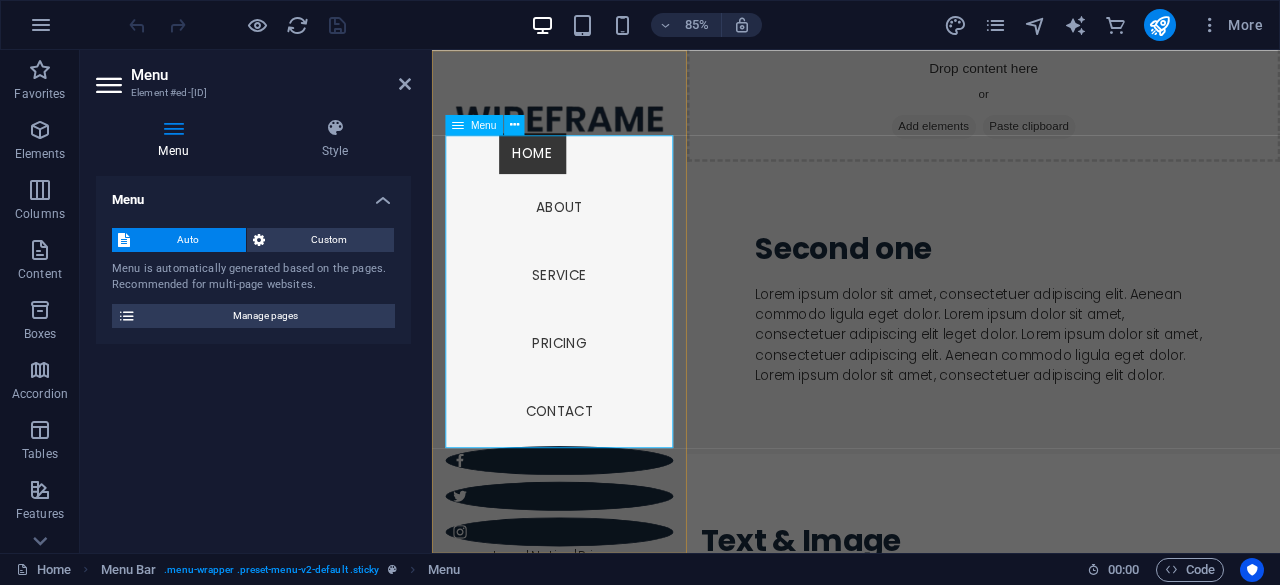click on "Home About Service Pricing Contact" at bounding box center (582, 332) 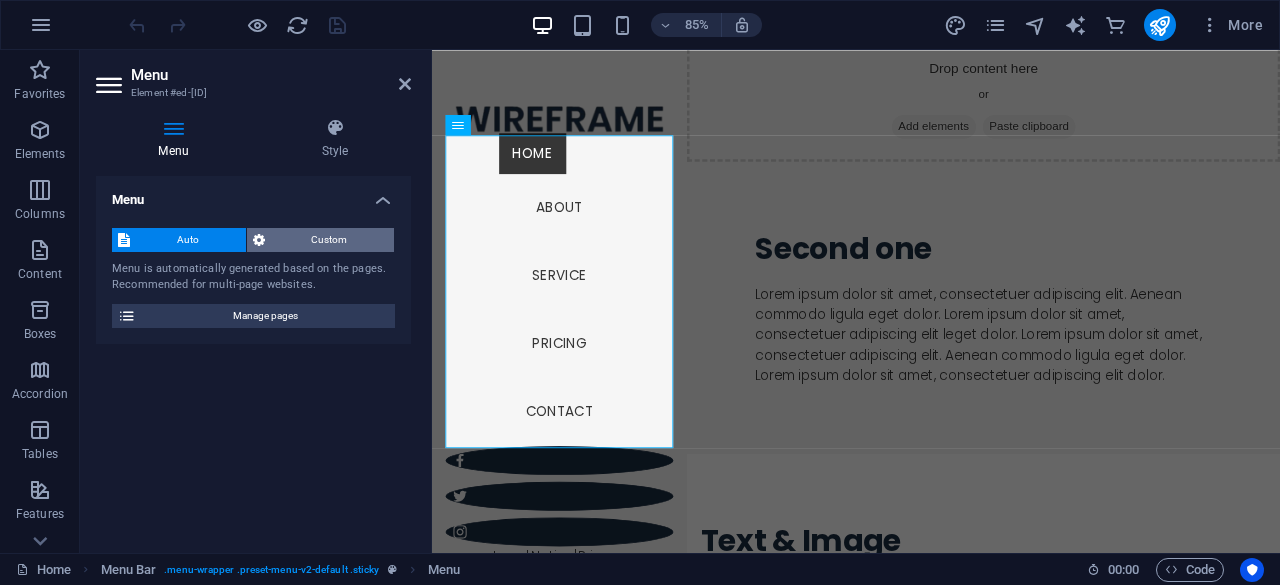 click on "Custom" at bounding box center (330, 240) 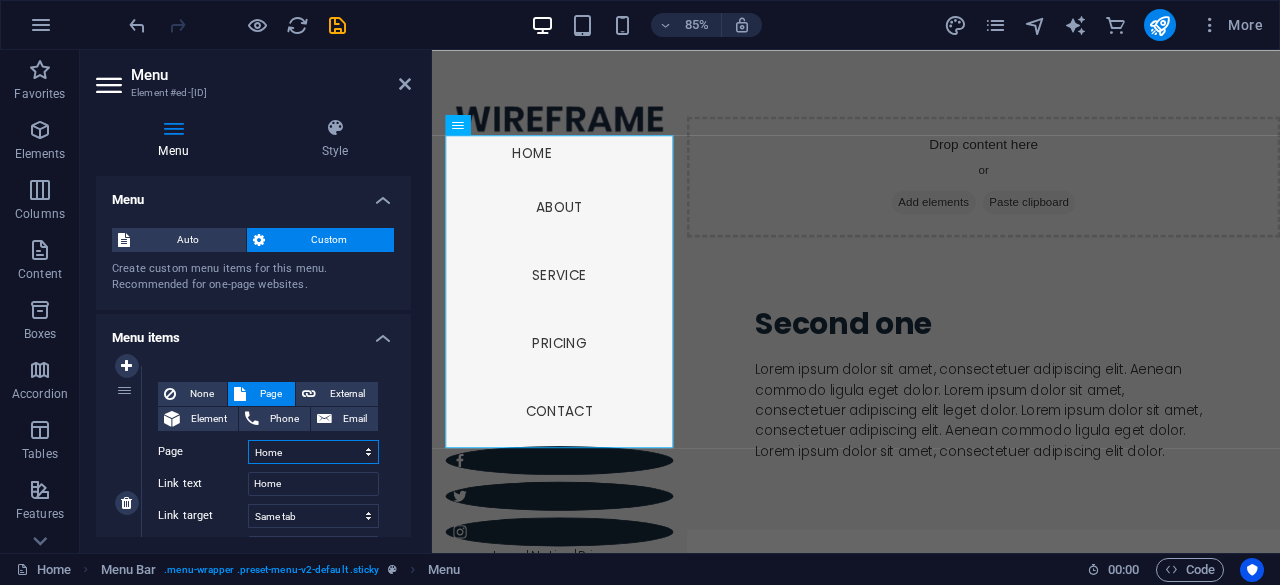 click on "Home About Service Pricing Contact Legal Notice Privacy" at bounding box center [313, 452] 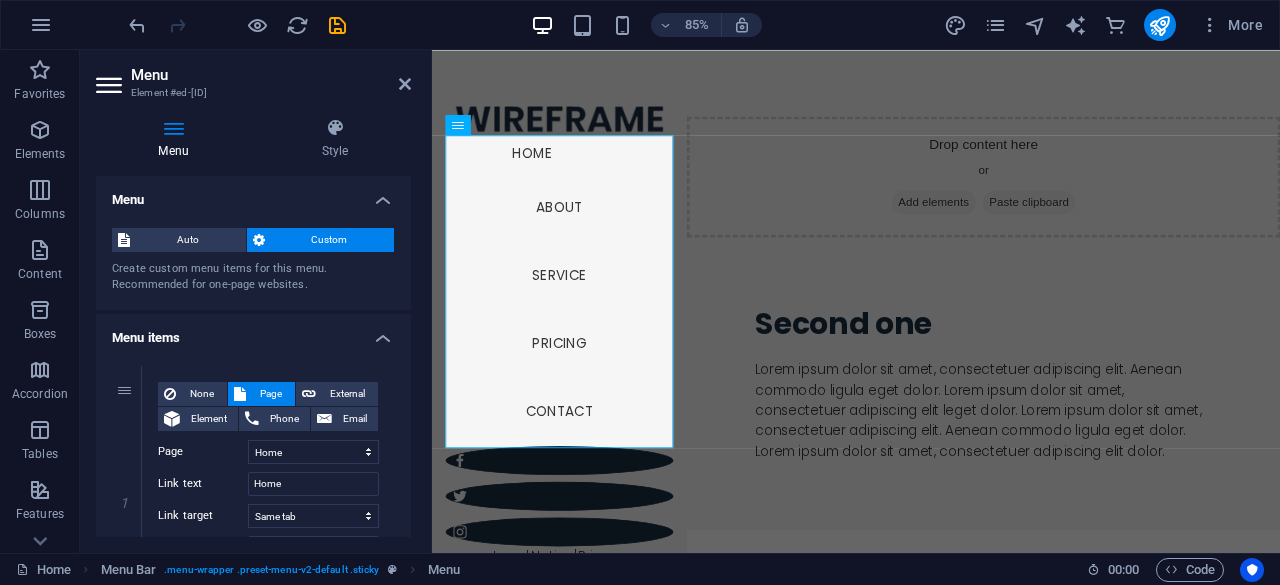 click on "Menu items" at bounding box center (253, 332) 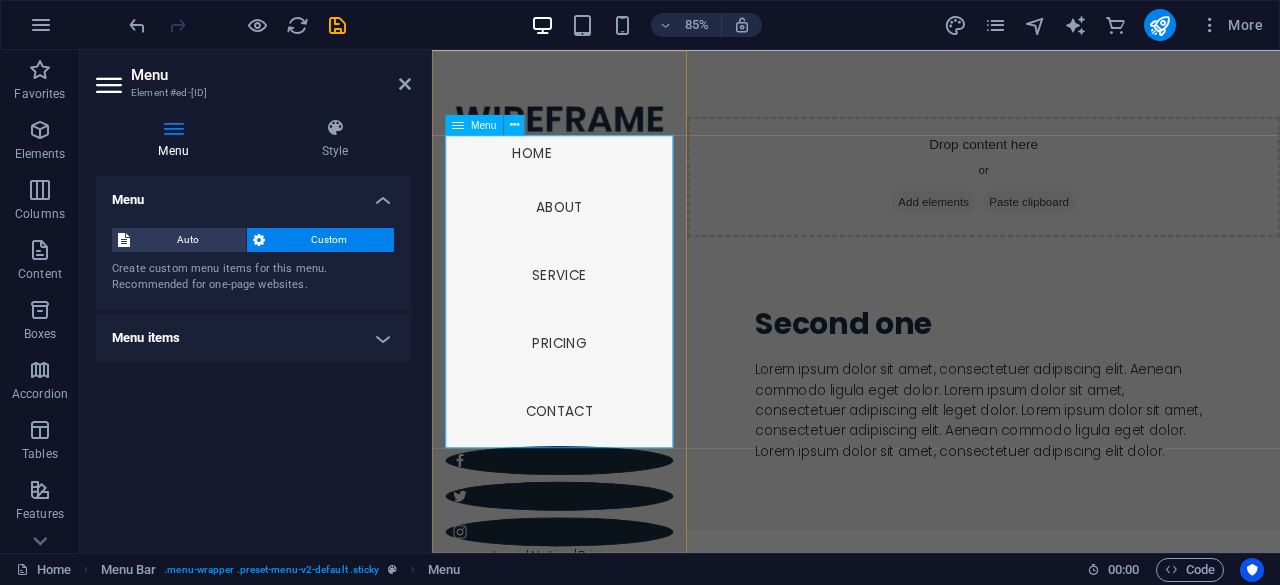 click at bounding box center [458, 124] 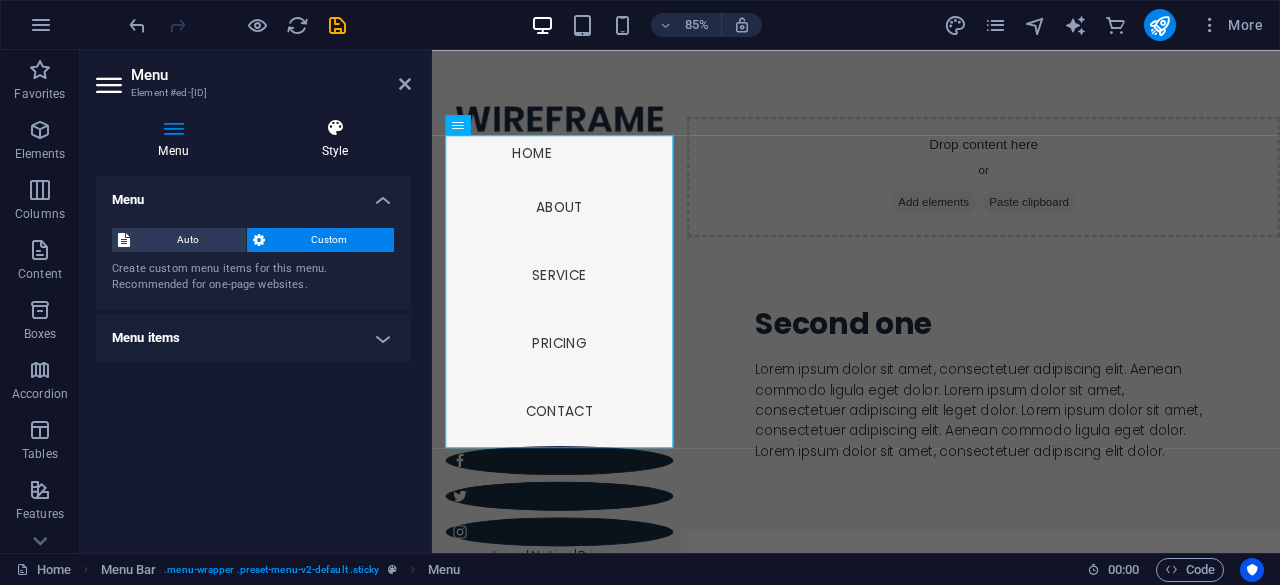 click on "Style" at bounding box center [335, 139] 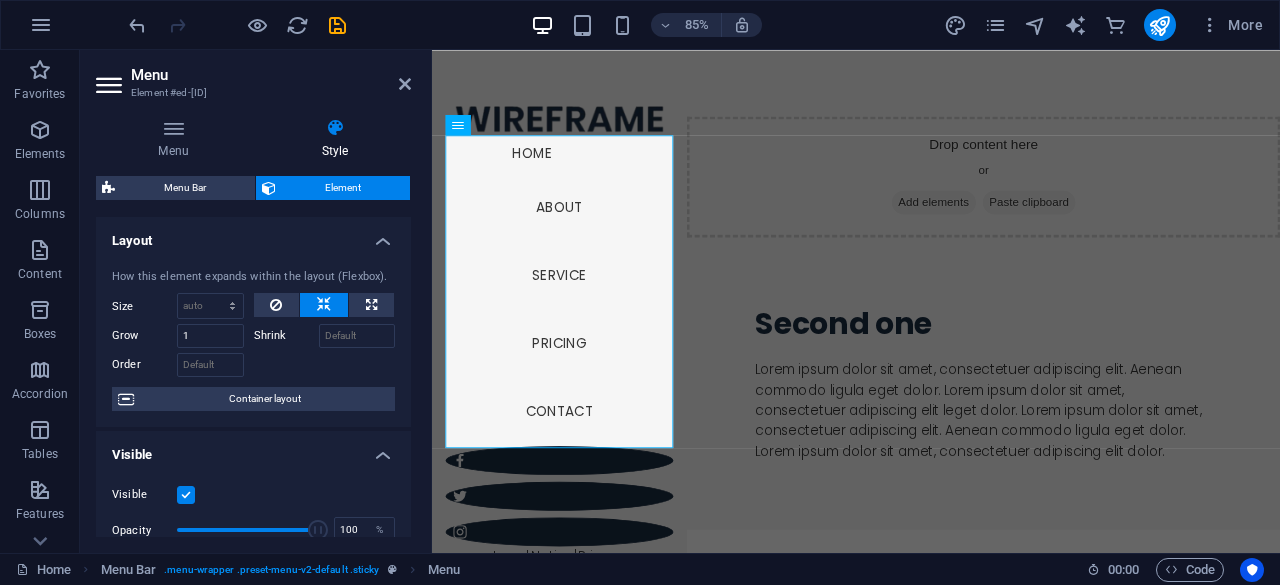 click on "Visible Opacity 100 % Overflow" at bounding box center (253, 530) 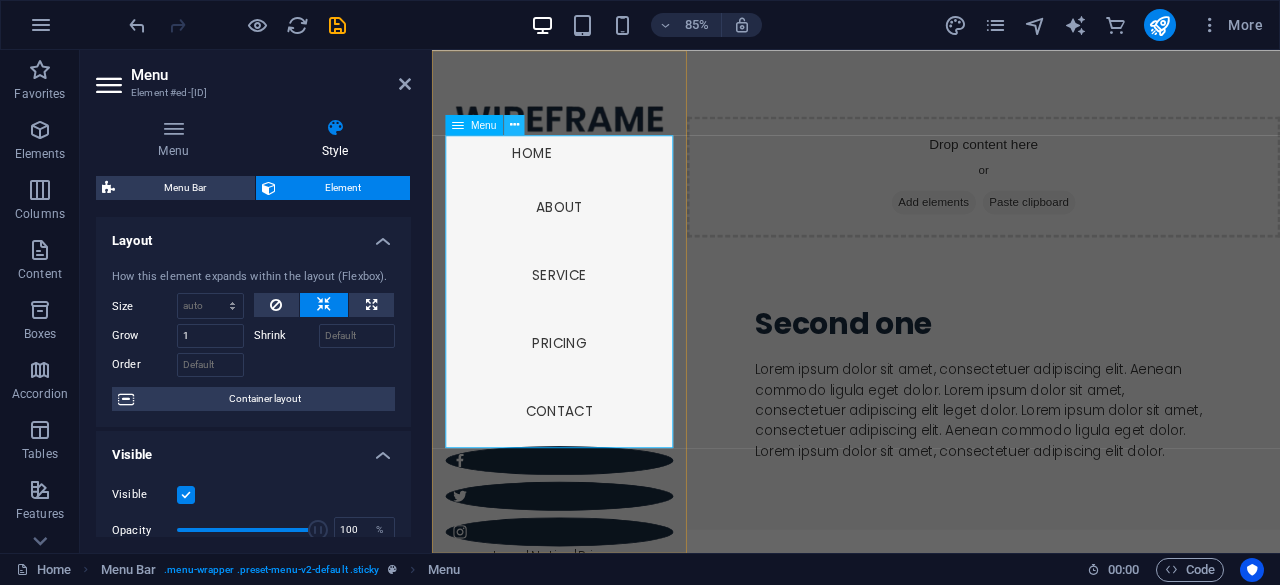 click at bounding box center (514, 125) 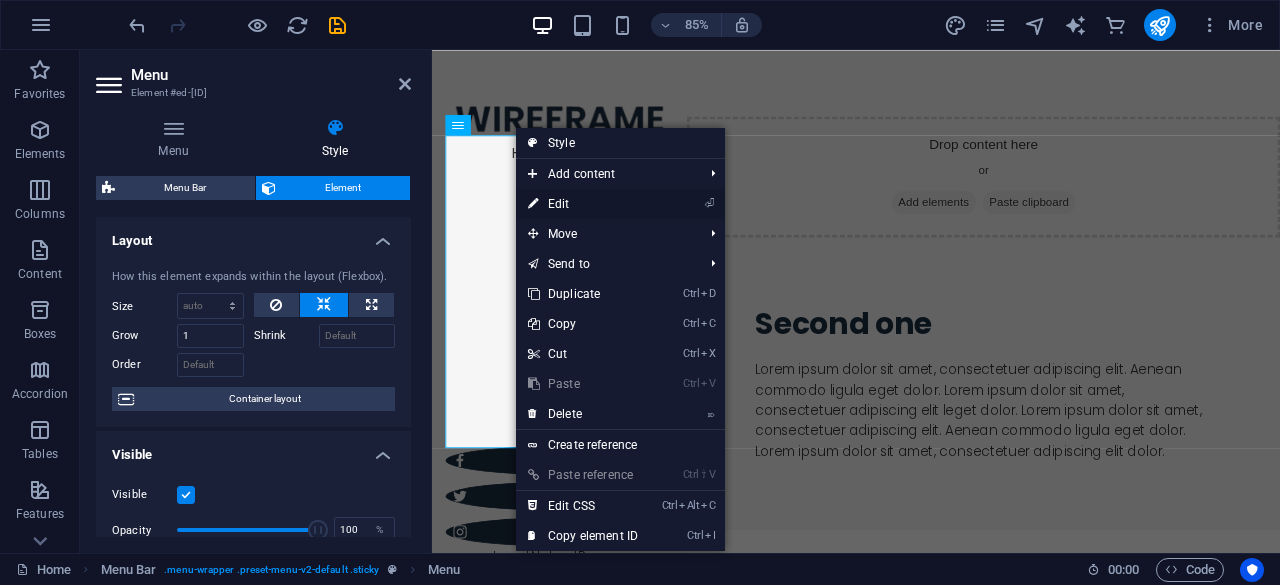 click on "⏎  Edit" at bounding box center [583, 204] 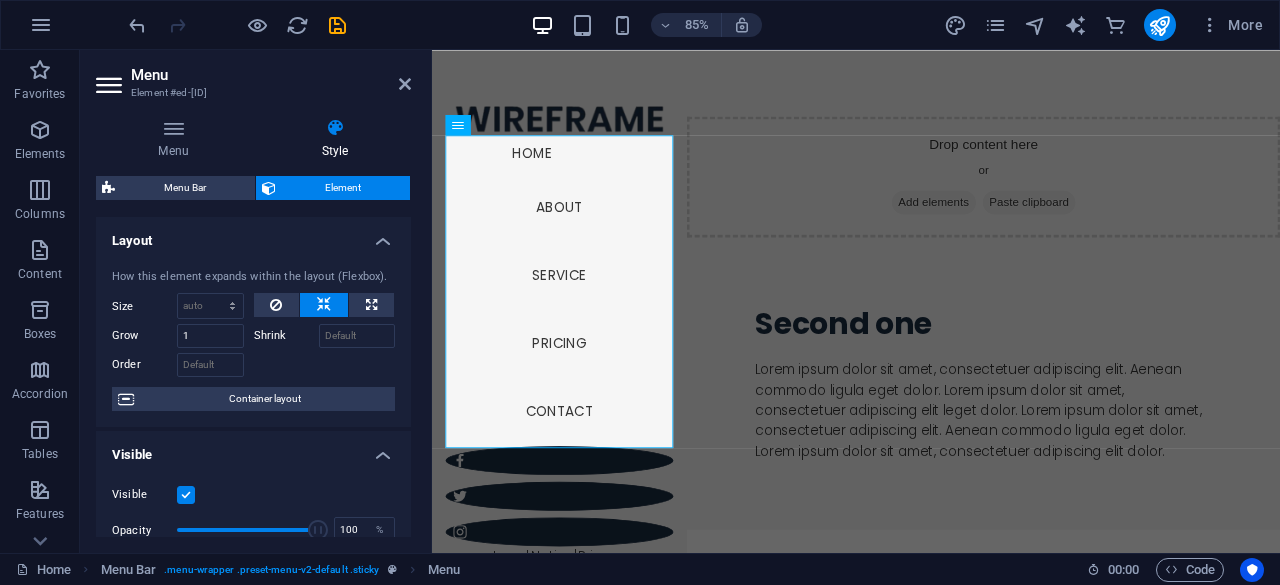 click on "How this element expands within the layout (Flexbox). Size Default auto px % 1/1 1/2 1/3 1/4 1/5 1/6 1/7 1/8 1/9 1/10 Grow 1 Shrink Order Container layout" at bounding box center [253, 340] 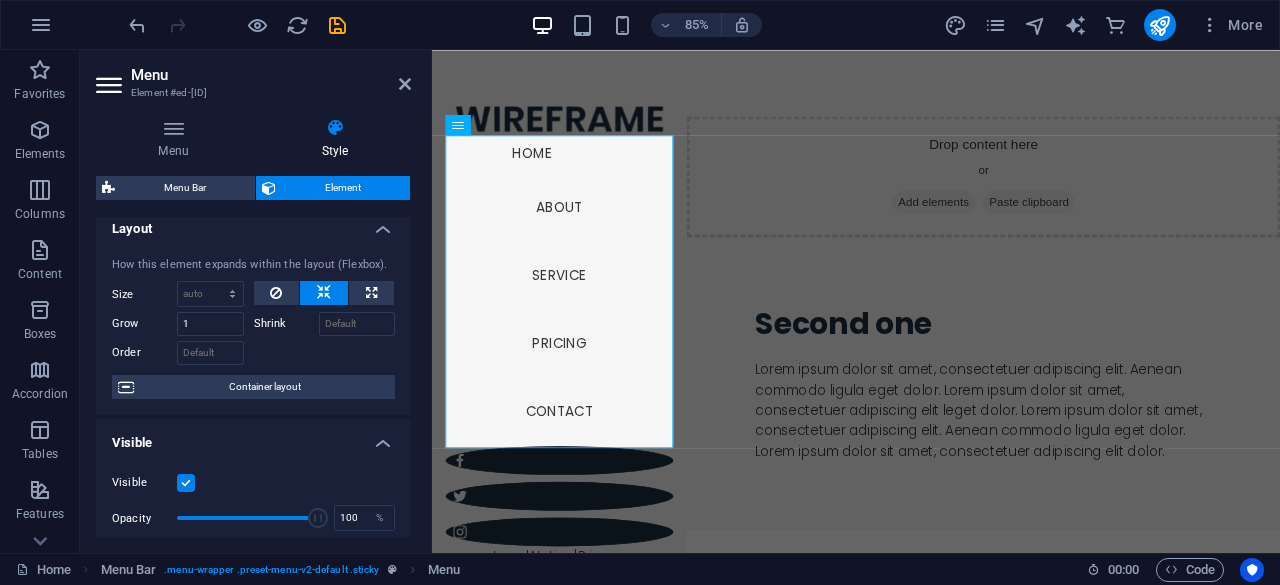 scroll, scrollTop: 0, scrollLeft: 0, axis: both 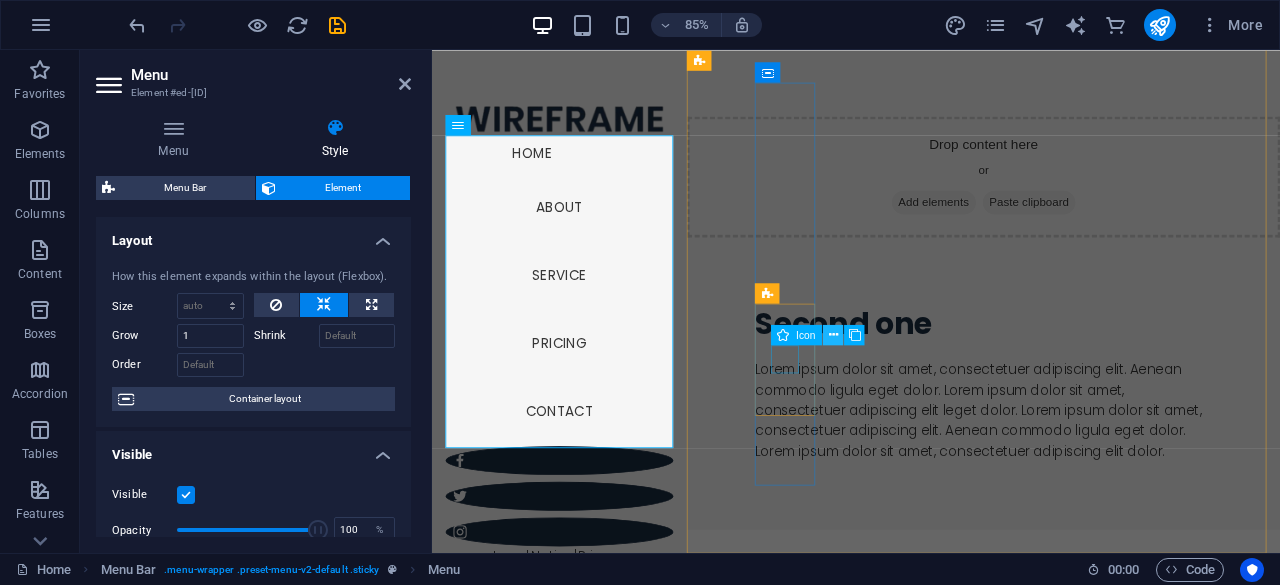 click at bounding box center (833, 335) 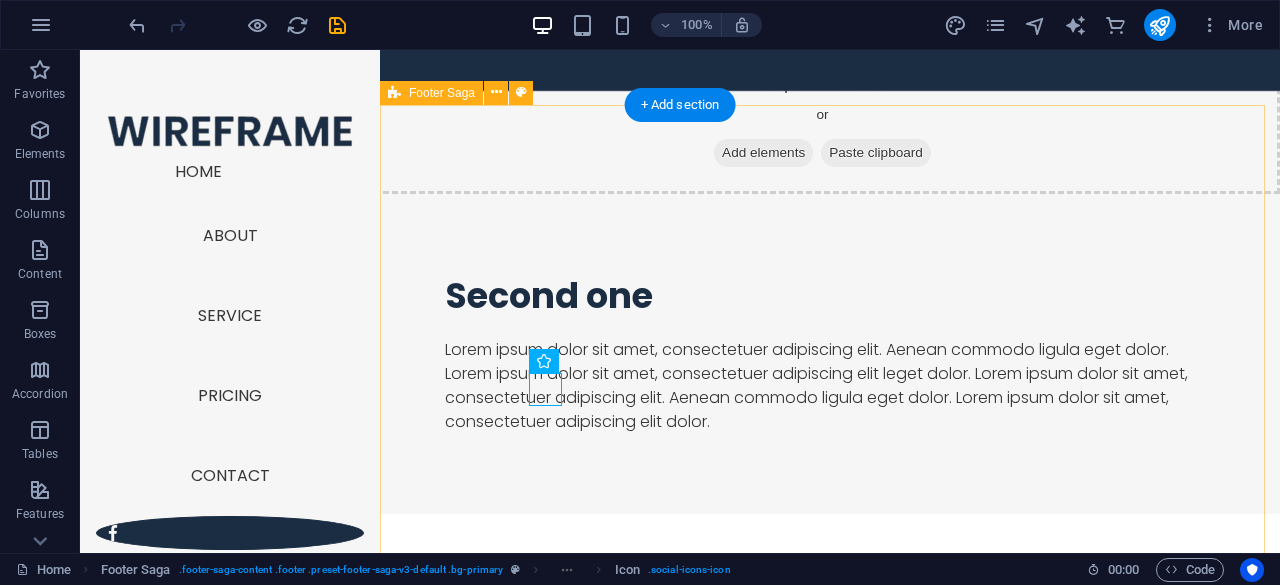 scroll, scrollTop: 3434, scrollLeft: 0, axis: vertical 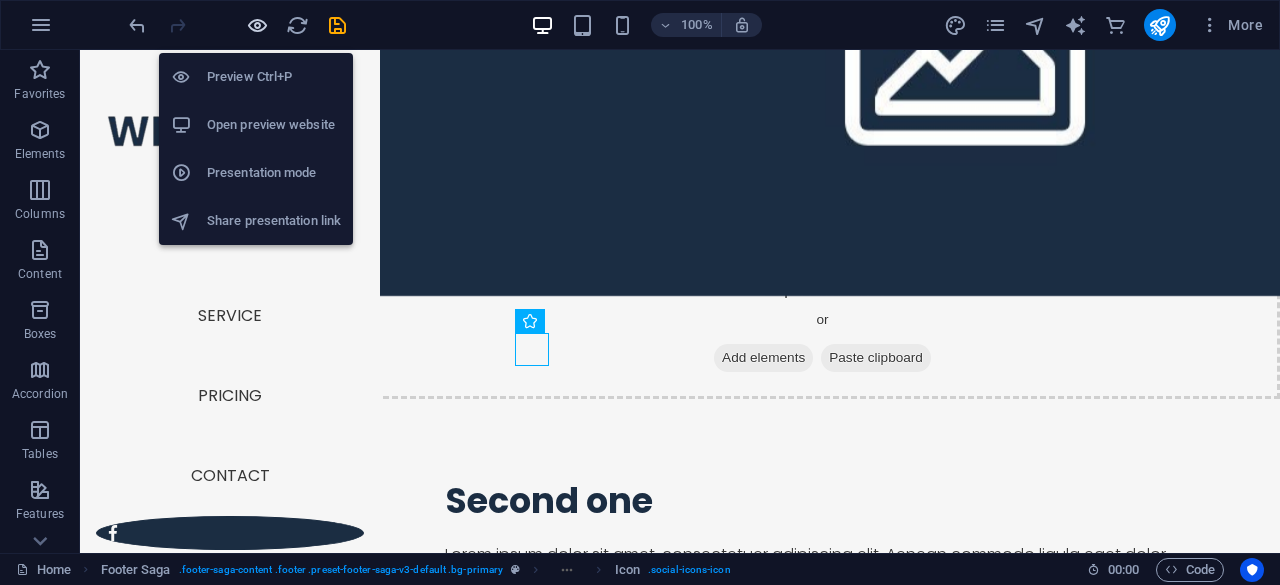 click at bounding box center [257, 25] 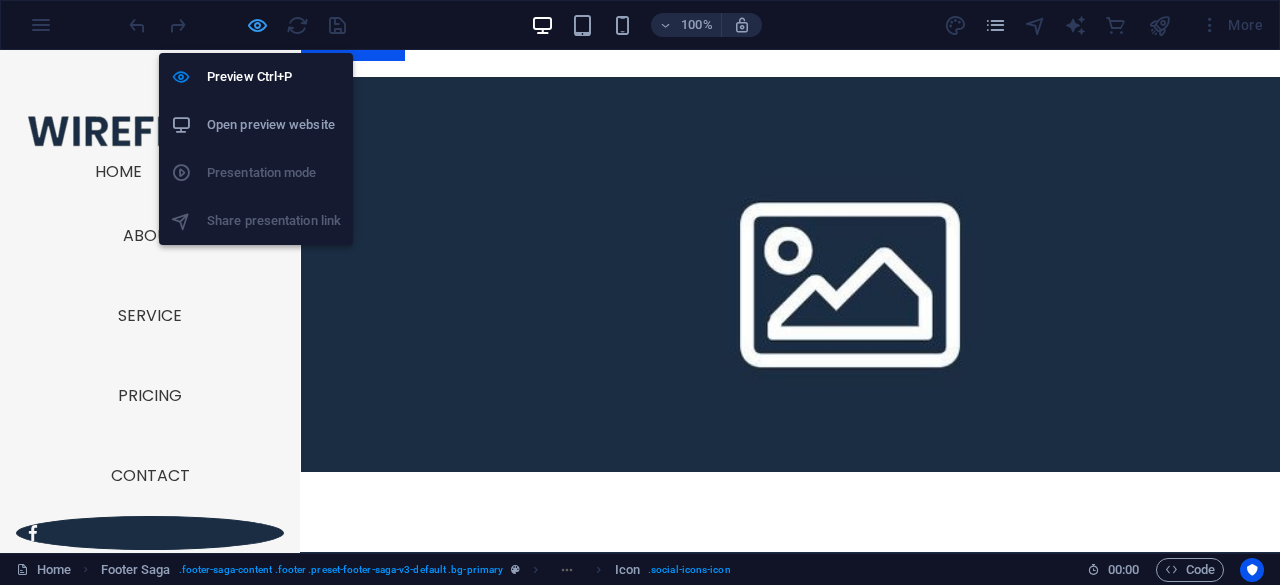 scroll, scrollTop: 2840, scrollLeft: 0, axis: vertical 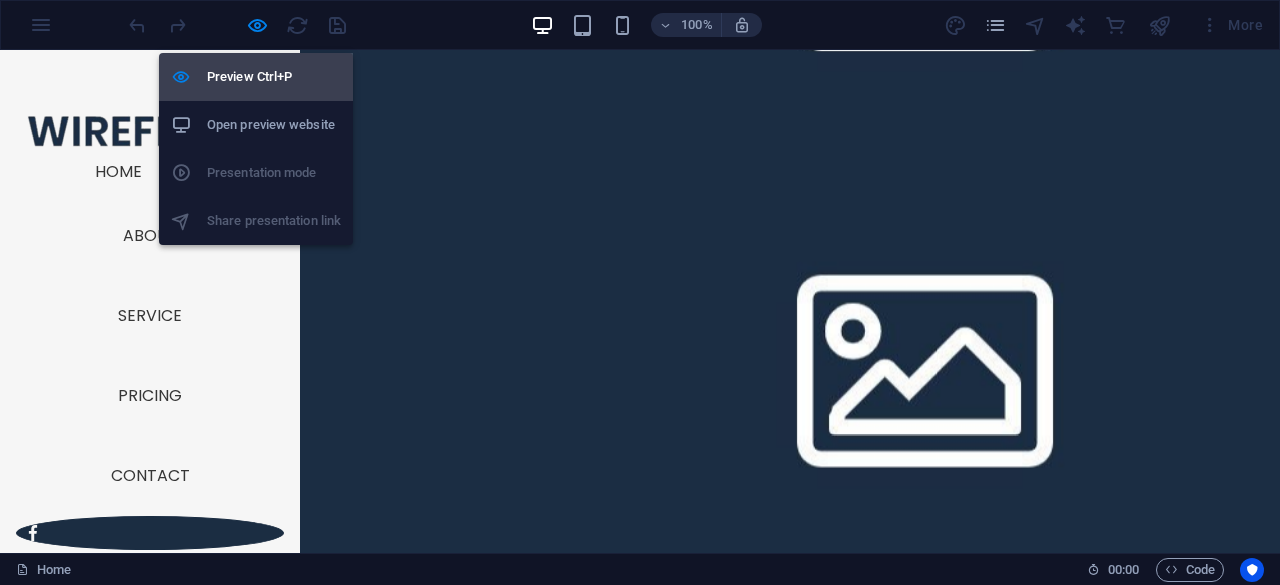 click on "Preview Ctrl+P" at bounding box center (274, 77) 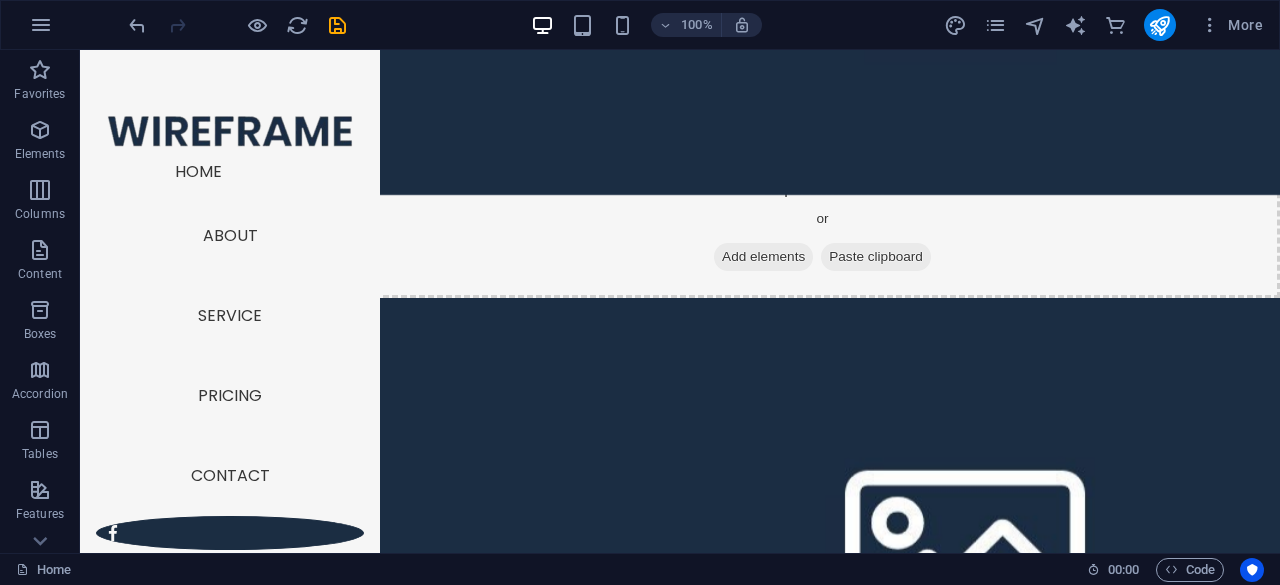 click at bounding box center [822, 2237] 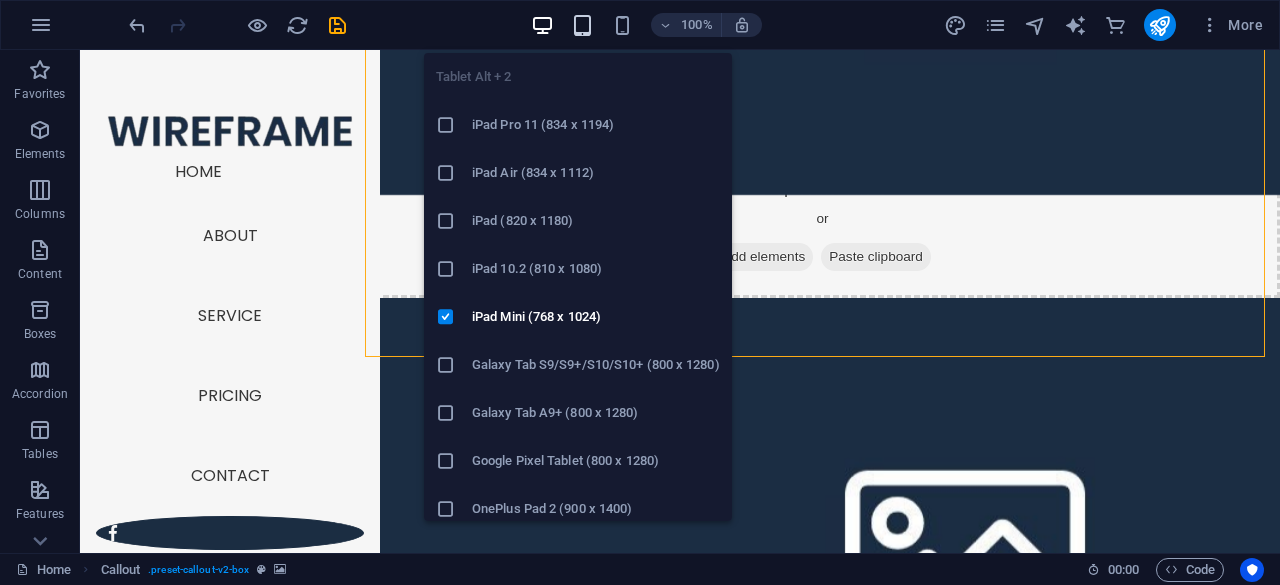 click at bounding box center (582, 25) 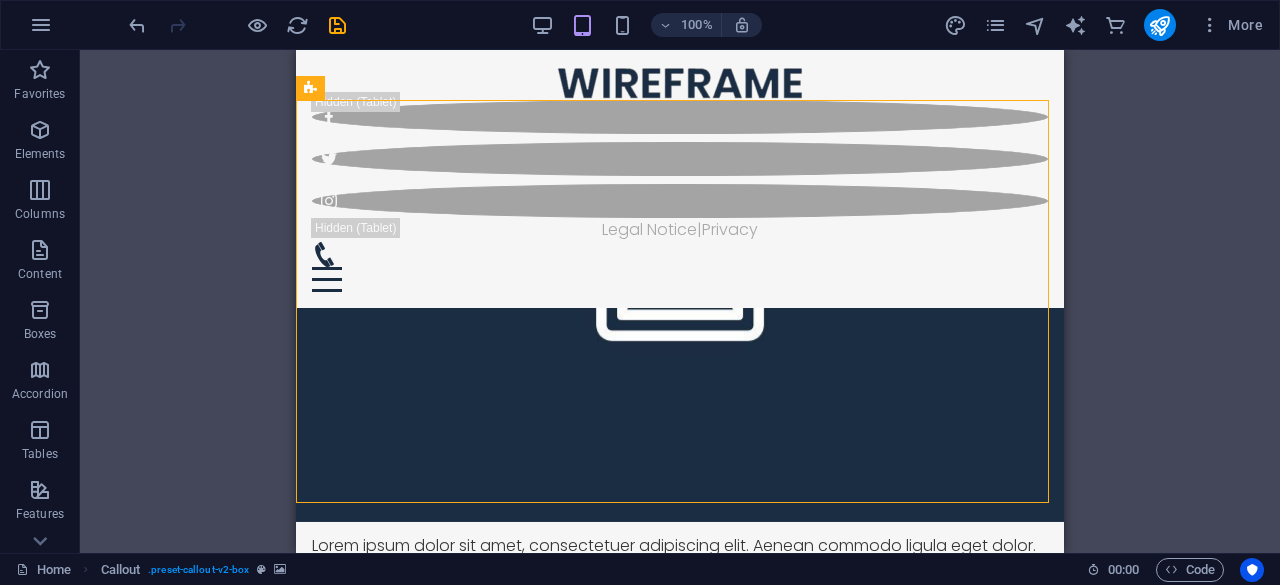 click at bounding box center (237, 25) 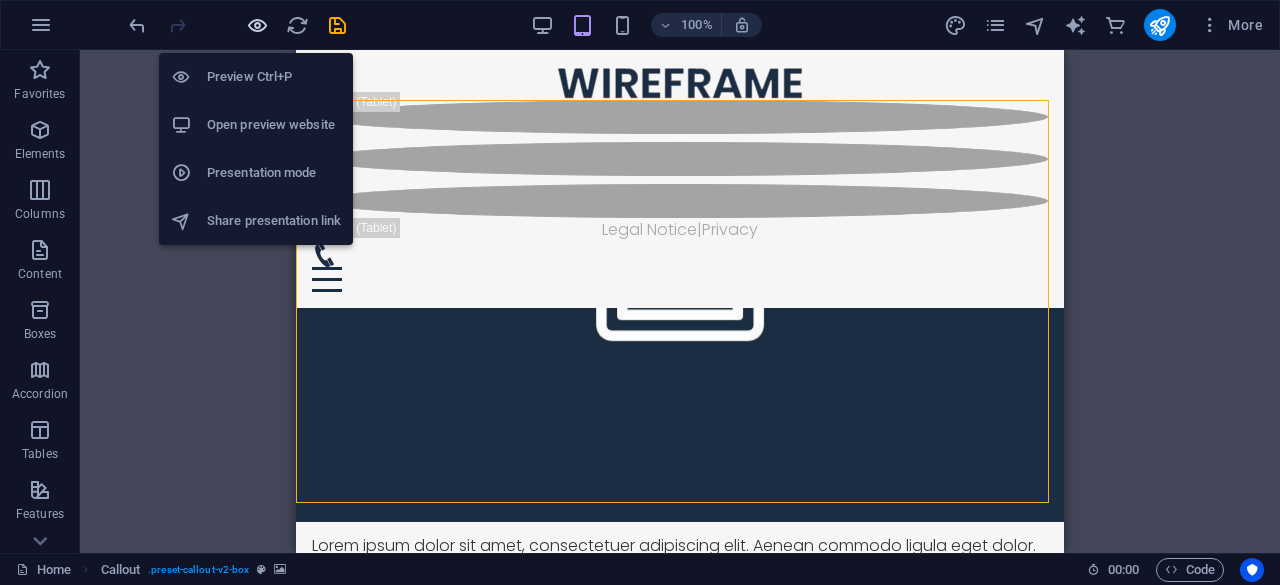 click at bounding box center [257, 25] 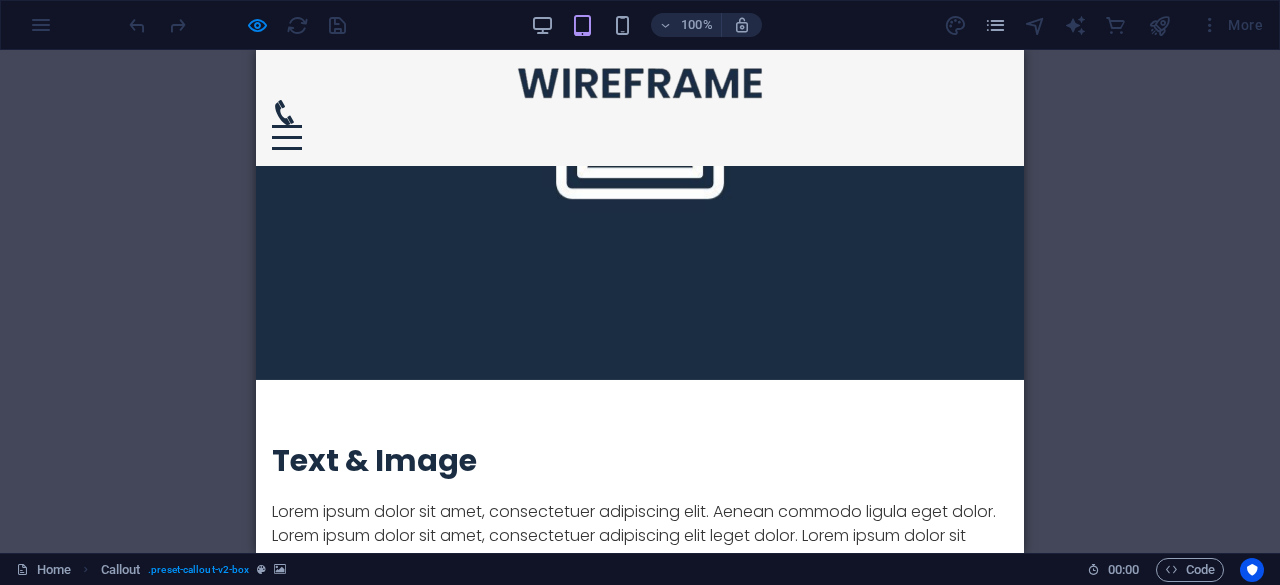 click at bounding box center [237, 25] 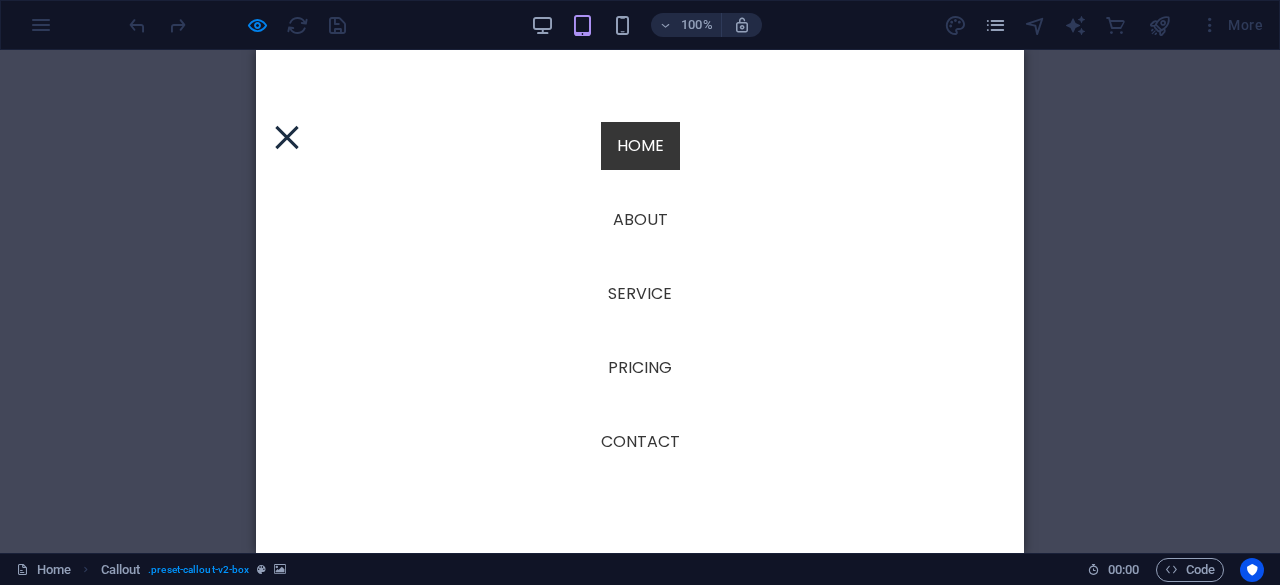 click on "Home" at bounding box center (640, 146) 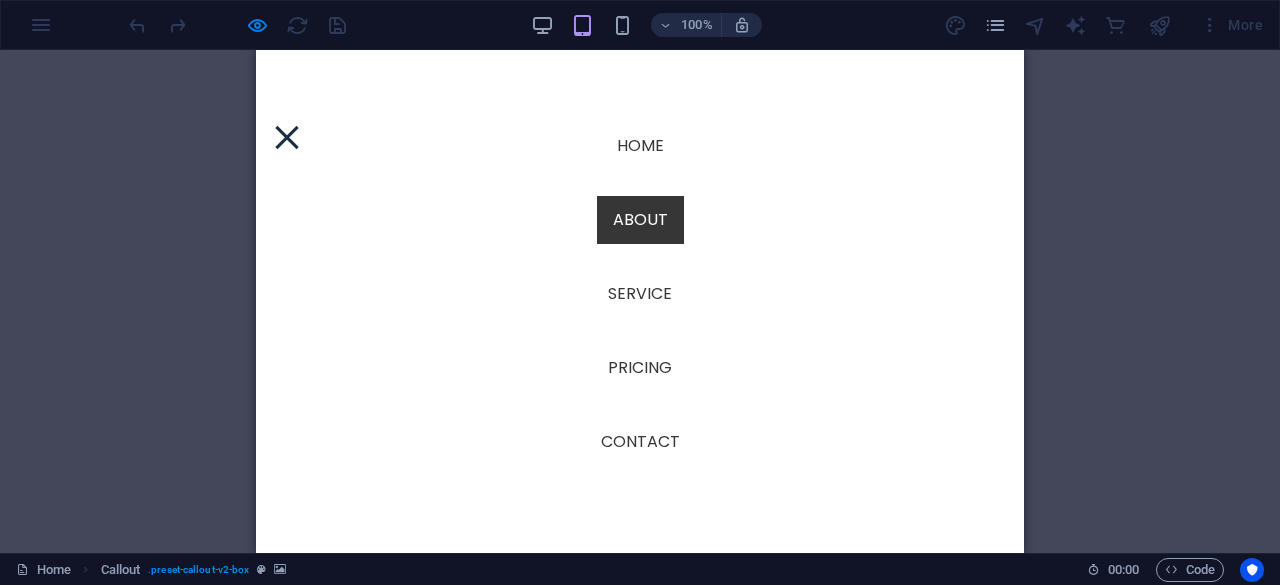 click on "About" at bounding box center (640, 220) 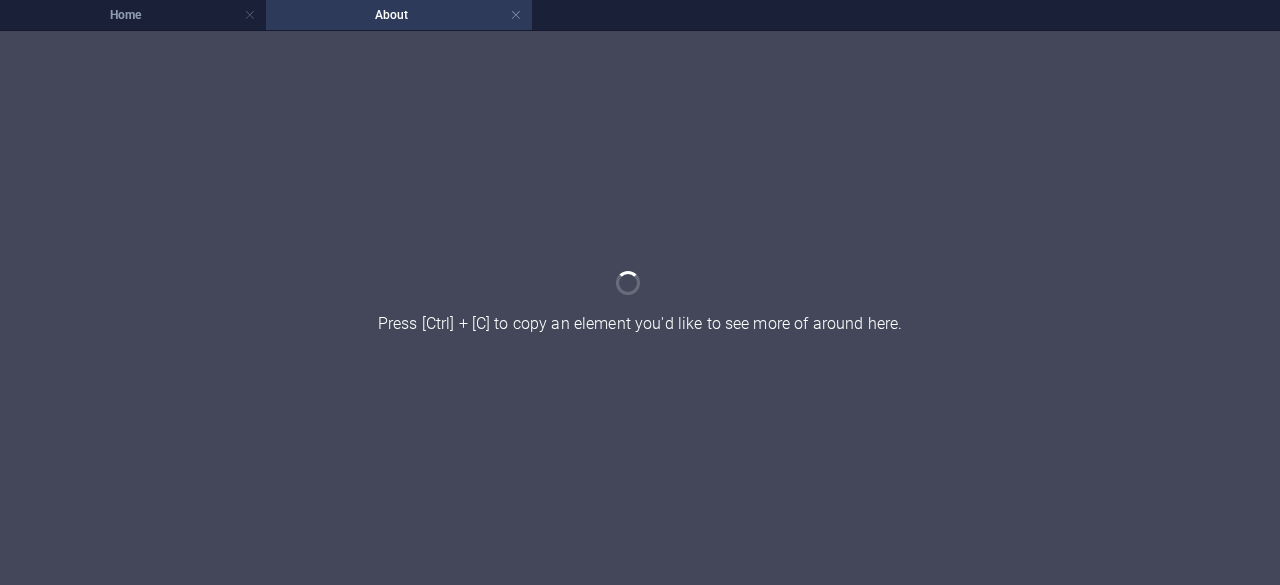 scroll, scrollTop: 0, scrollLeft: 0, axis: both 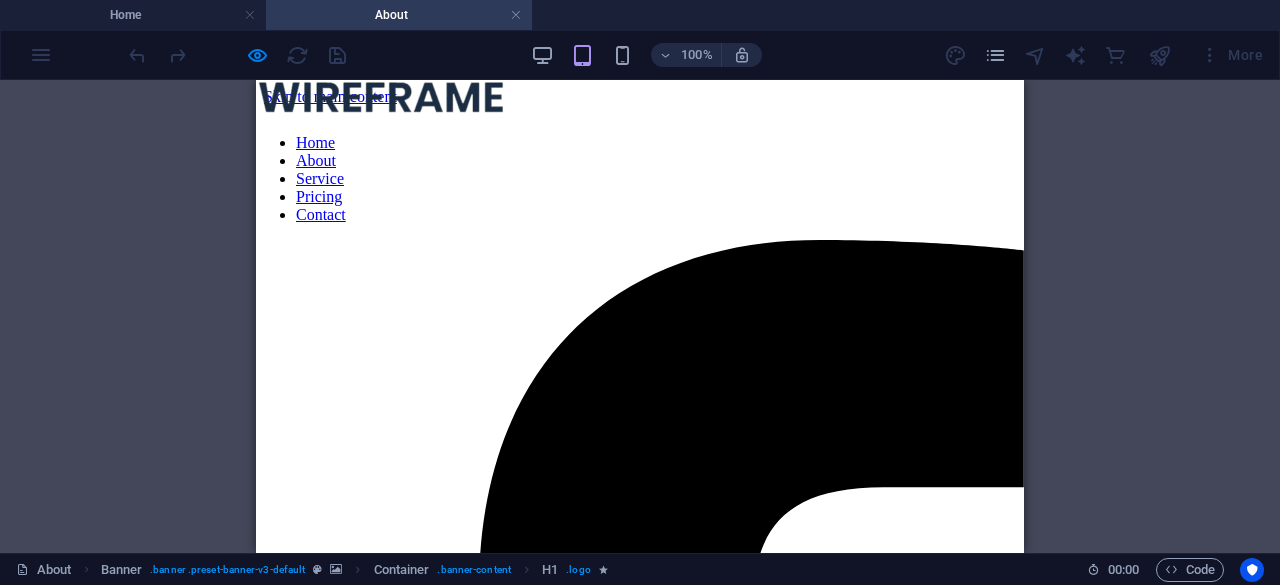 click on "Lorem ipsum dolor sit amet" at bounding box center [640, 697] 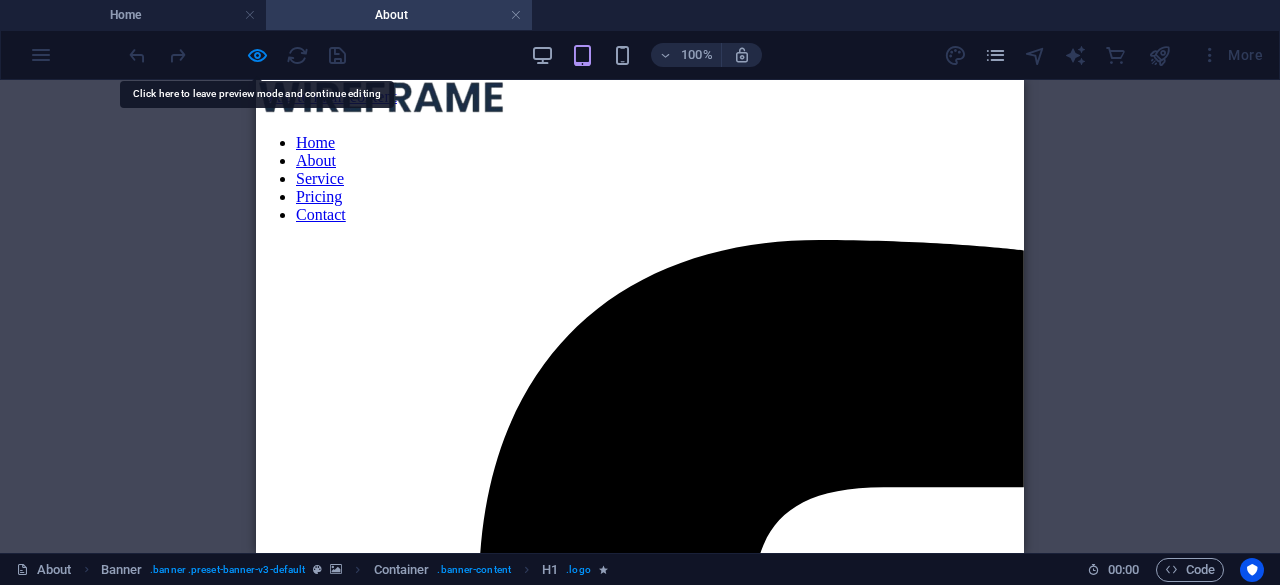 drag, startPoint x: 605, startPoint y: 377, endPoint x: 326, endPoint y: 297, distance: 290.243 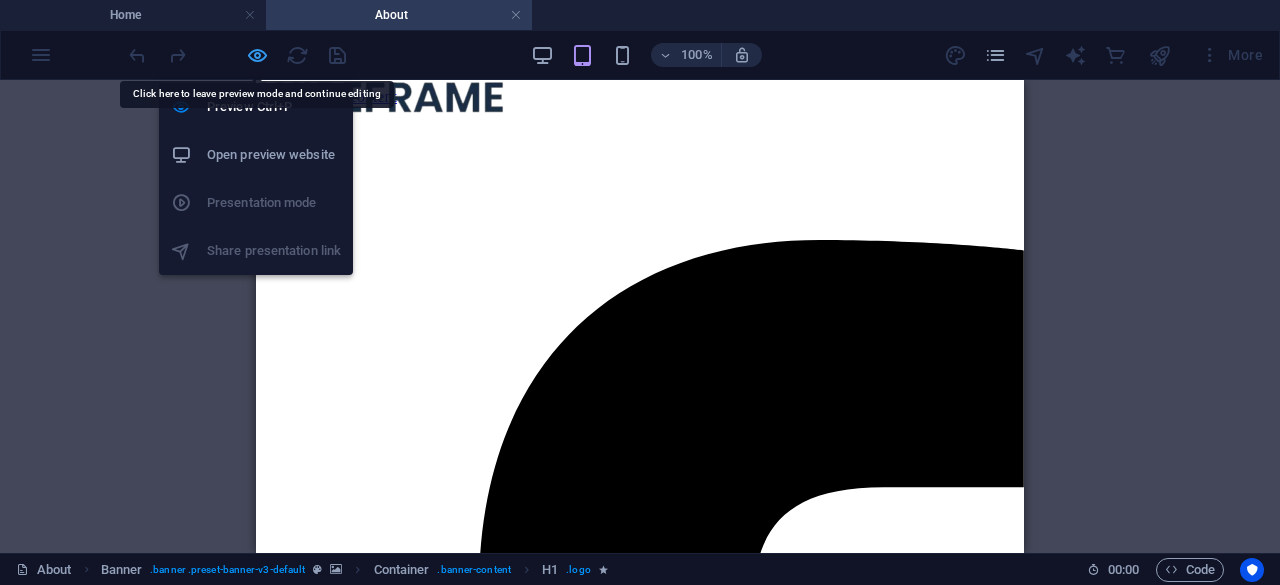 click at bounding box center [257, 55] 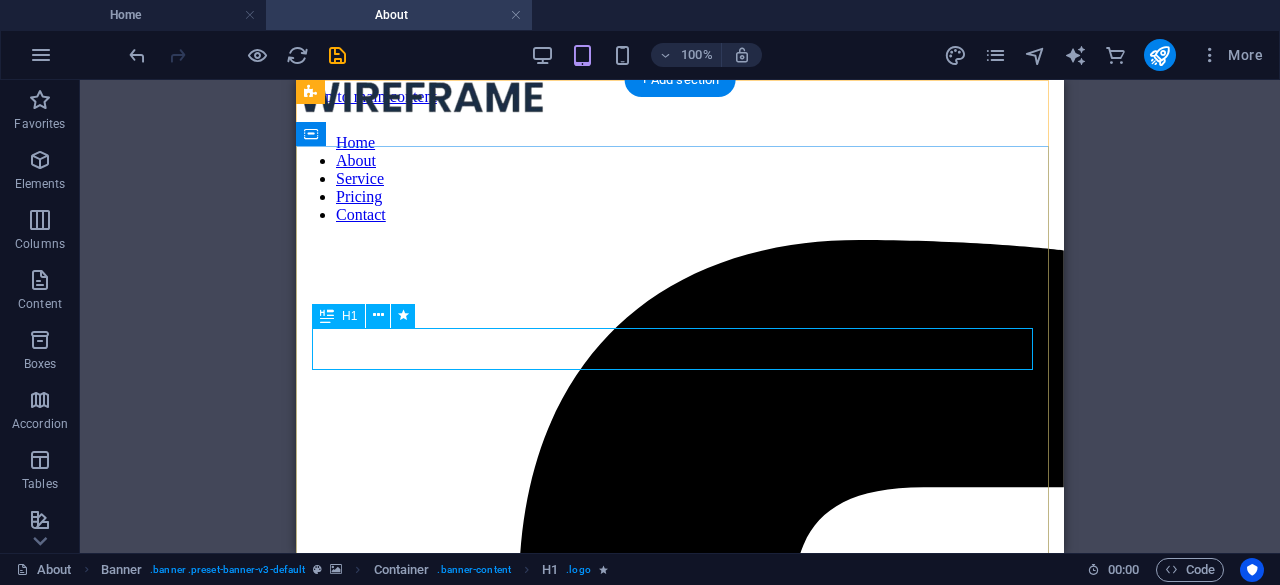 click on "About" at bounding box center (680, 645) 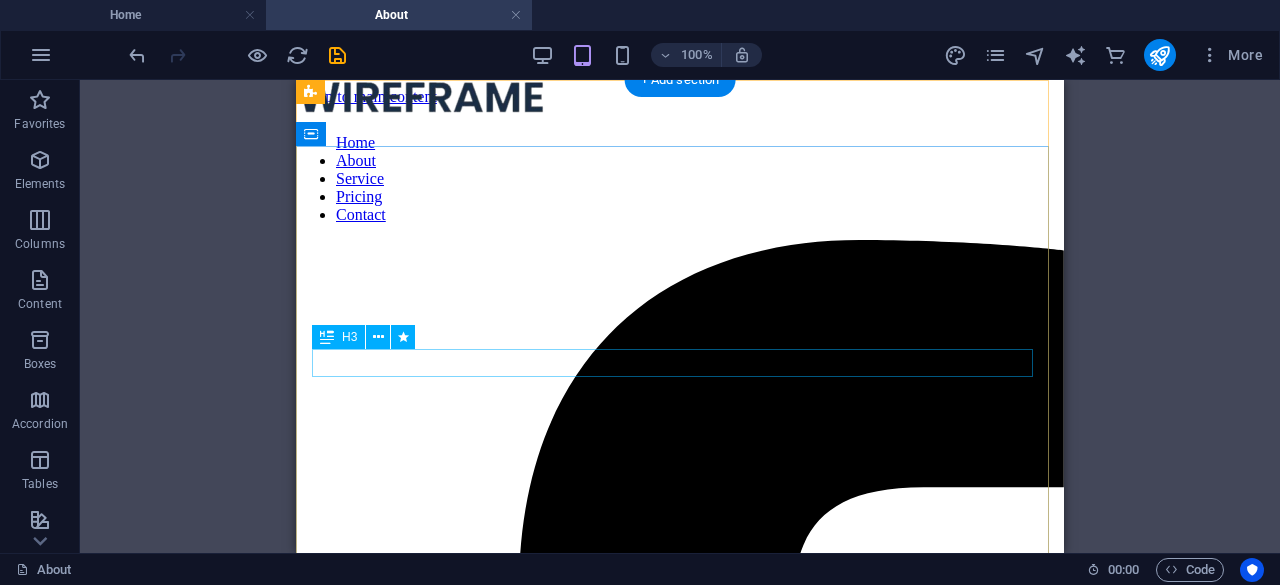 click on "Lorem ipsum dolor sit amet" at bounding box center [680, 636] 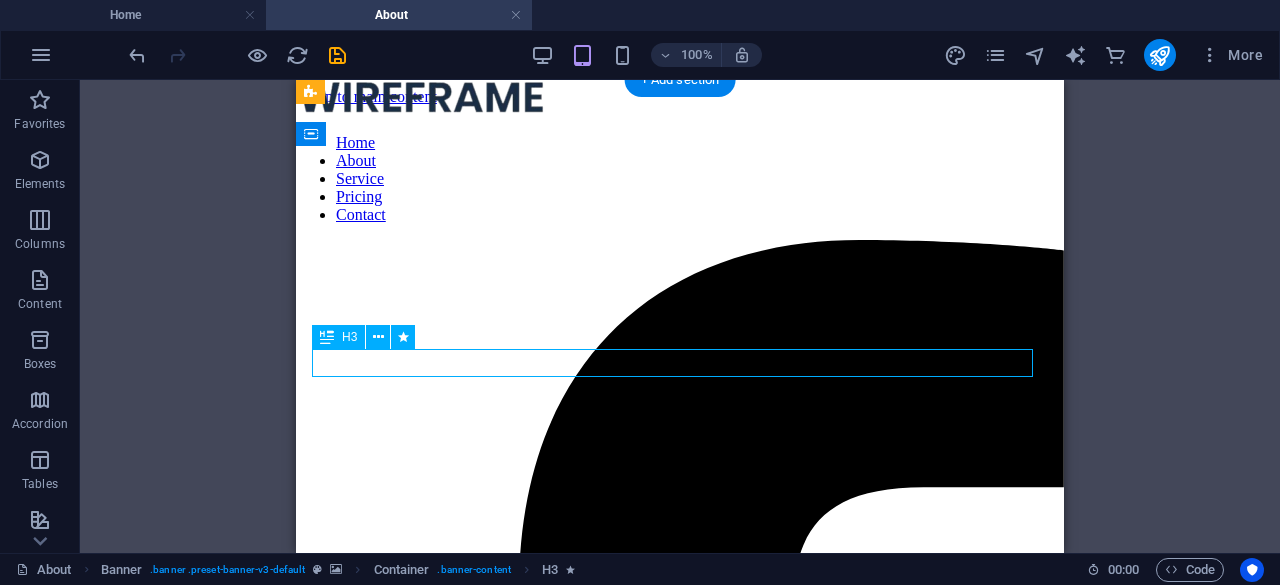 click on "Lorem ipsum dolor sit amet" at bounding box center [680, 636] 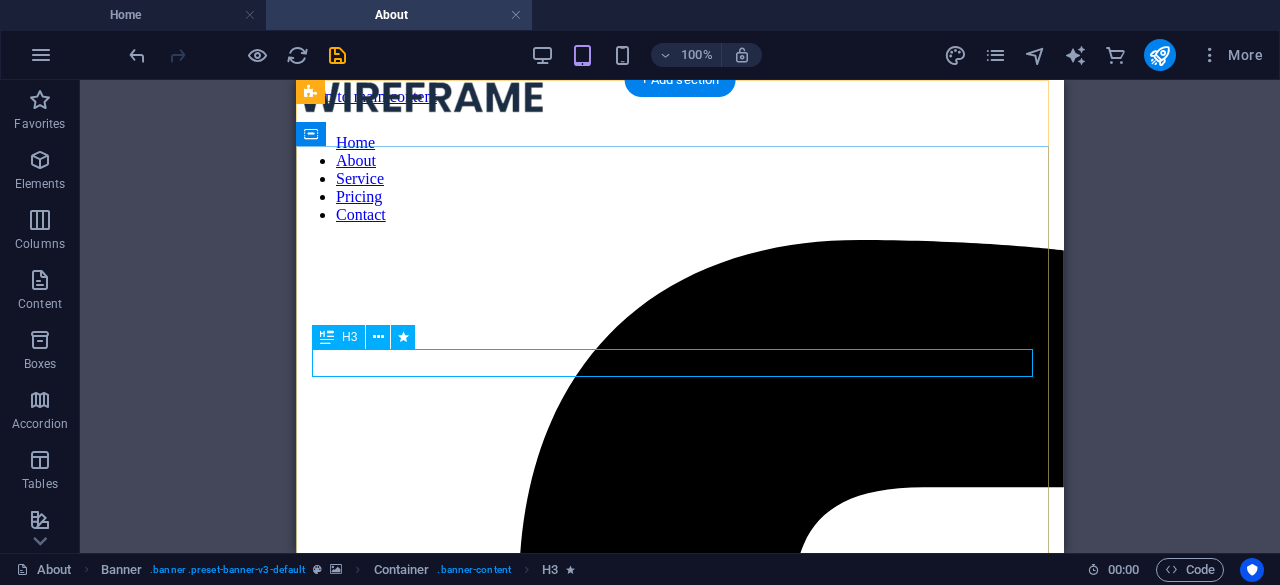 click on "Lorem ipsum dolor sit amet" at bounding box center [680, 636] 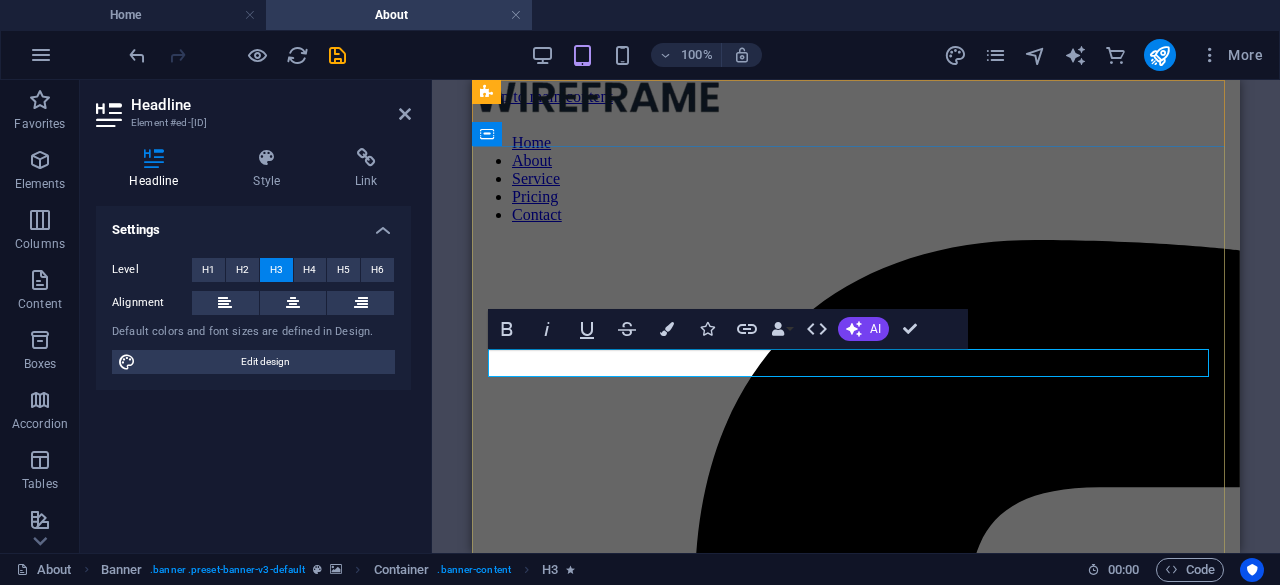 type 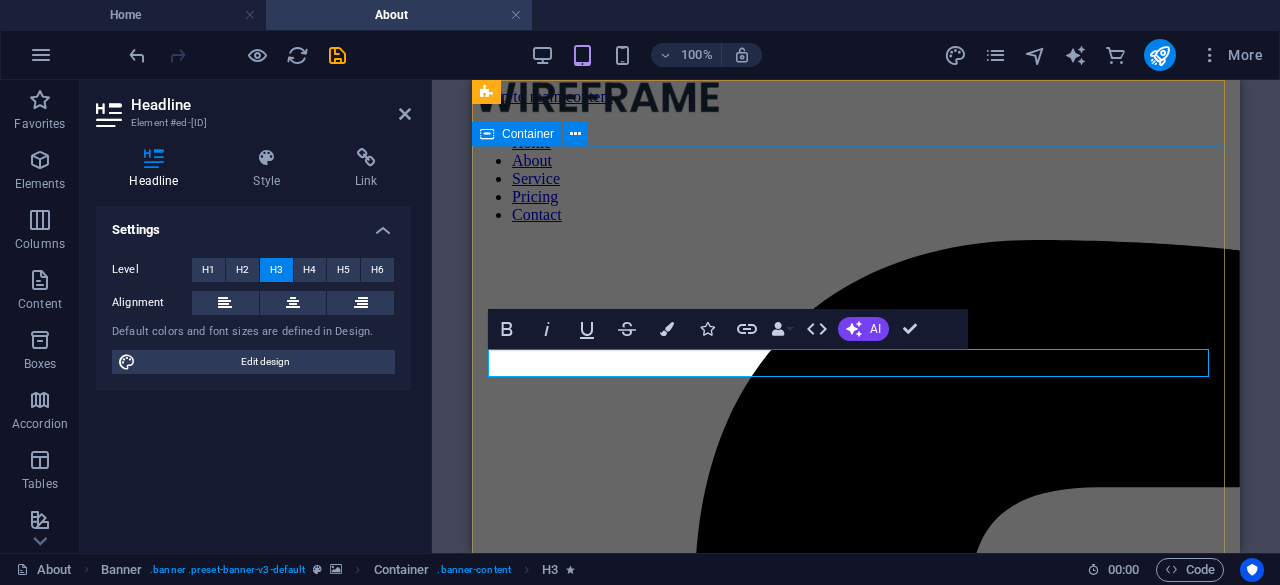click on "​Viljakkalan Urheilijat 45" at bounding box center (856, 635) 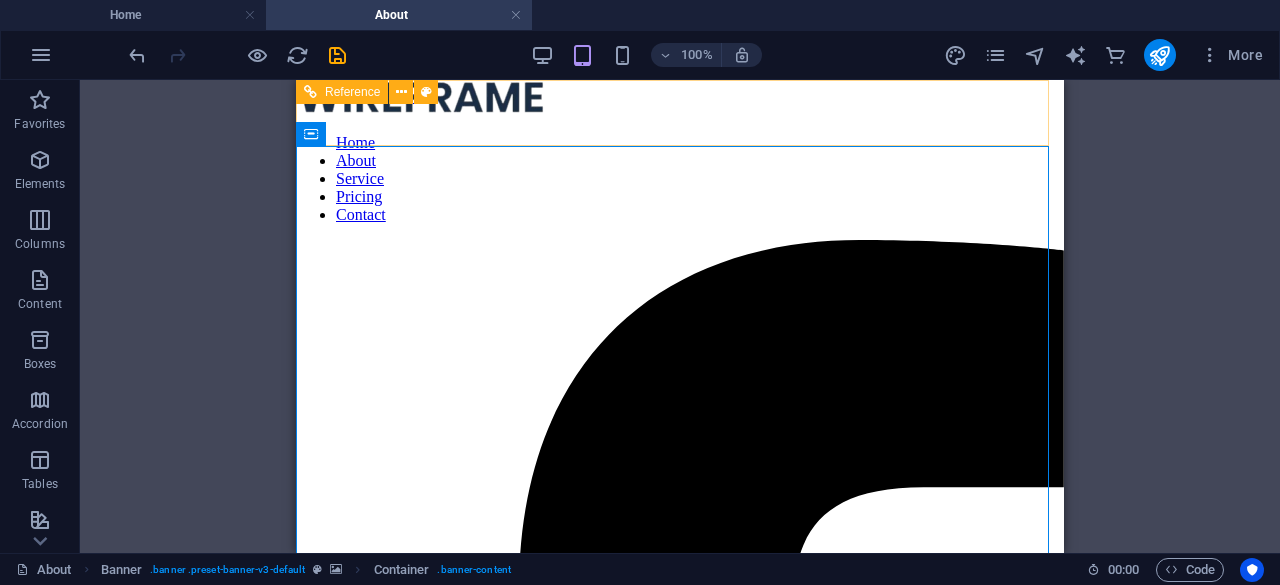click at bounding box center (680, 99) 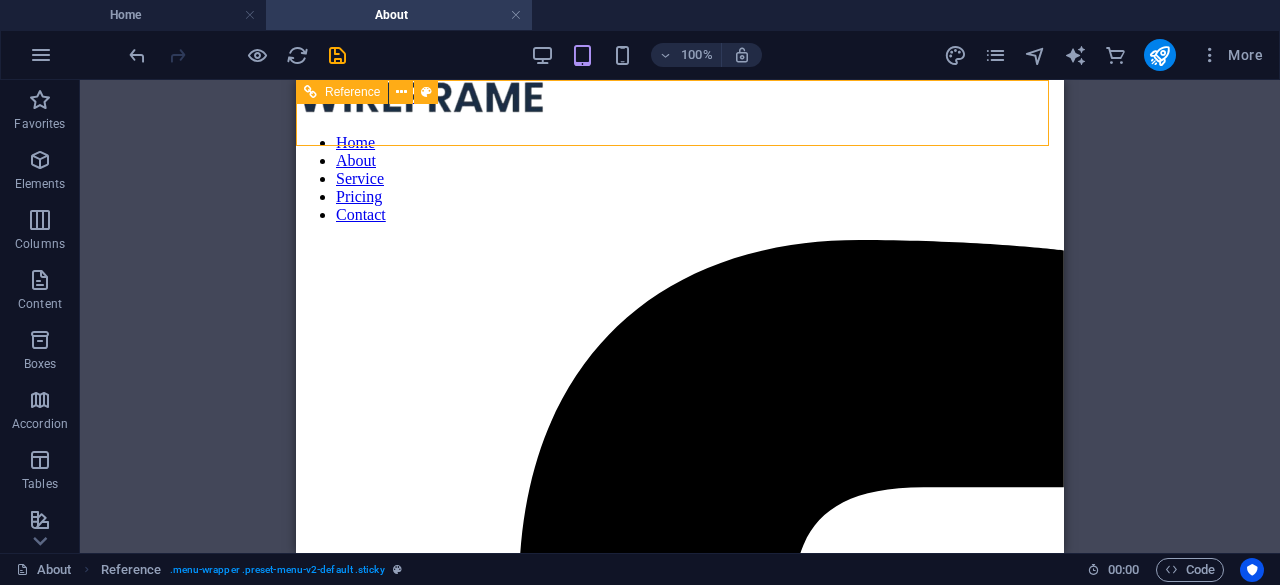 click at bounding box center (672, 3685) 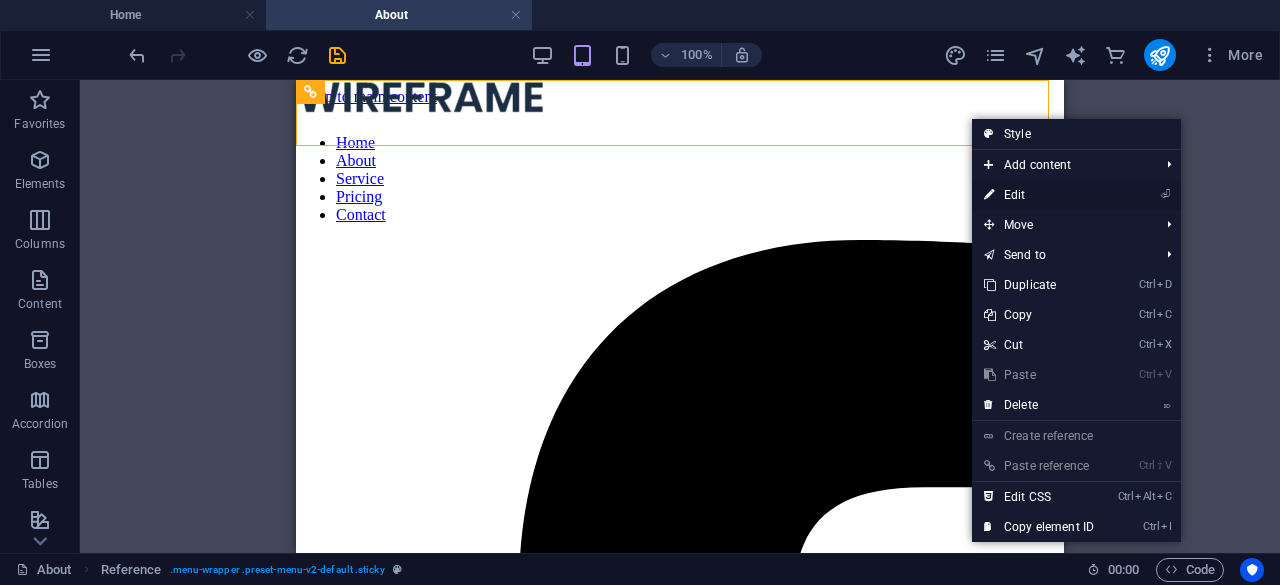 drag, startPoint x: 1017, startPoint y: 201, endPoint x: 277, endPoint y: 53, distance: 754.6549 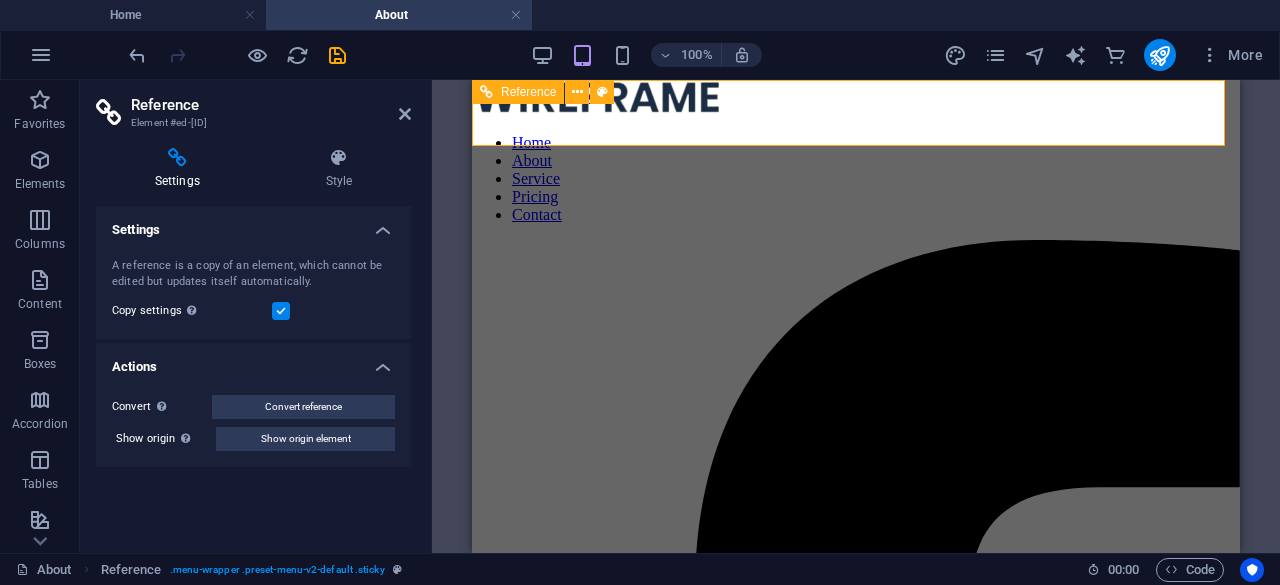 click at bounding box center (856, 99) 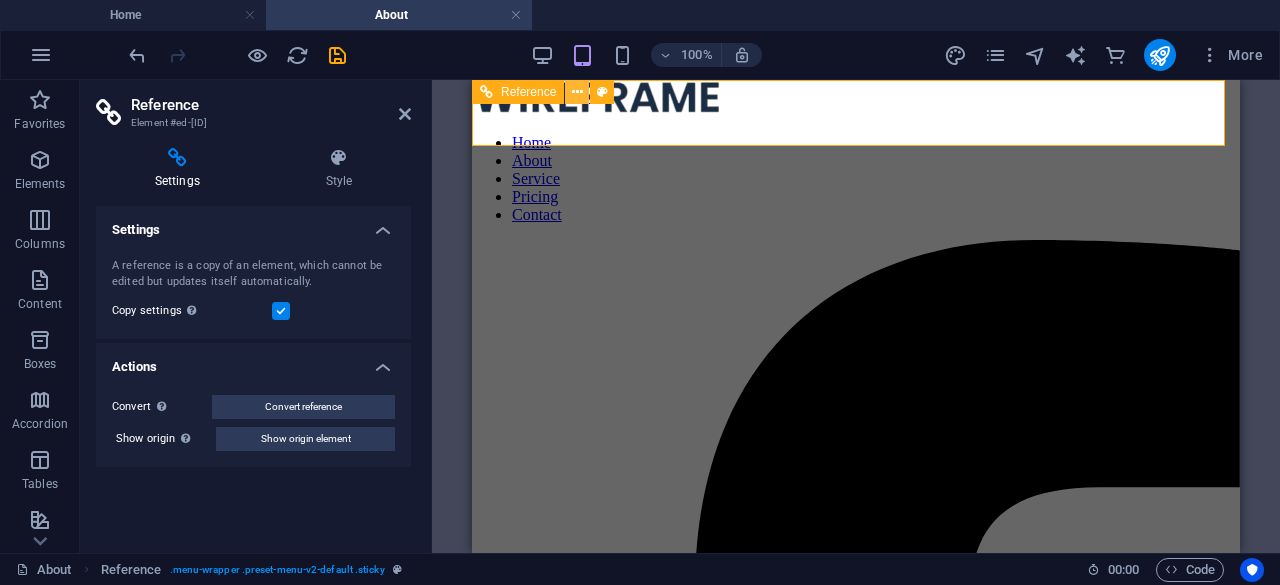 click at bounding box center (577, 92) 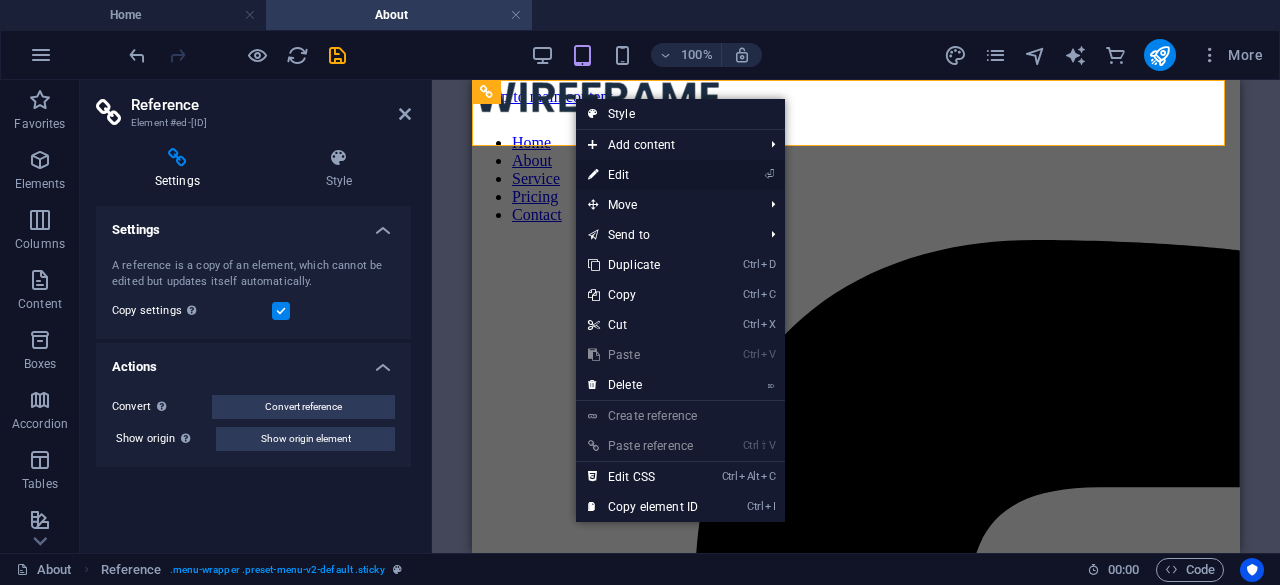 click on "⏎  Edit" at bounding box center (643, 175) 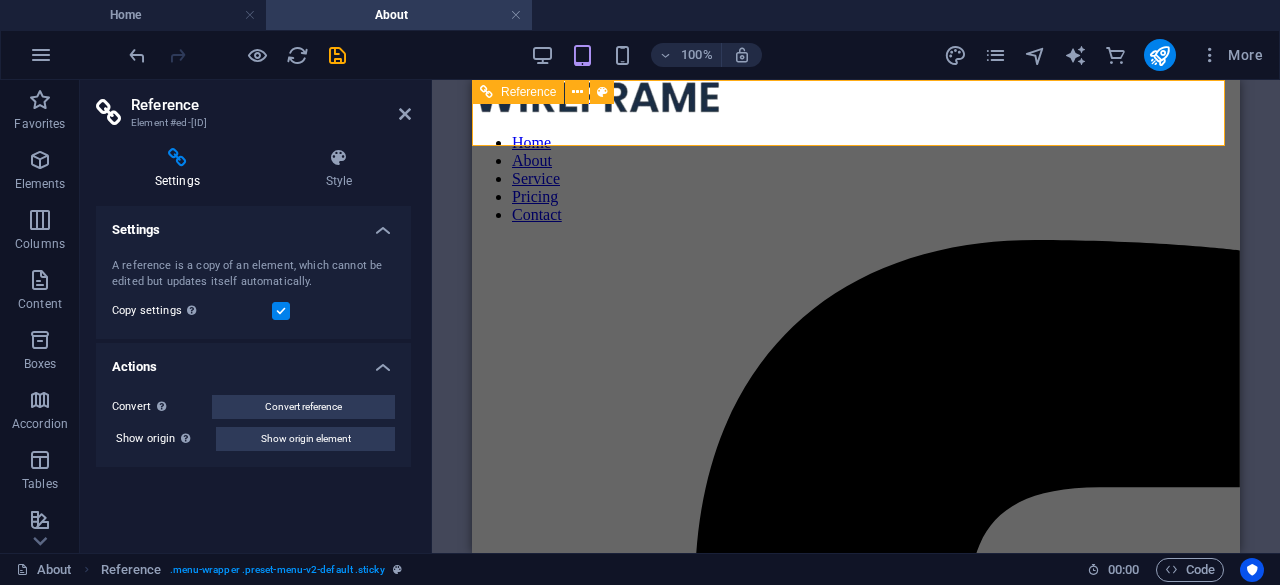 click at bounding box center [856, 99] 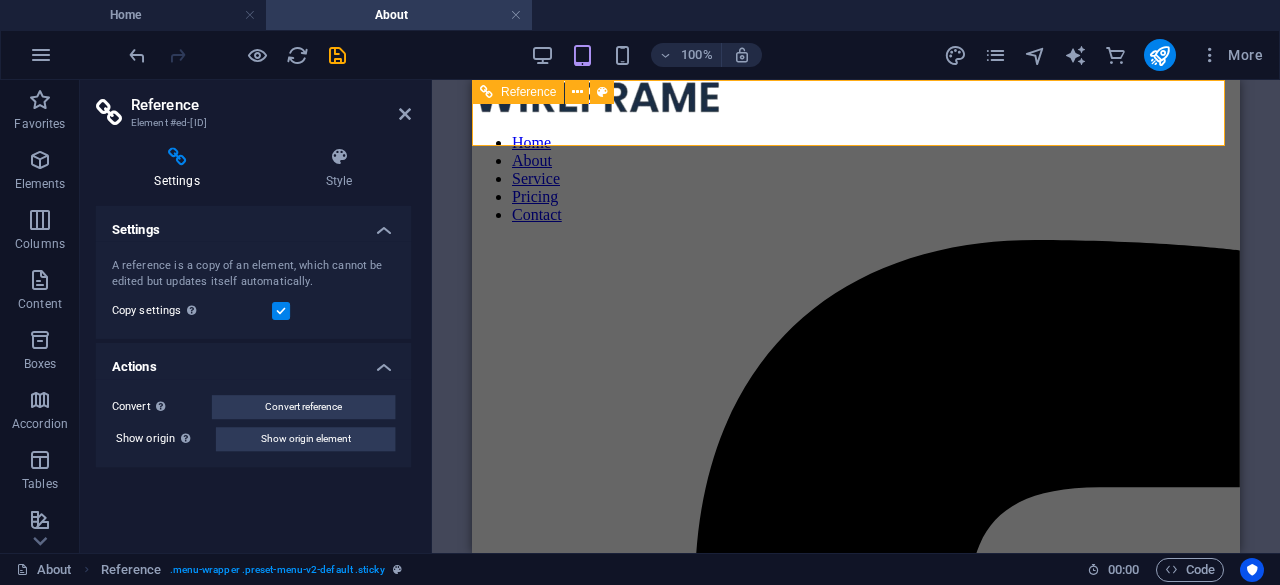click at bounding box center [856, 99] 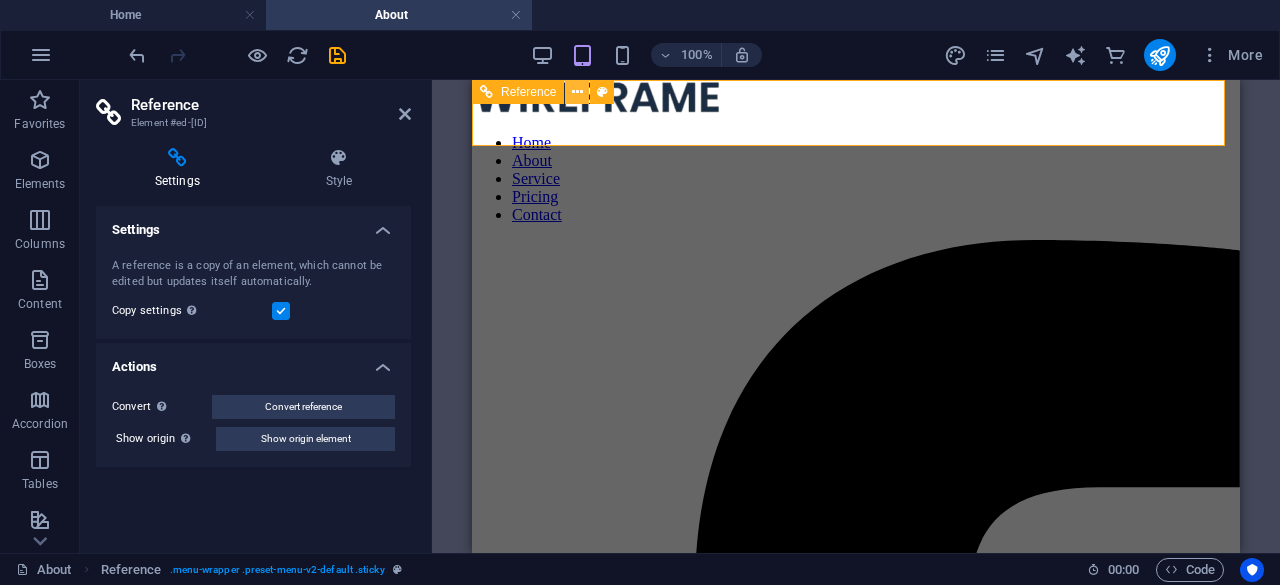 click at bounding box center [577, 92] 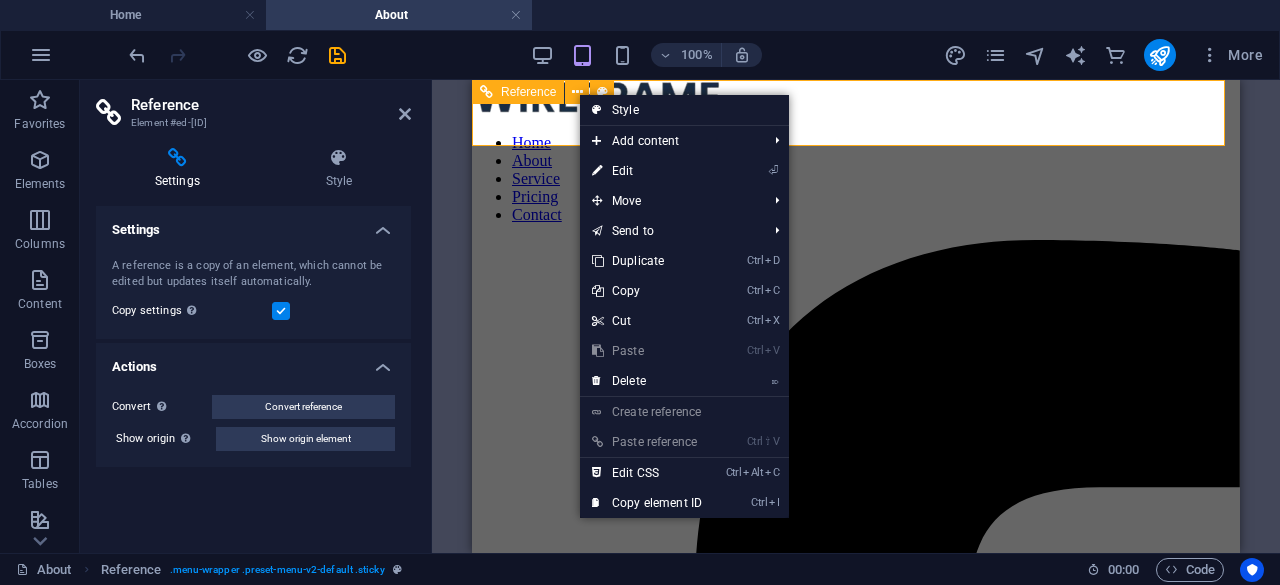 click on "Reference" at bounding box center [518, 92] 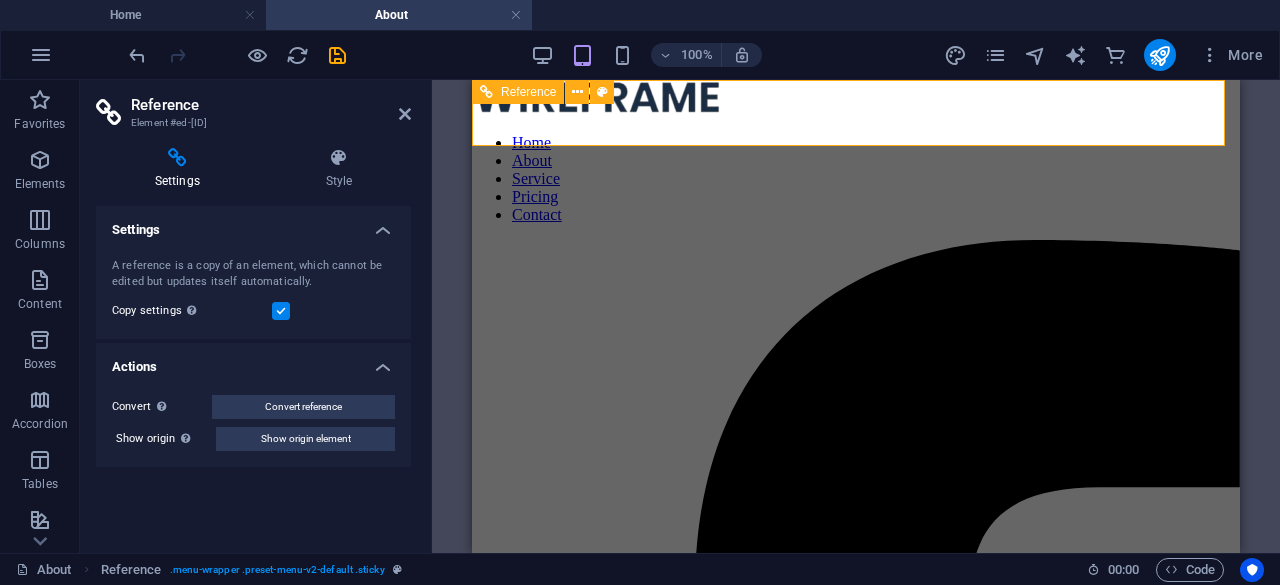 click at bounding box center [856, 99] 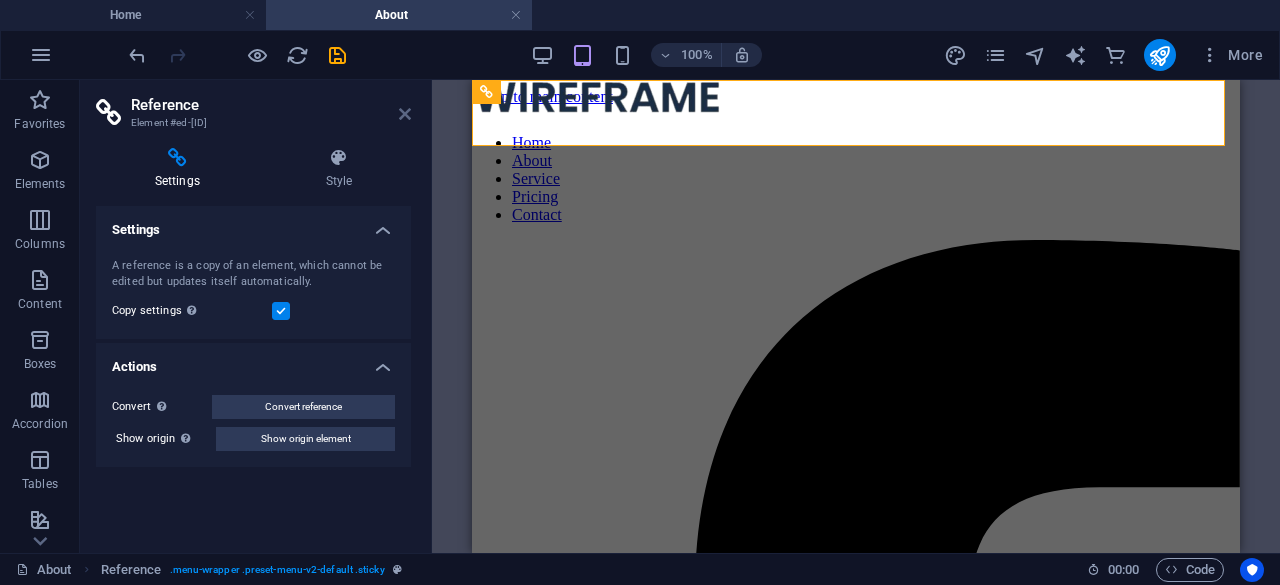 click at bounding box center [405, 114] 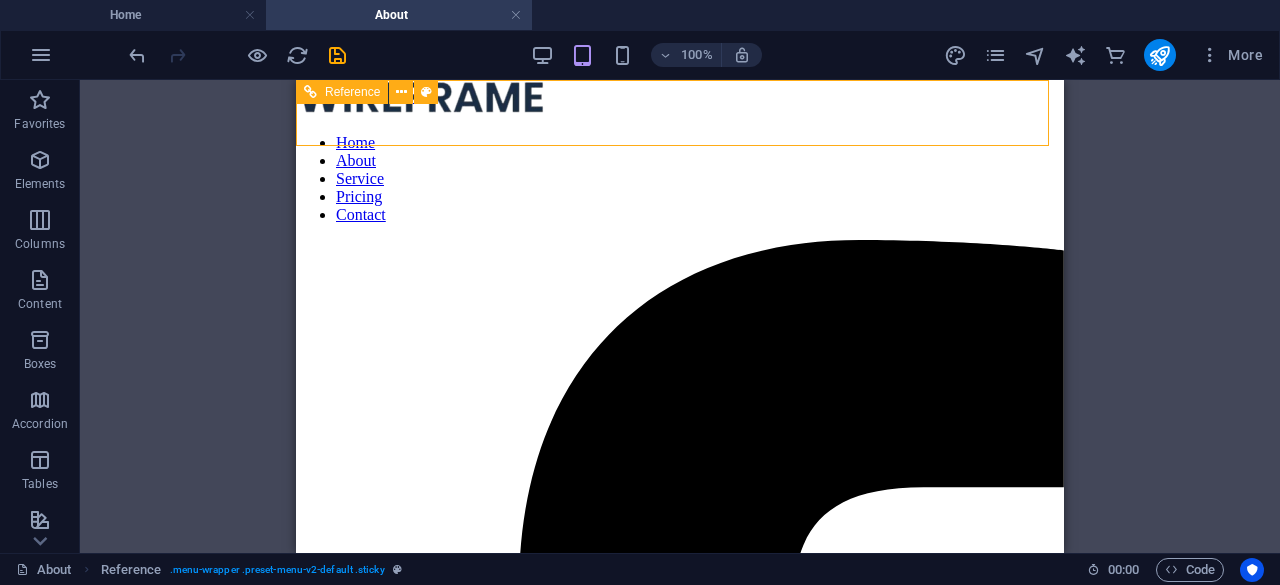 click on "Home About Service Pricing Contact Legal Notice  |  Privacy" at bounding box center (680, 316) 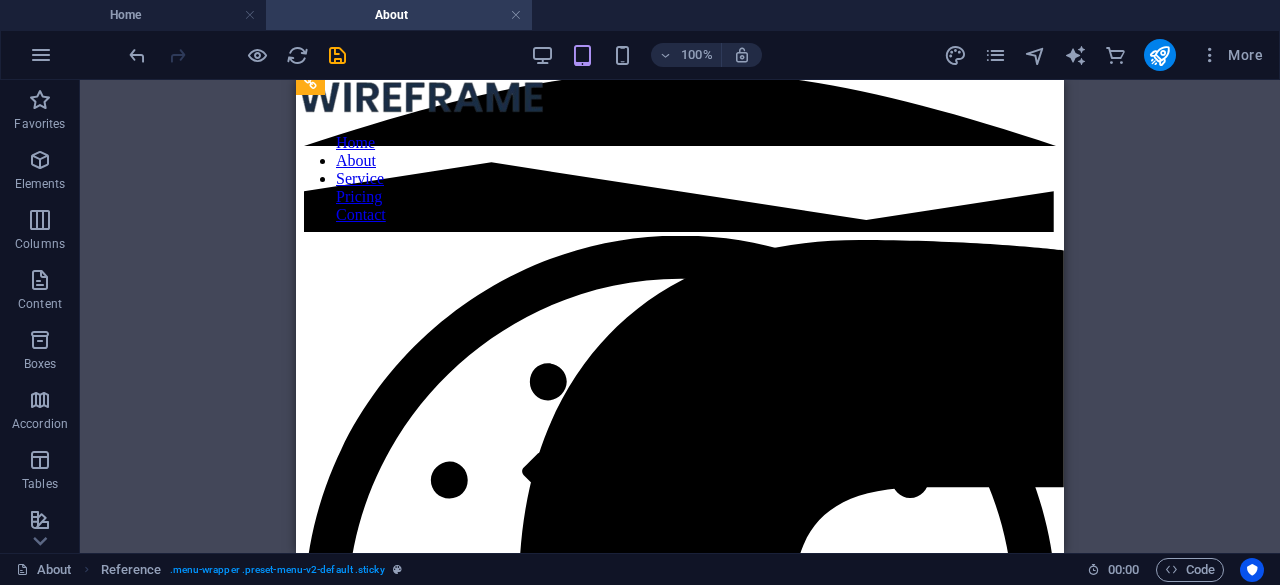 scroll, scrollTop: 2412, scrollLeft: 0, axis: vertical 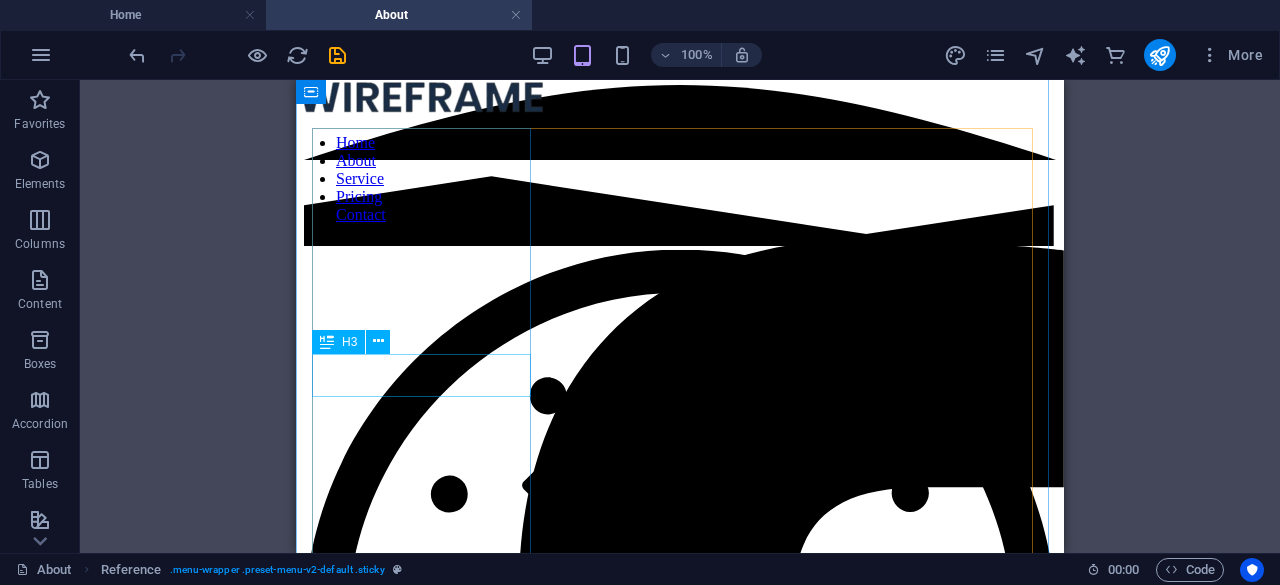 click on "Person 1" at bounding box center (680, 2688) 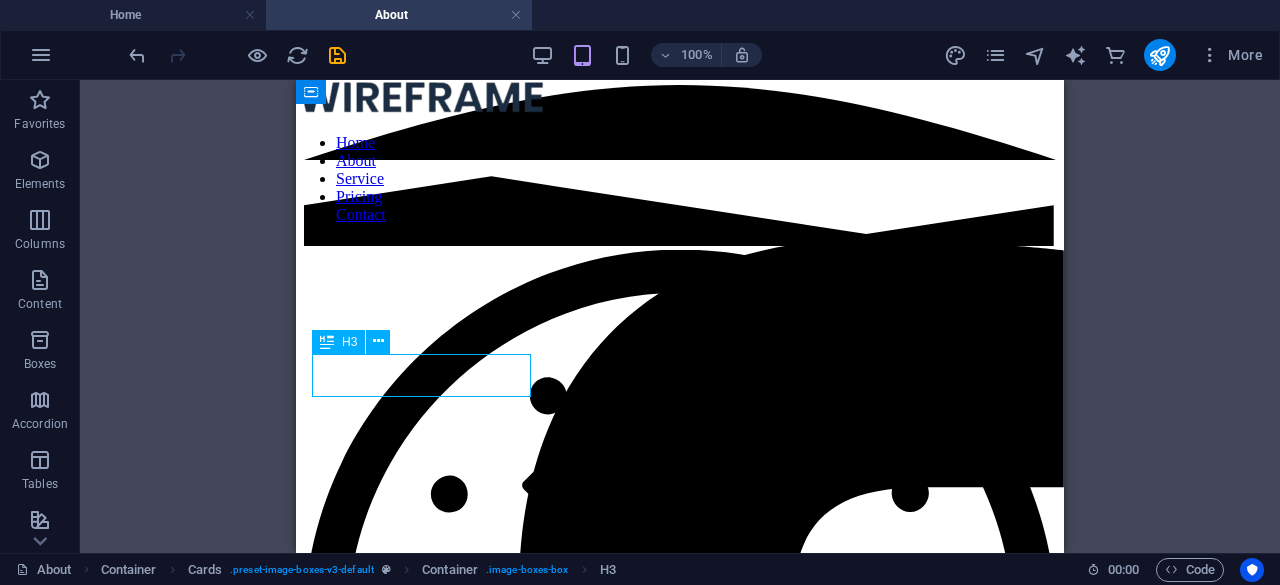 click on "Person 1" at bounding box center (680, 2688) 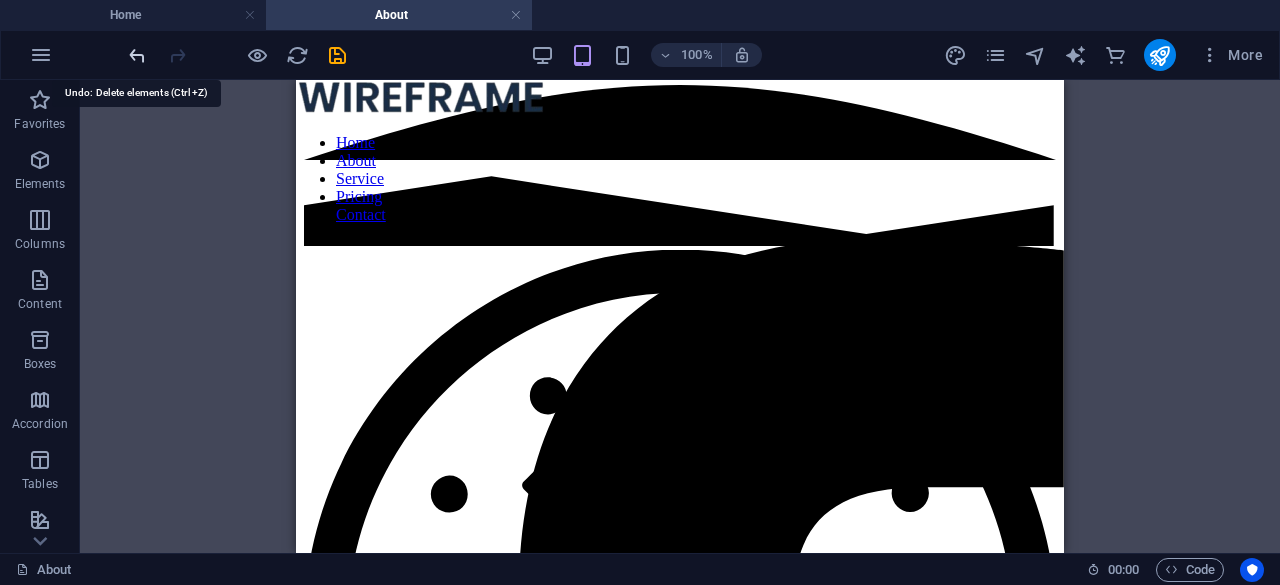 click at bounding box center (137, 55) 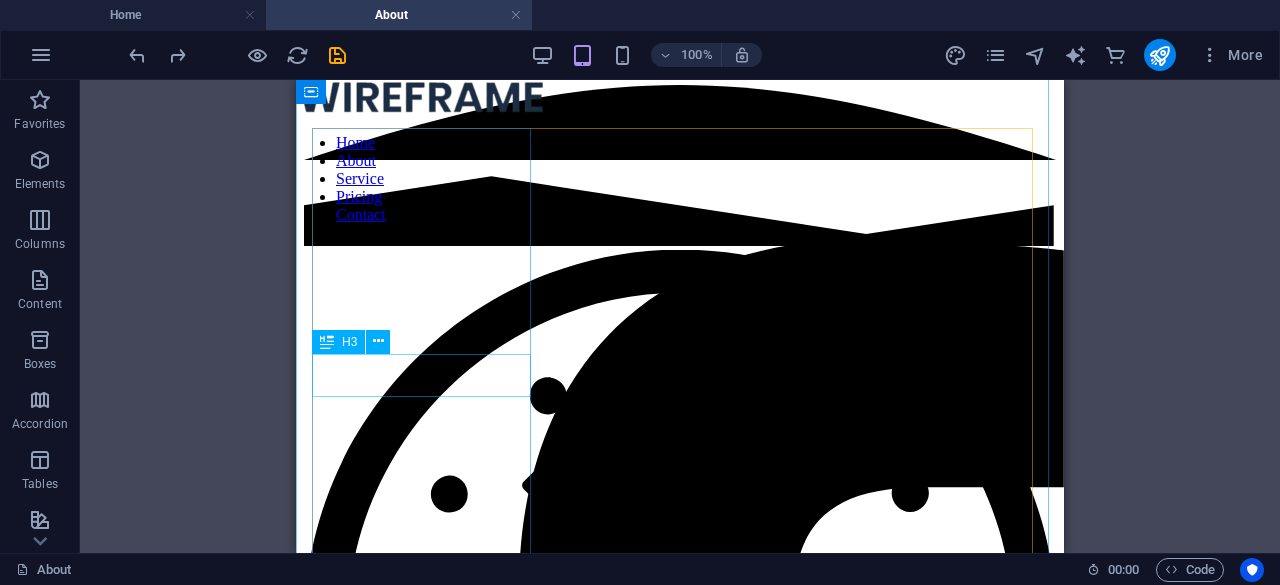click on "Person 1" at bounding box center (680, 2688) 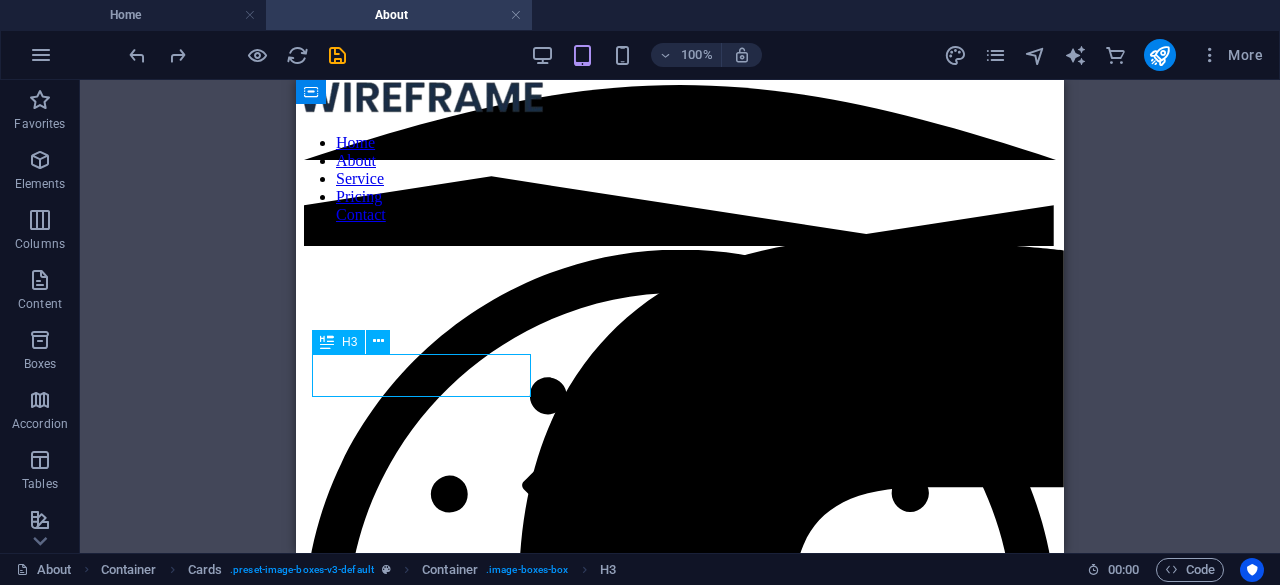 click on "Person 1" at bounding box center [680, 2688] 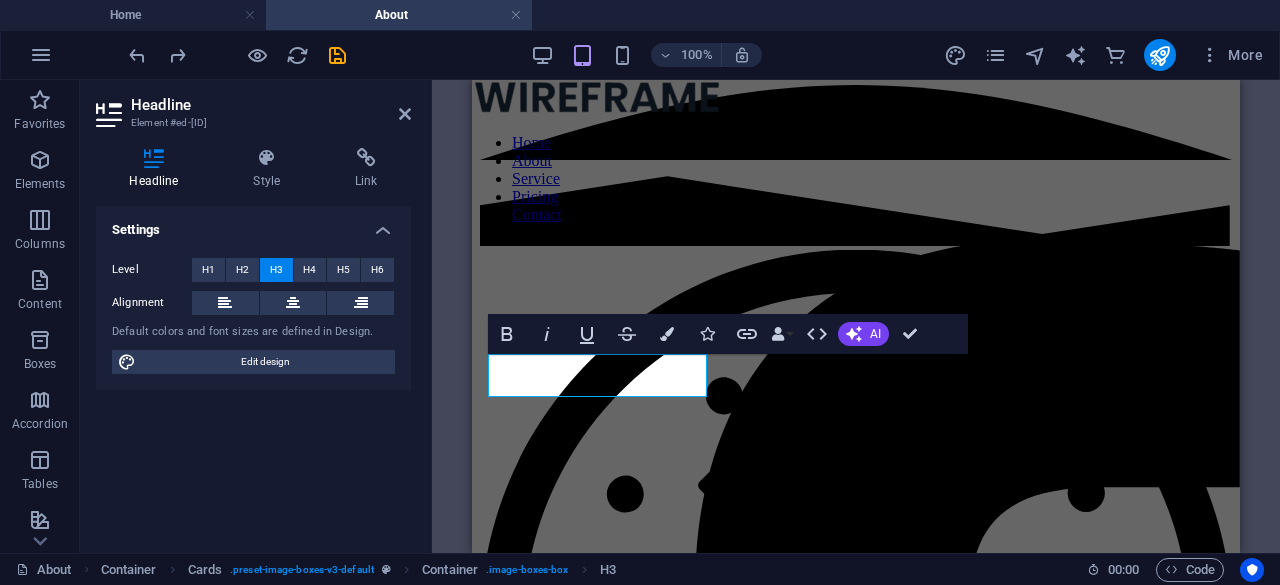 type 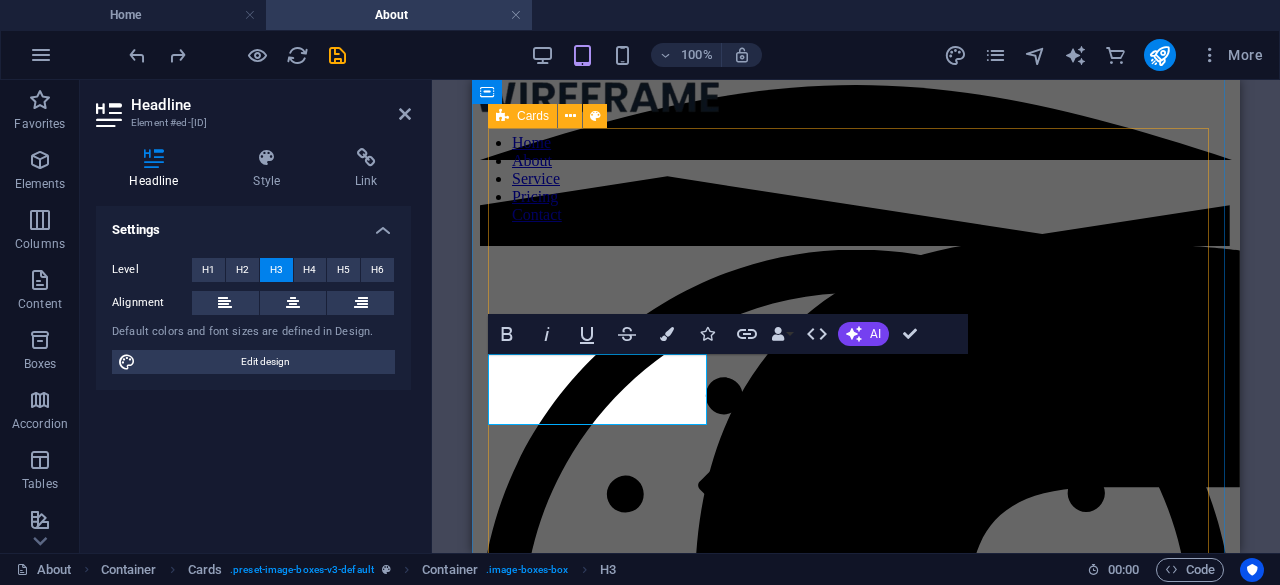 click on "Tommi Nieminen Lorem ipsum dolor sit amet, consectetuer adipiscing elit. Aenean commodo ligula eget dolor. Lorem ipsum dolor sit amet. Person 2 Lorem ipsum dolor sit amet, consectetuer adipiscing elit. Aenean commodo ligula eget dolor. Lorem ipsum dolor sit amet. Person 3 Lorem ipsum dolor sit amet, consectetuer adipiscing elit. Aenean commodo ligula eget dolor. Lorem ipsum dolor sit amet." at bounding box center [856, 3206] 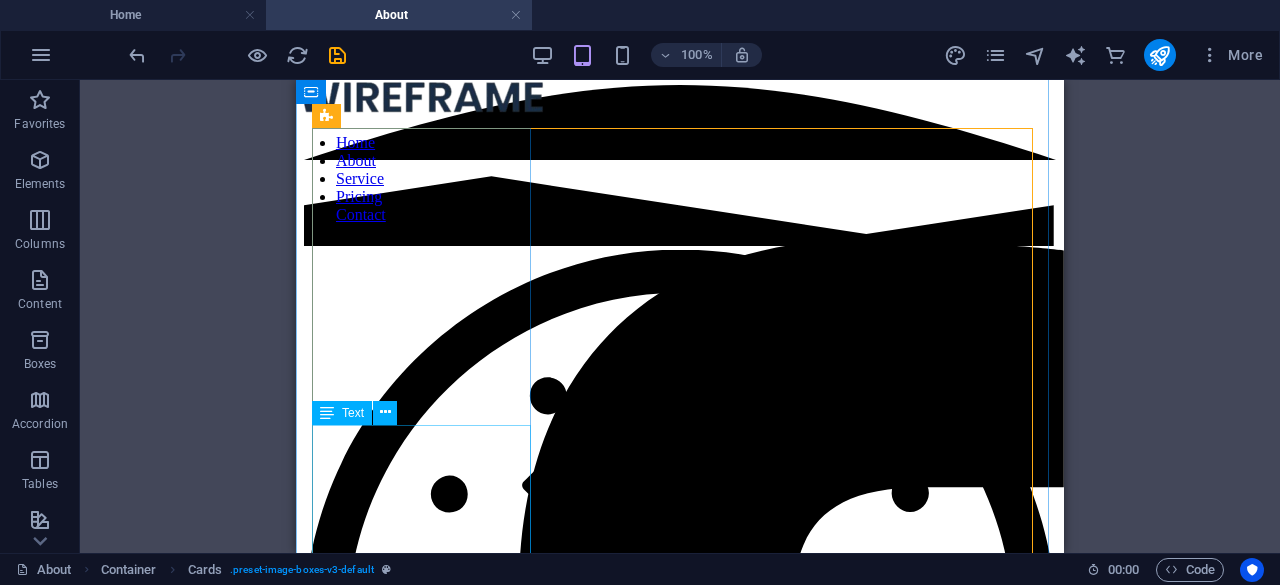 click on "Lorem ipsum dolor sit amet, consectetuer adipiscing elit. Aenean commodo ligula eget dolor. Lorem ipsum dolor sit amet." at bounding box center (680, 2736) 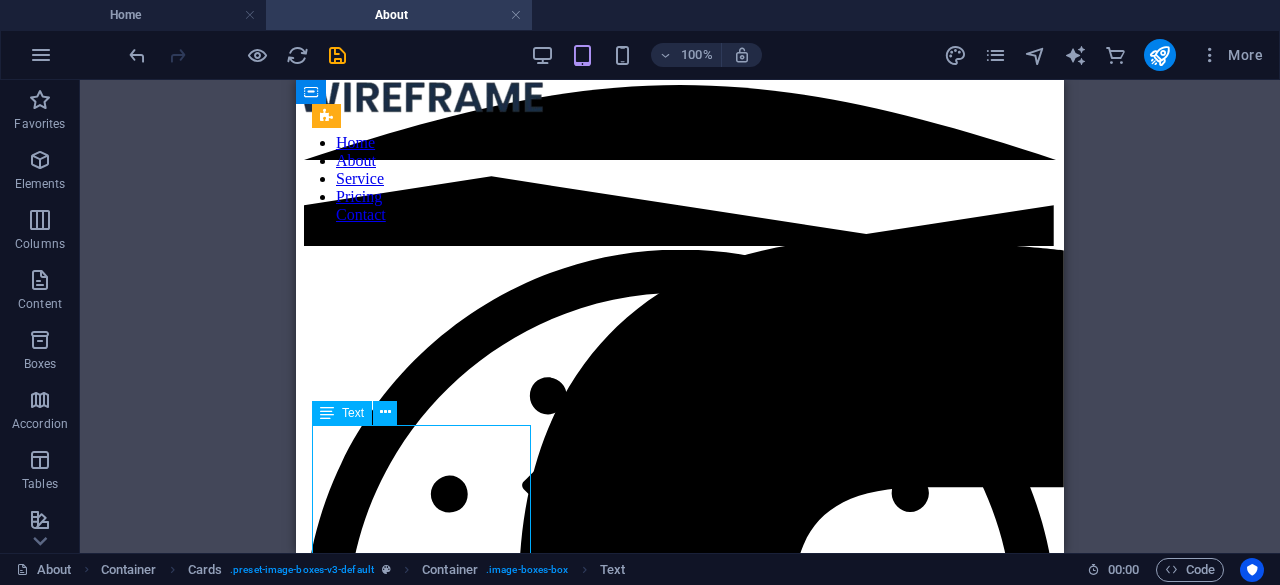 click on "Lorem ipsum dolor sit amet, consectetuer adipiscing elit. Aenean commodo ligula eget dolor. Lorem ipsum dolor sit amet." at bounding box center [680, 2736] 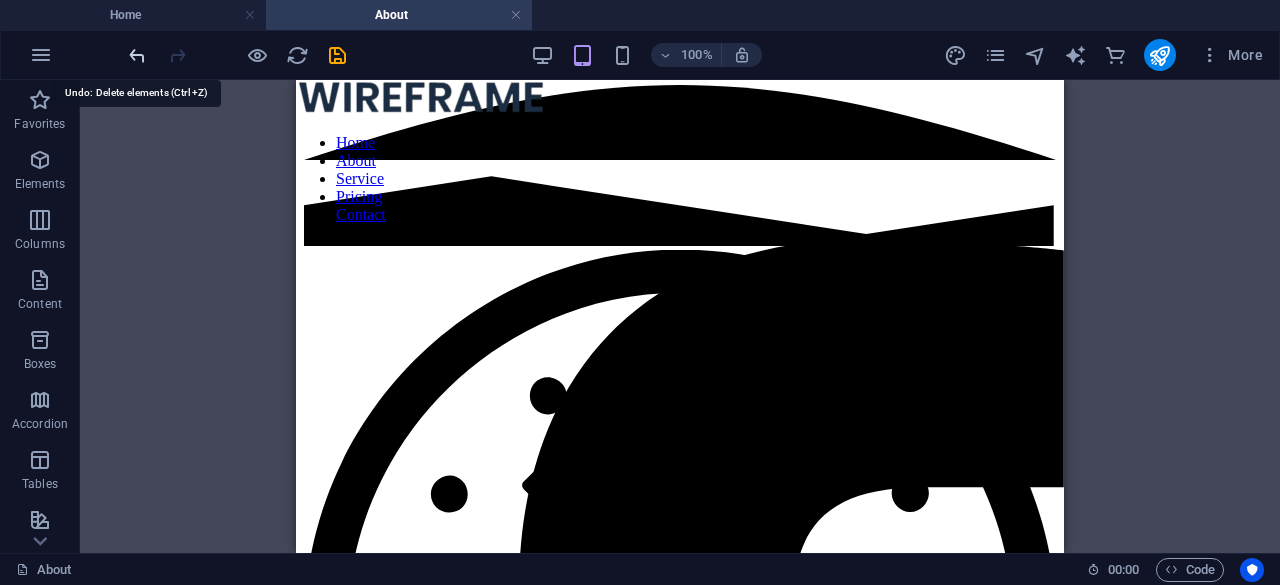 click at bounding box center [137, 55] 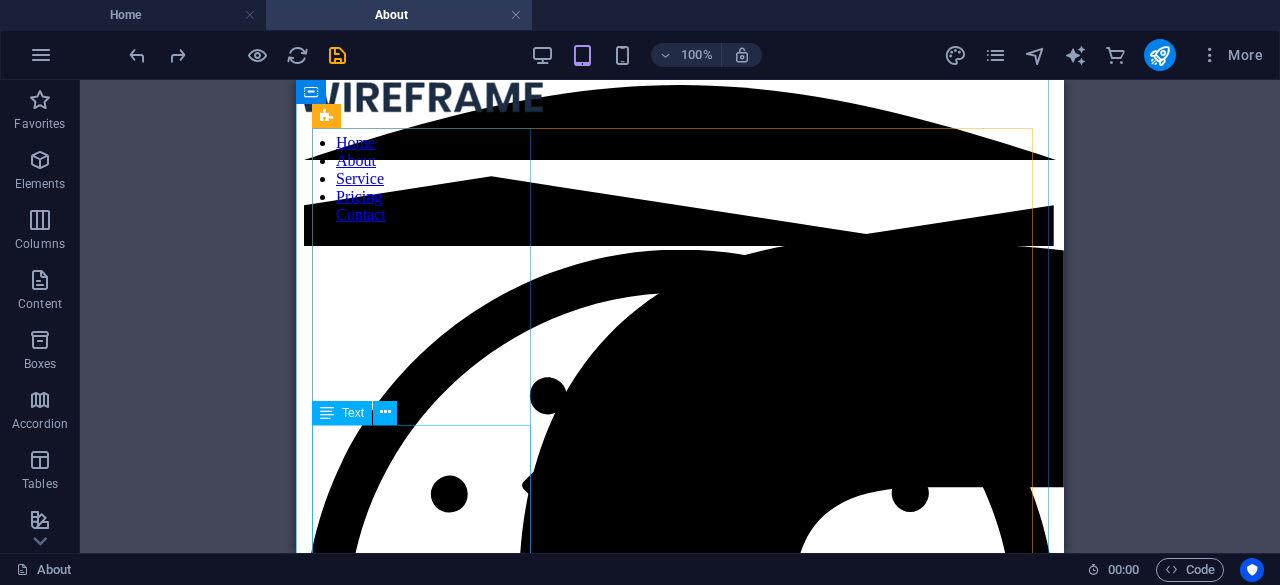 click on "Lorem ipsum dolor sit amet, consectetuer adipiscing elit. Aenean commodo ligula eget dolor. Lorem ipsum dolor sit amet." at bounding box center (680, 2736) 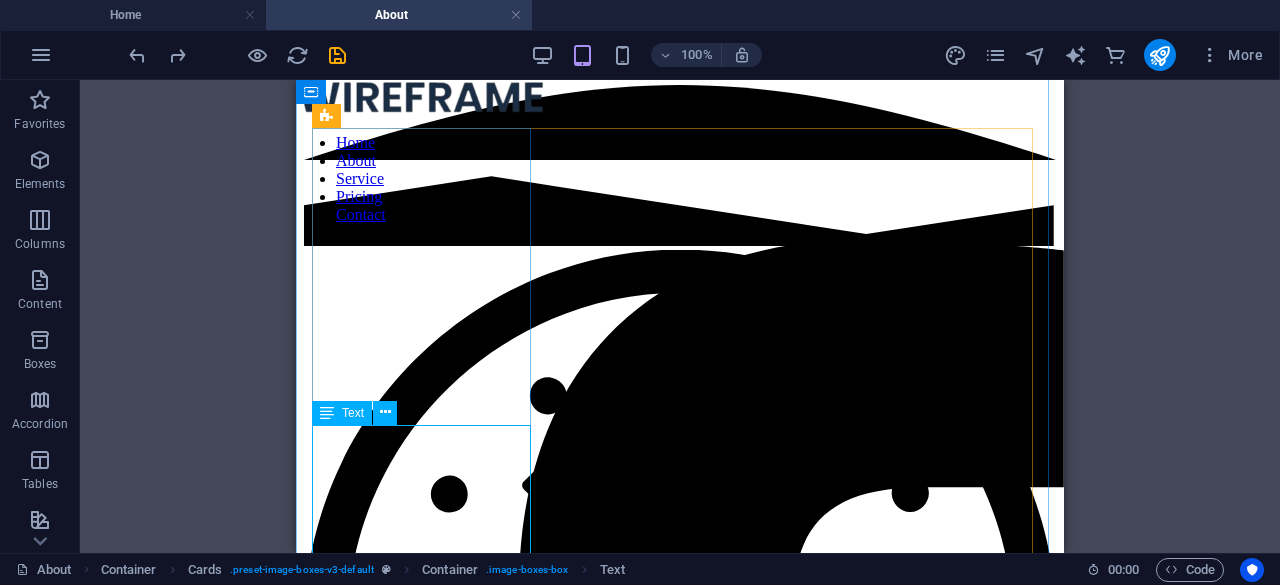 click on "Lorem ipsum dolor sit amet, consectetuer adipiscing elit. Aenean commodo ligula eget dolor. Lorem ipsum dolor sit amet." at bounding box center (680, 2736) 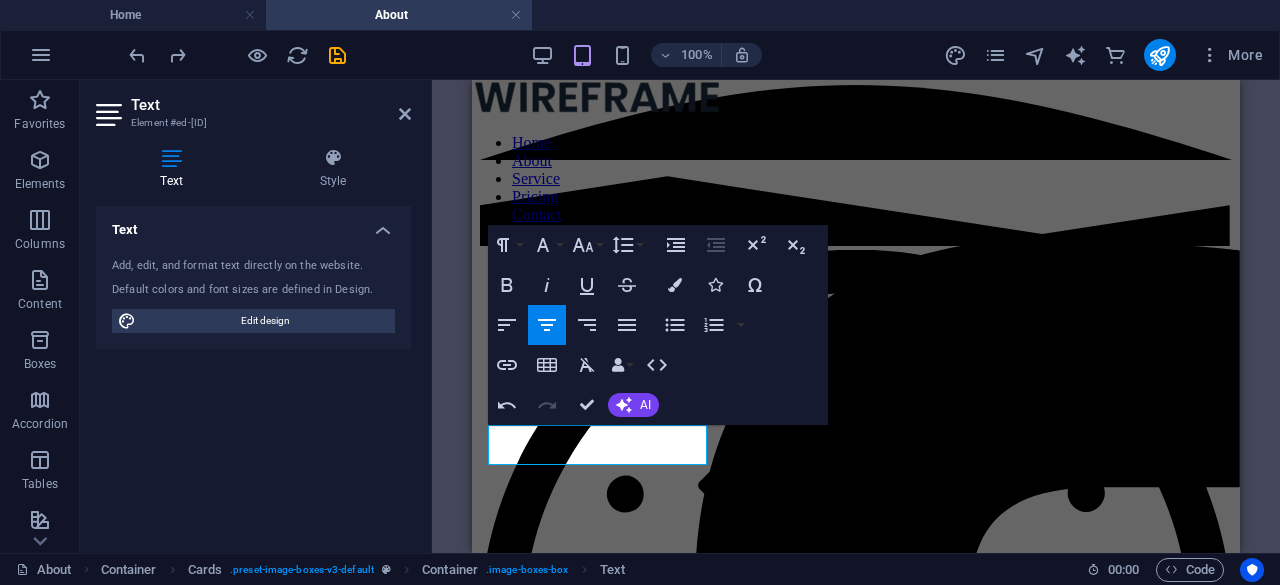 type 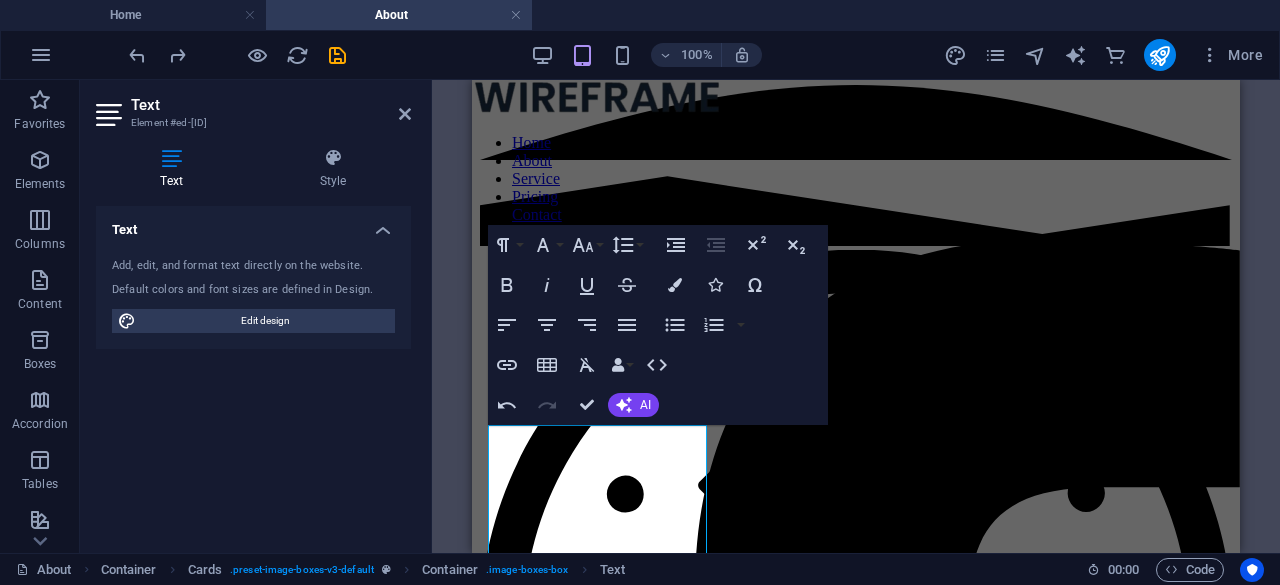 click on "Text Add, edit, and format text directly on the website. Default colors and font sizes are defined in Design. Edit design Alignment Left aligned Centered Right aligned" at bounding box center [253, 371] 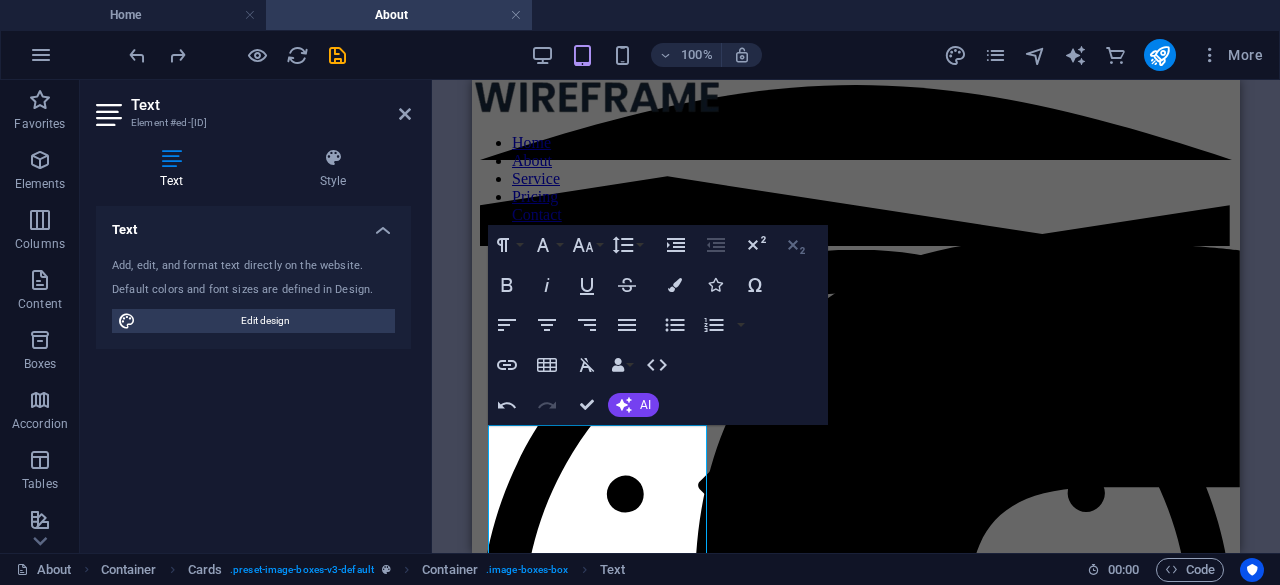 click 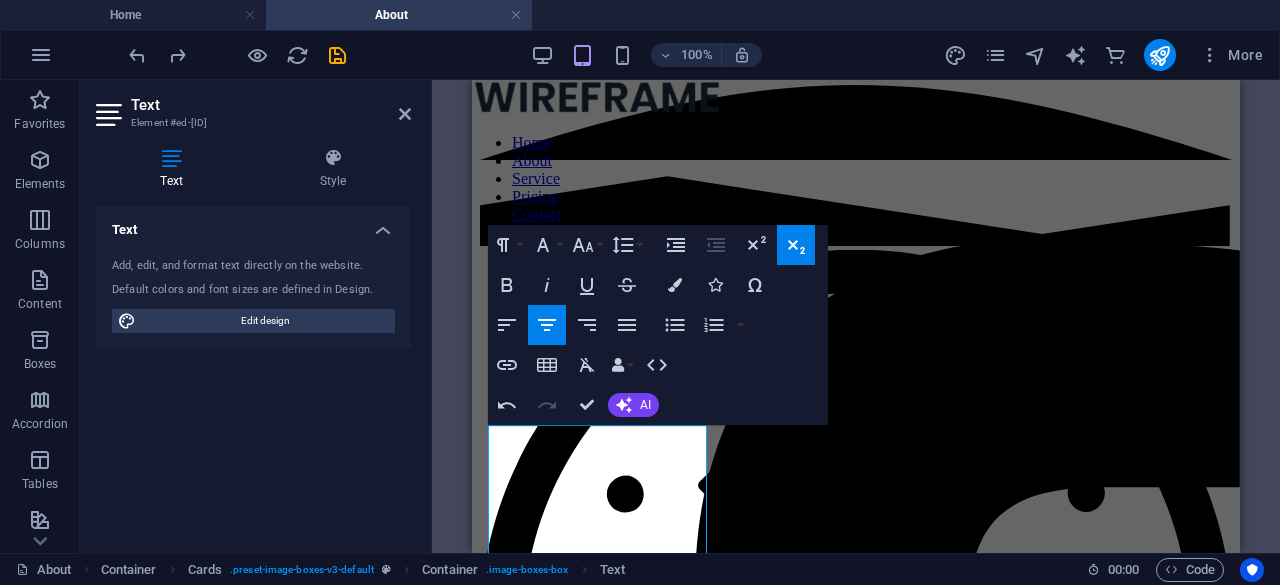 click 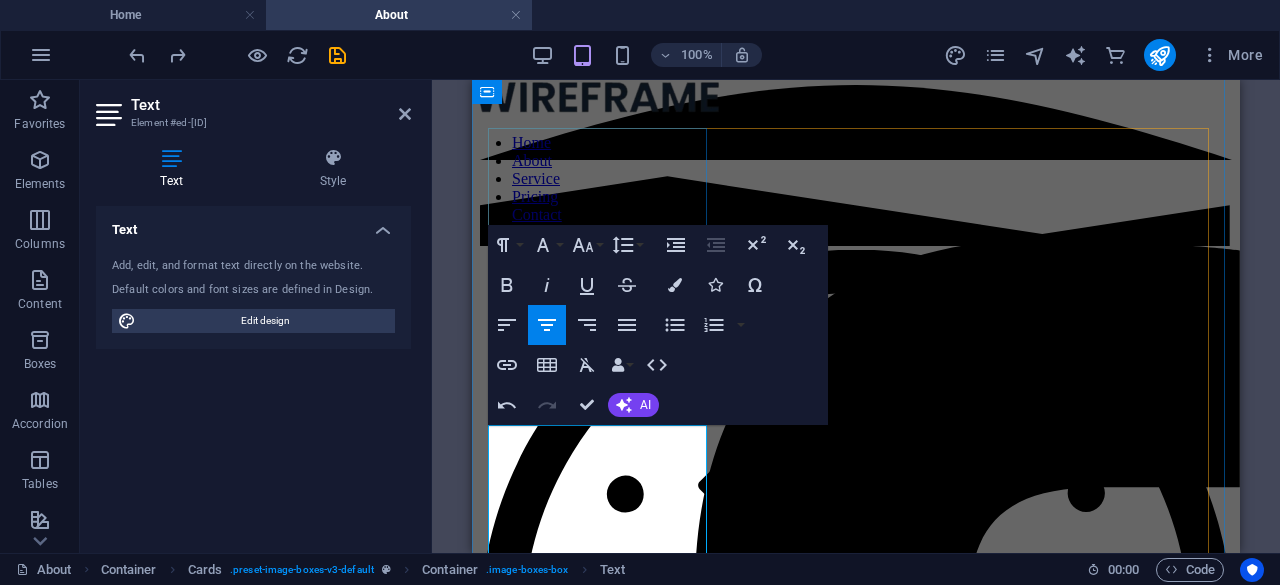 click on "Puheenjohtaja vuodesta 2024 lähtien.  Lentopallo ja sählyjaoksen yhteyshenkilö​" at bounding box center (856, 2727) 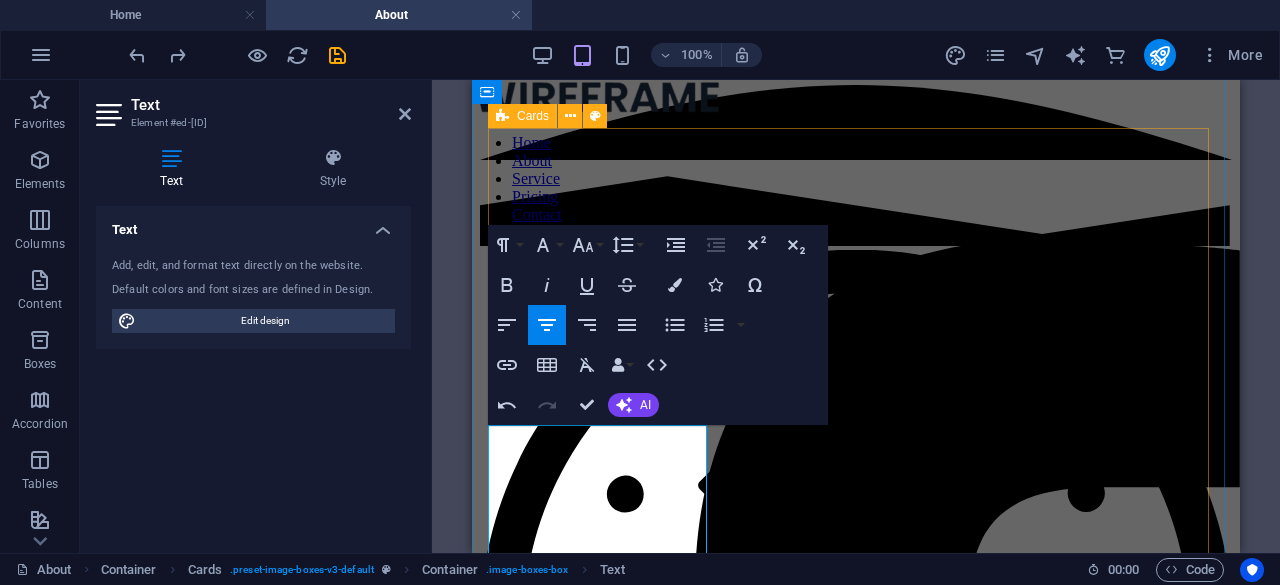click on "Tommi Nieminen Puheenjohtaja vuodesta 2024 lähtien.  Lentopallo ja sählyjaoksen yhteyshenkilö​ Person 2 Lorem ipsum dolor sit amet, consectetuer adipiscing elit. Aenean commodo ligula eget dolor. Lorem ipsum dolor sit amet. Person 3 Lorem ipsum dolor sit amet, consectetuer adipiscing elit. Aenean commodo ligula eget dolor. Lorem ipsum dolor sit amet." at bounding box center [856, 3197] 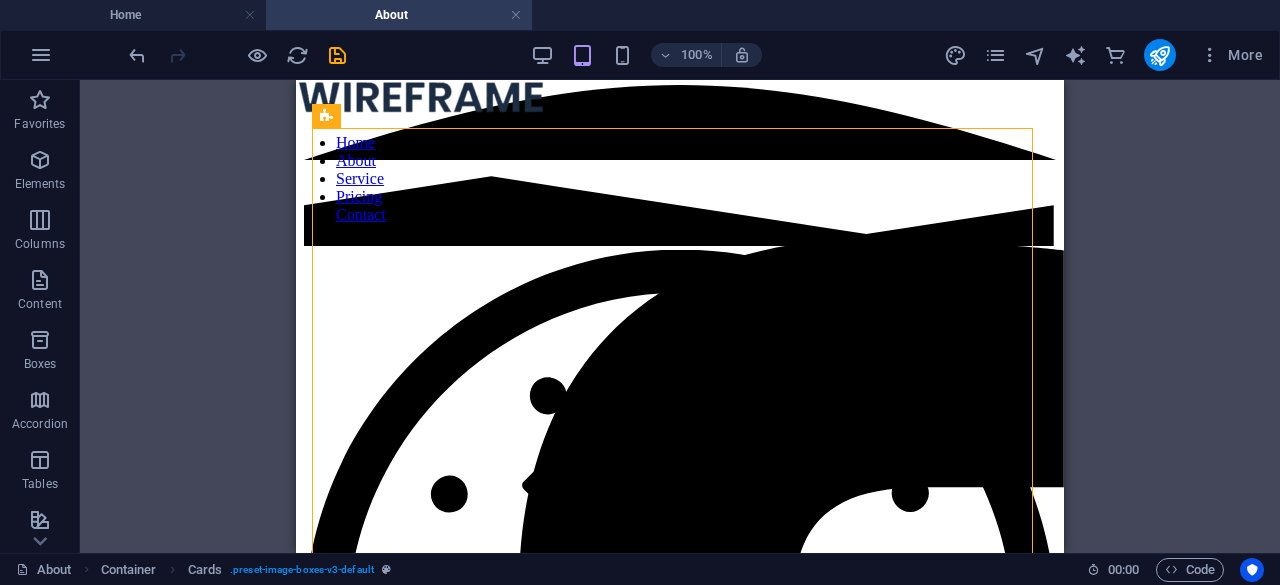 click on "H1   Banner   Container   H3   Reference   Container   Image   Container   Cards   Container   Container   Image   Container   H3   Container   Cards   Container   Image   Text   Text   H3" at bounding box center [680, 316] 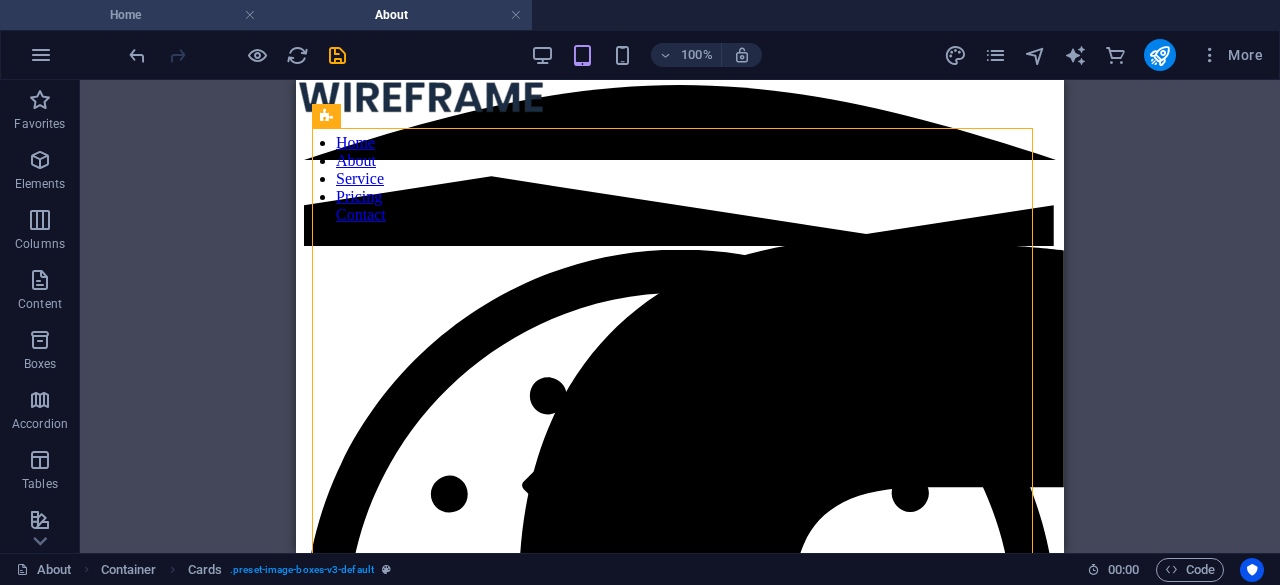 click on "Home" at bounding box center [133, 15] 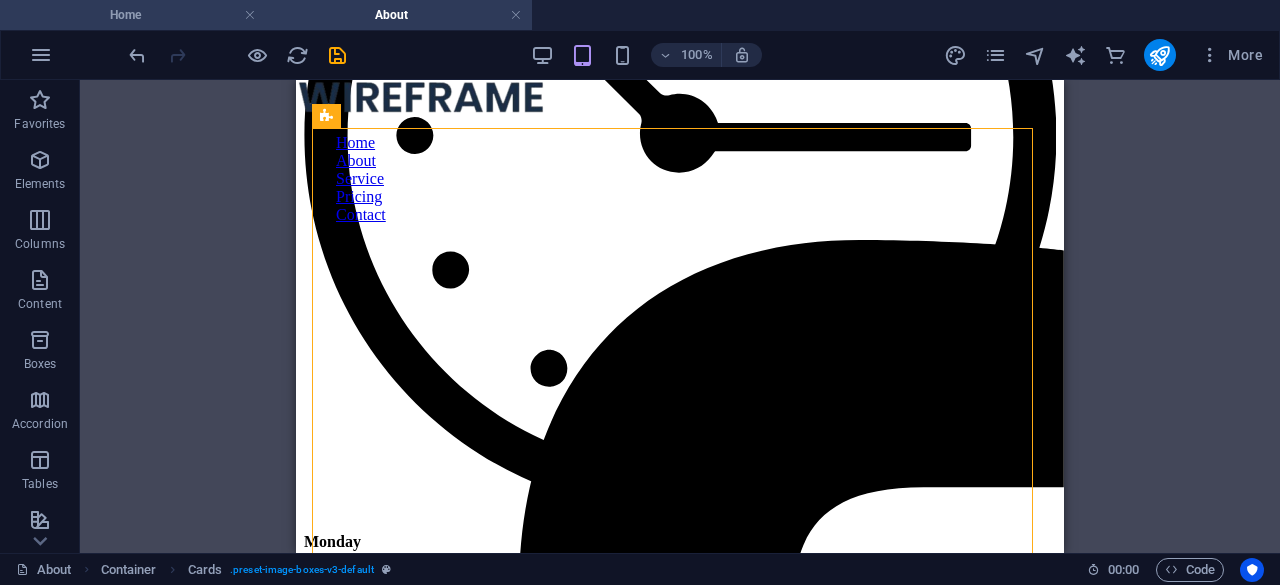 scroll, scrollTop: 0, scrollLeft: 0, axis: both 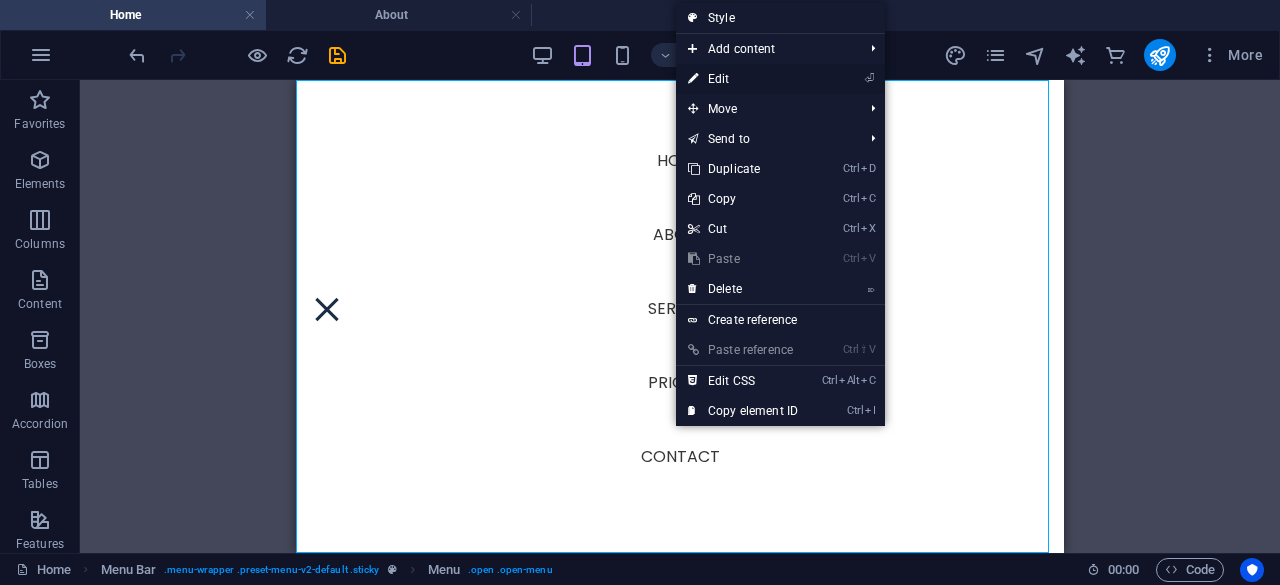click on "⏎  Edit" at bounding box center [743, 79] 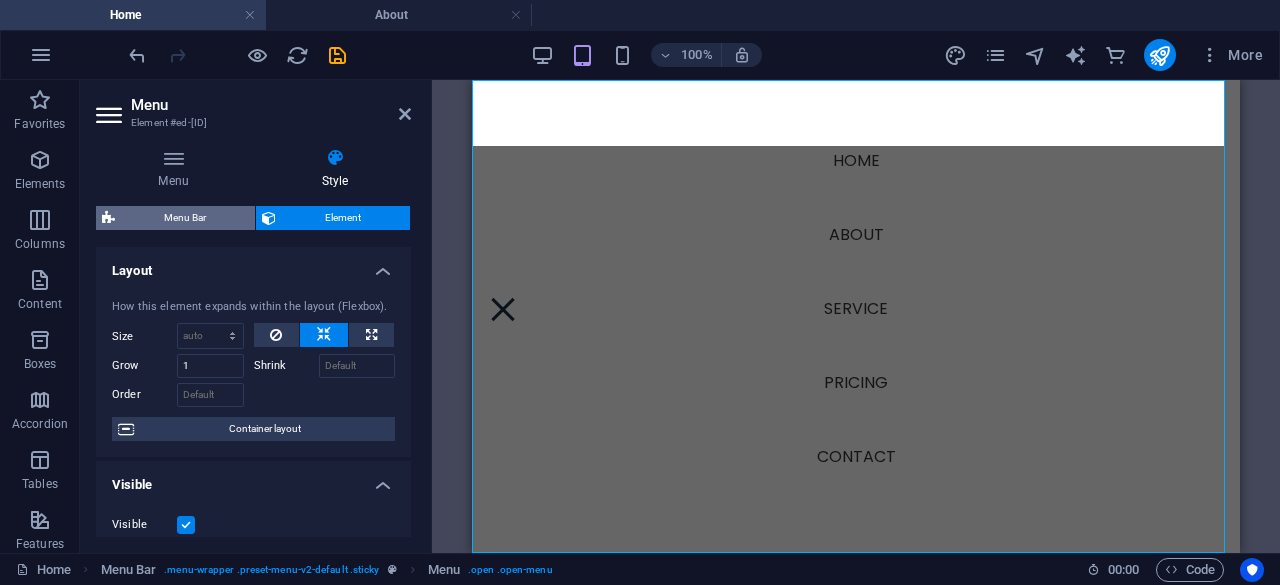 click on "Menu Bar" at bounding box center (185, 218) 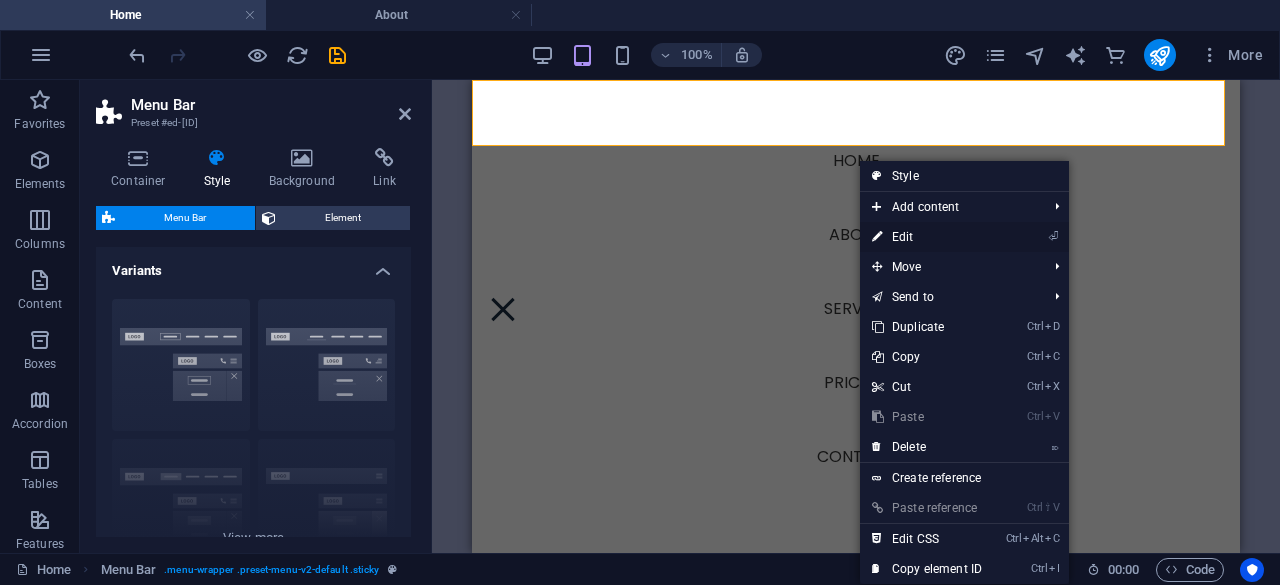 click on "⏎  Edit" at bounding box center (927, 237) 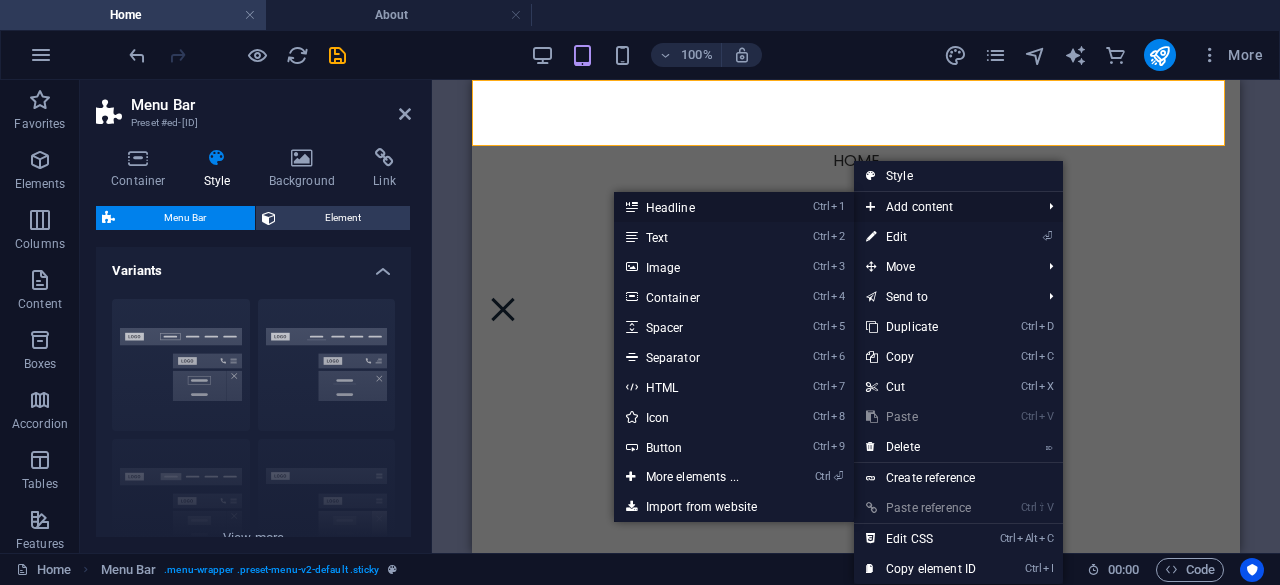 click on "Ctrl 1  Headline" at bounding box center [696, 207] 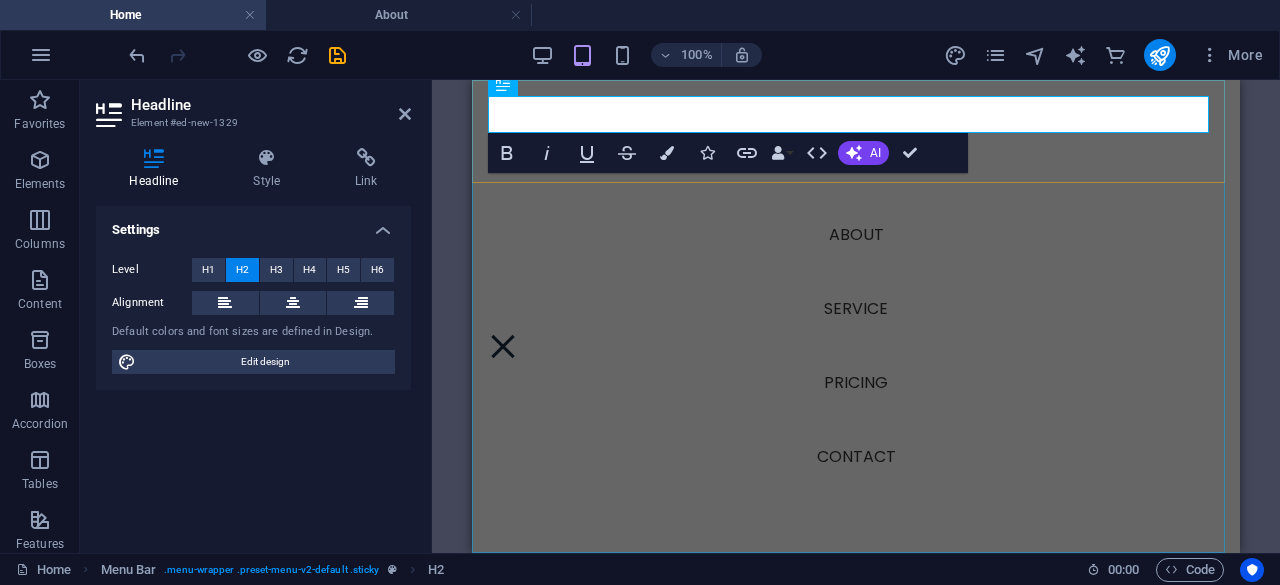 click on "Home About Service Pricing Contact" at bounding box center (856, 316) 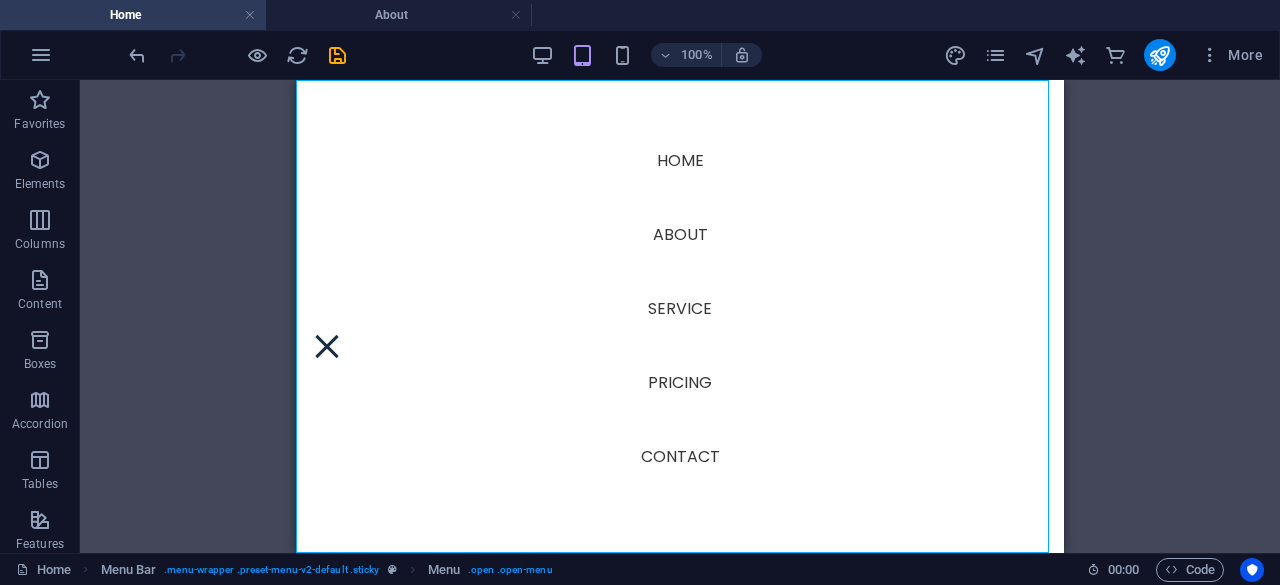click on "Home About Service Pricing Contact" at bounding box center [680, 316] 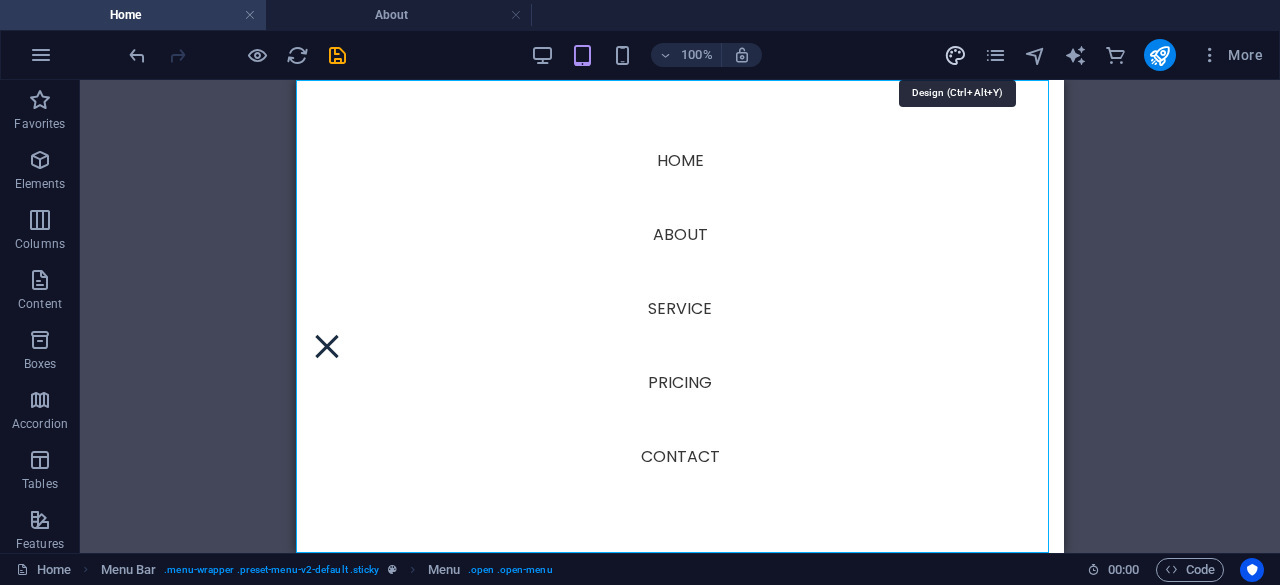 click at bounding box center [955, 55] 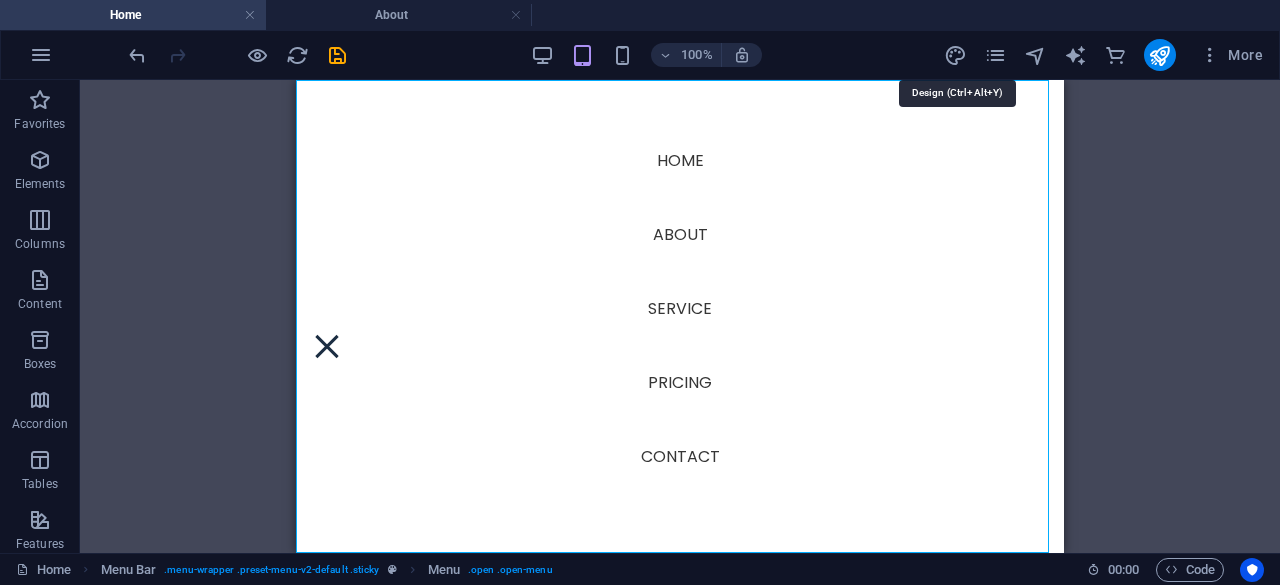 select on "px" 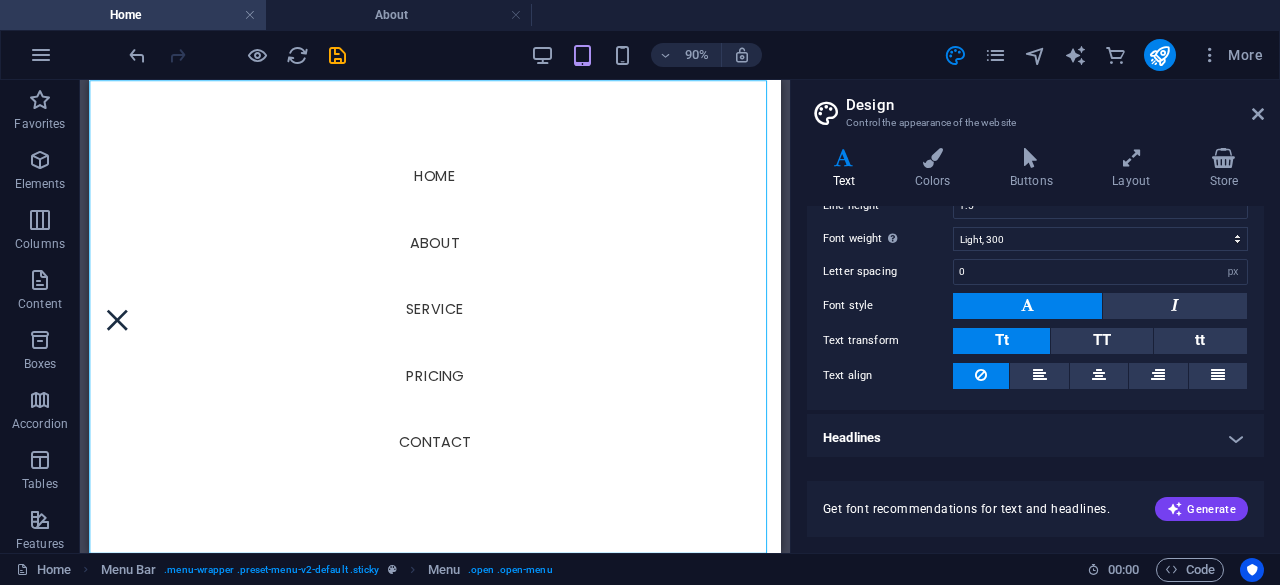 scroll, scrollTop: 0, scrollLeft: 0, axis: both 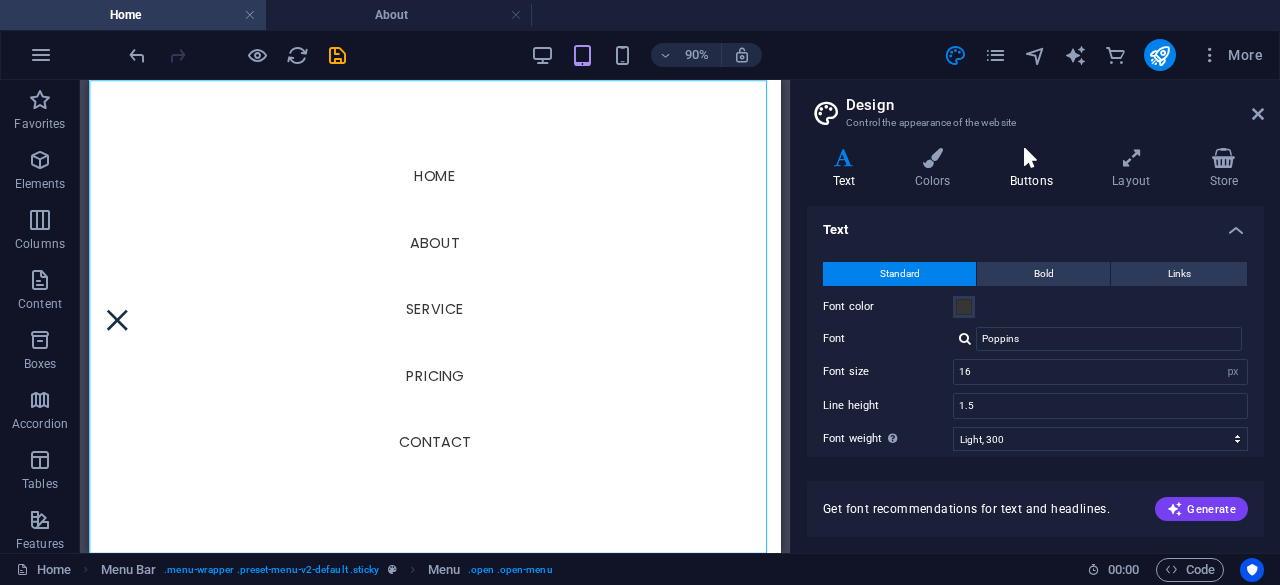 click on "Buttons" at bounding box center [1035, 169] 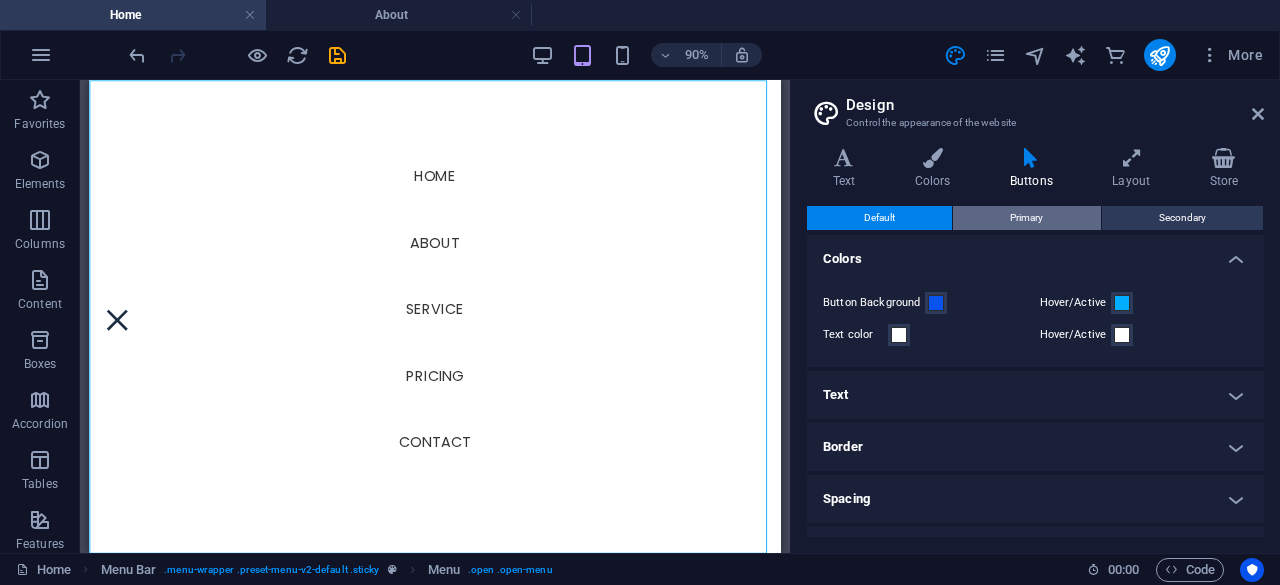 click on "Primary" at bounding box center [1026, 218] 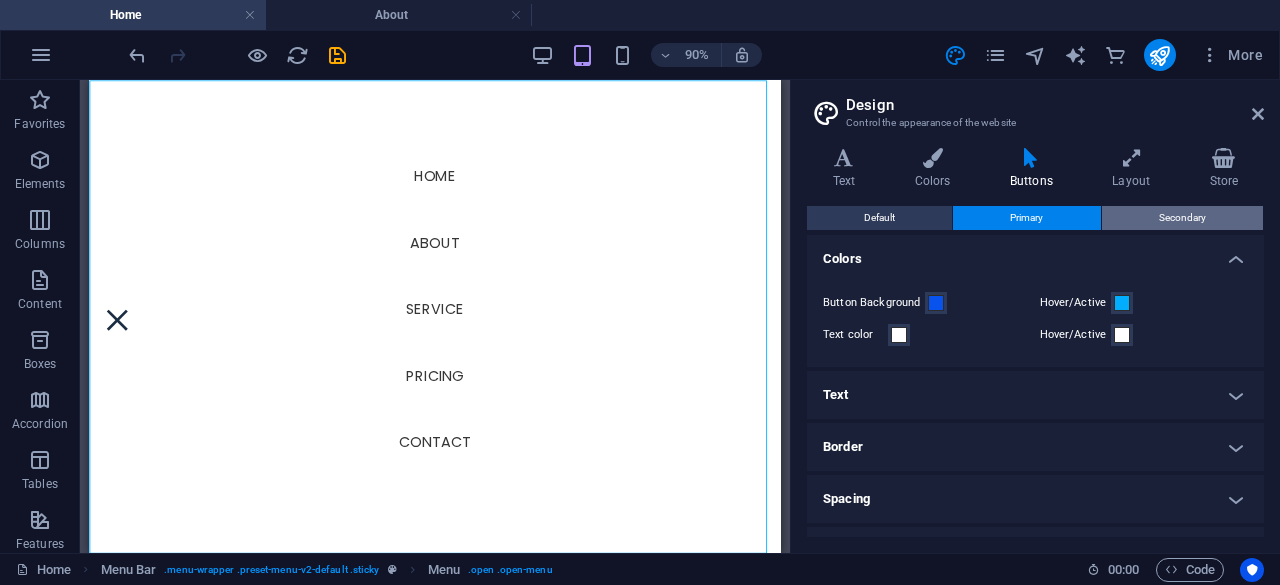 click on "Secondary" at bounding box center (1182, 218) 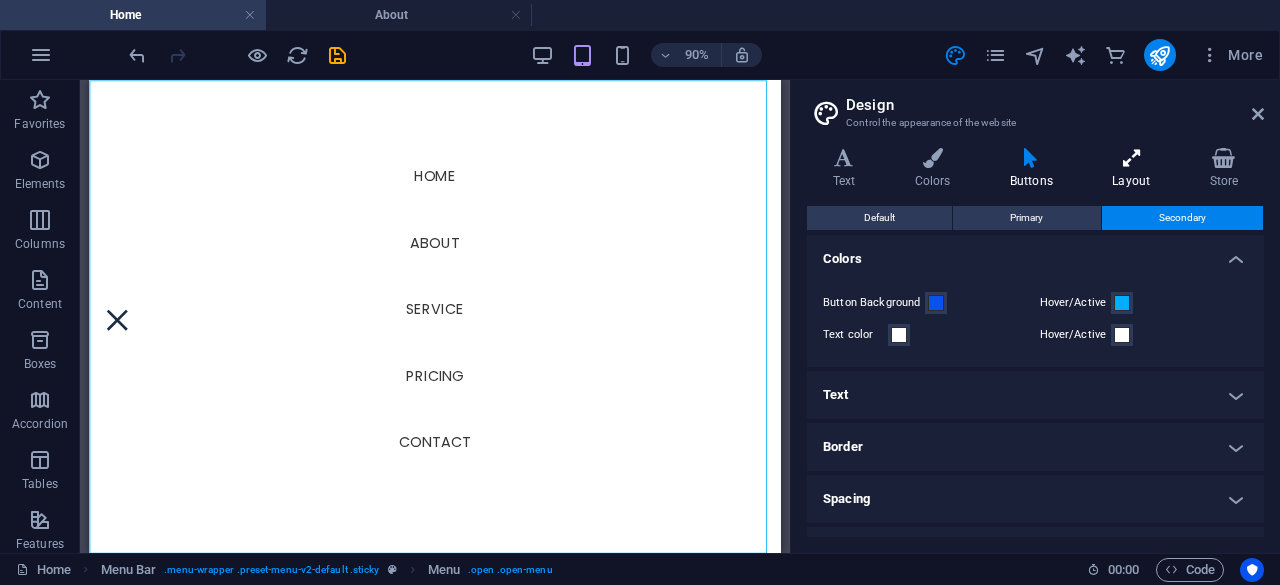 click at bounding box center [1131, 158] 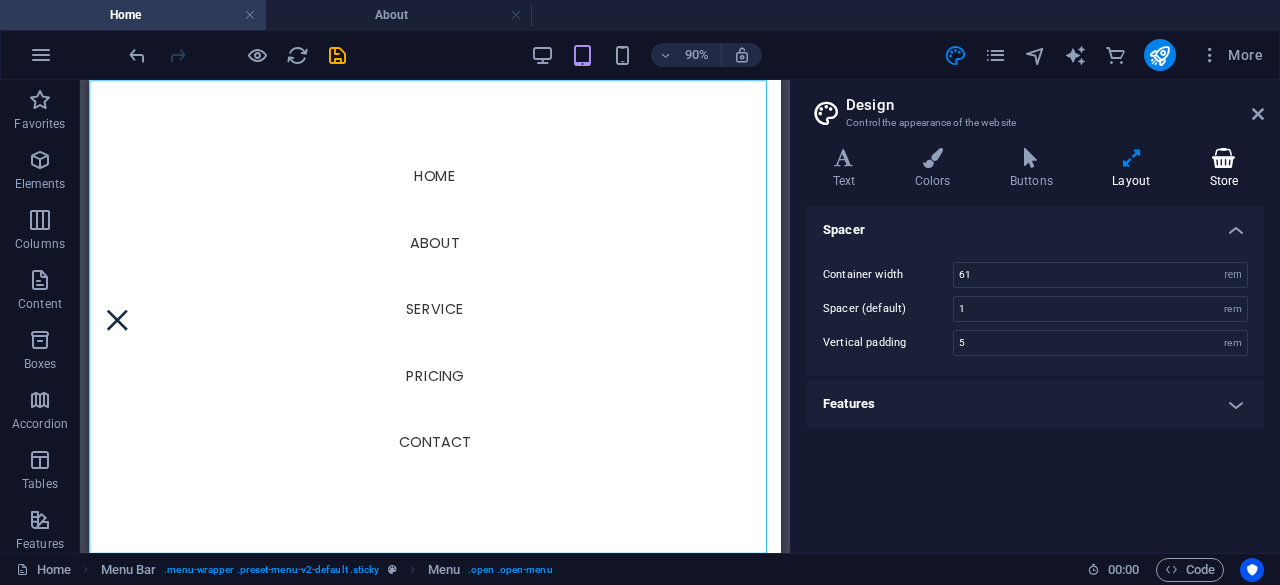 click on "Store" at bounding box center [1224, 169] 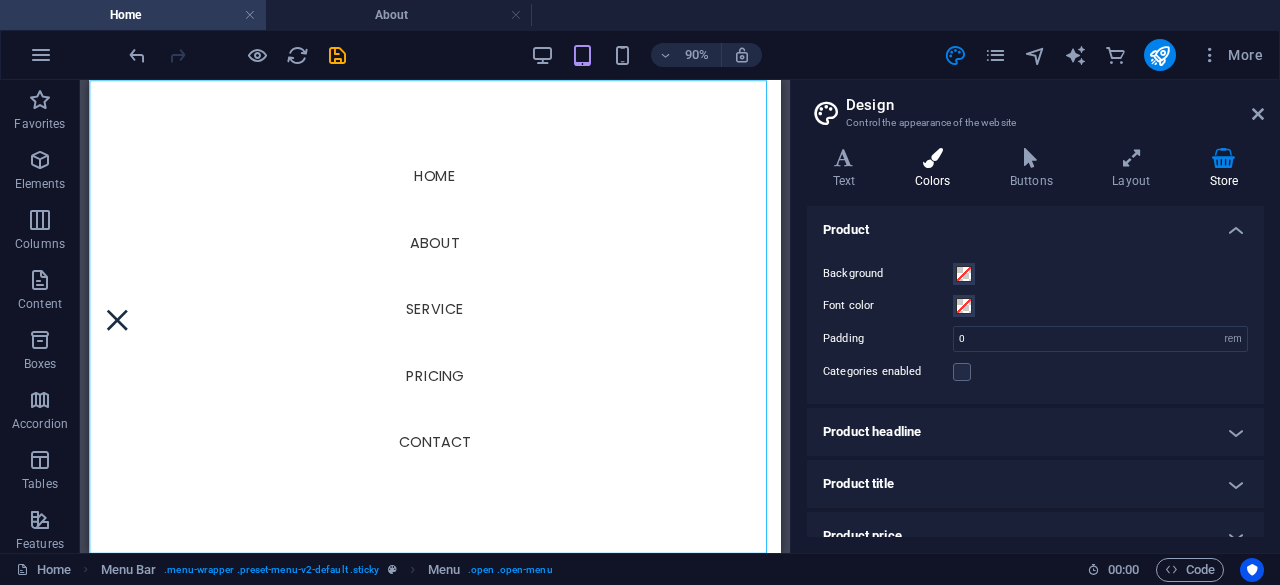 click at bounding box center [932, 158] 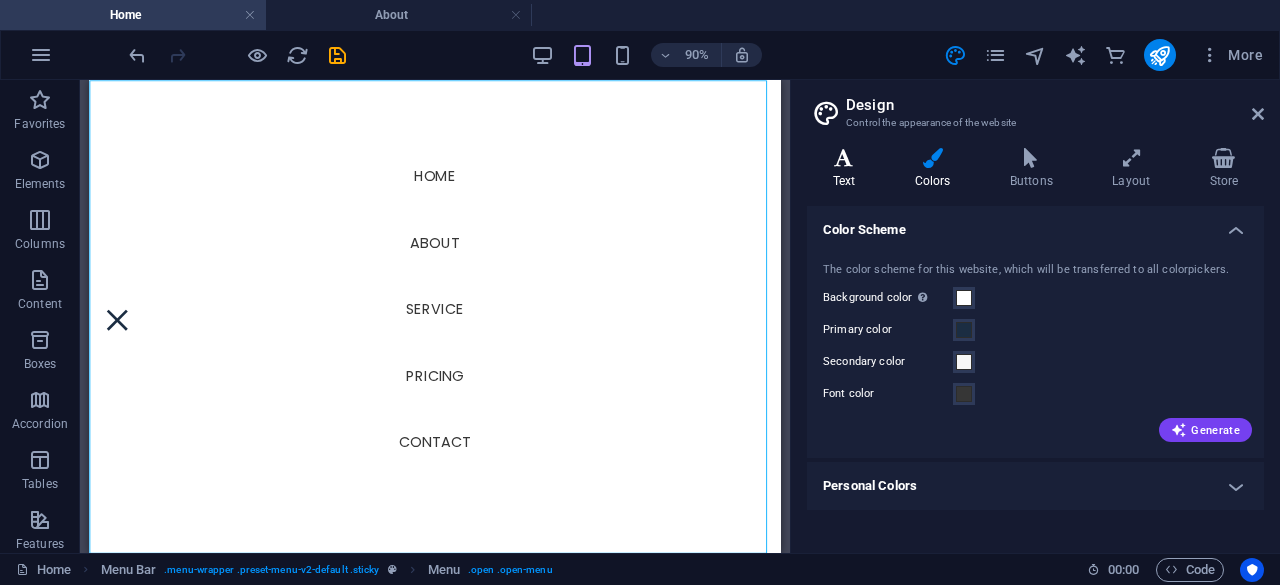 click at bounding box center (844, 158) 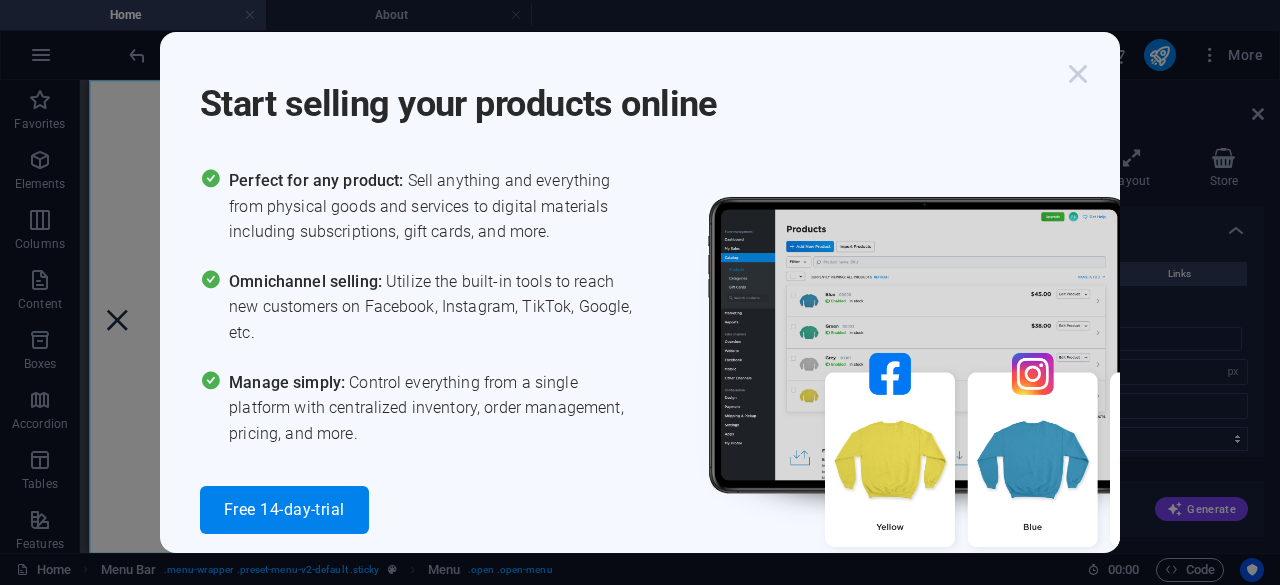 click at bounding box center (1078, 74) 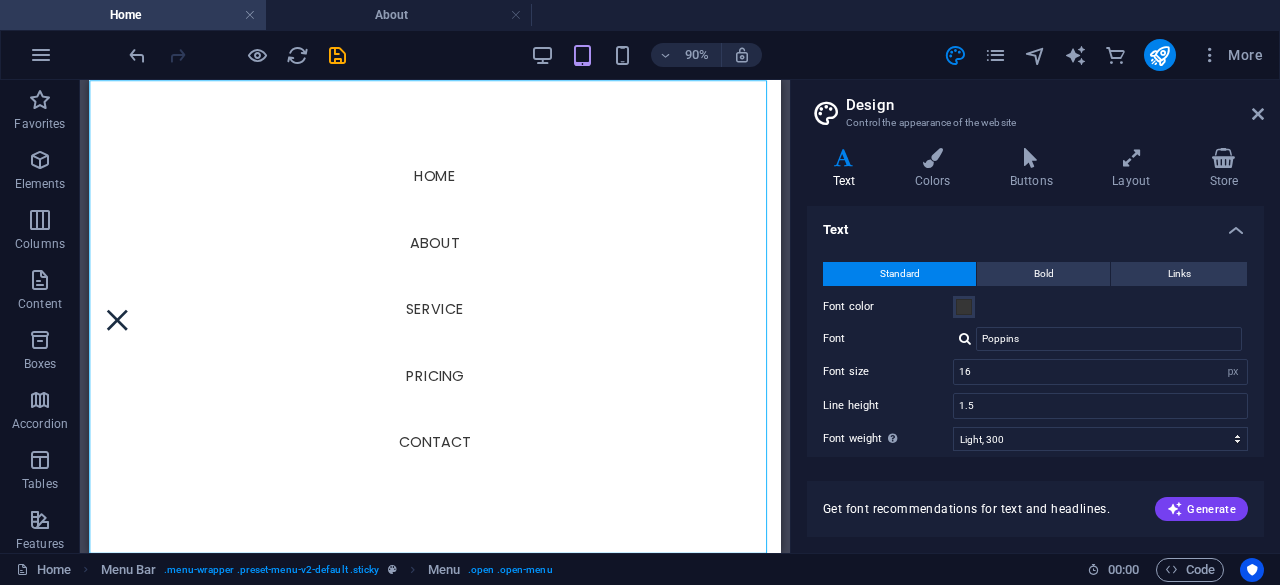 click on "Text" at bounding box center (1035, 224) 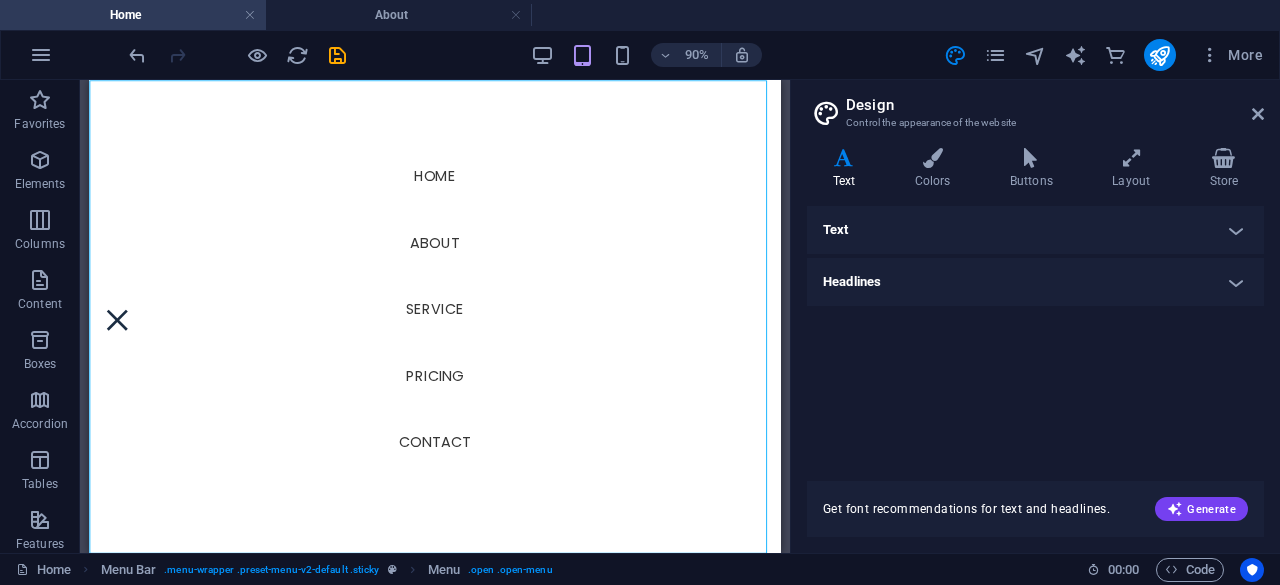 click on "Text" at bounding box center (1035, 230) 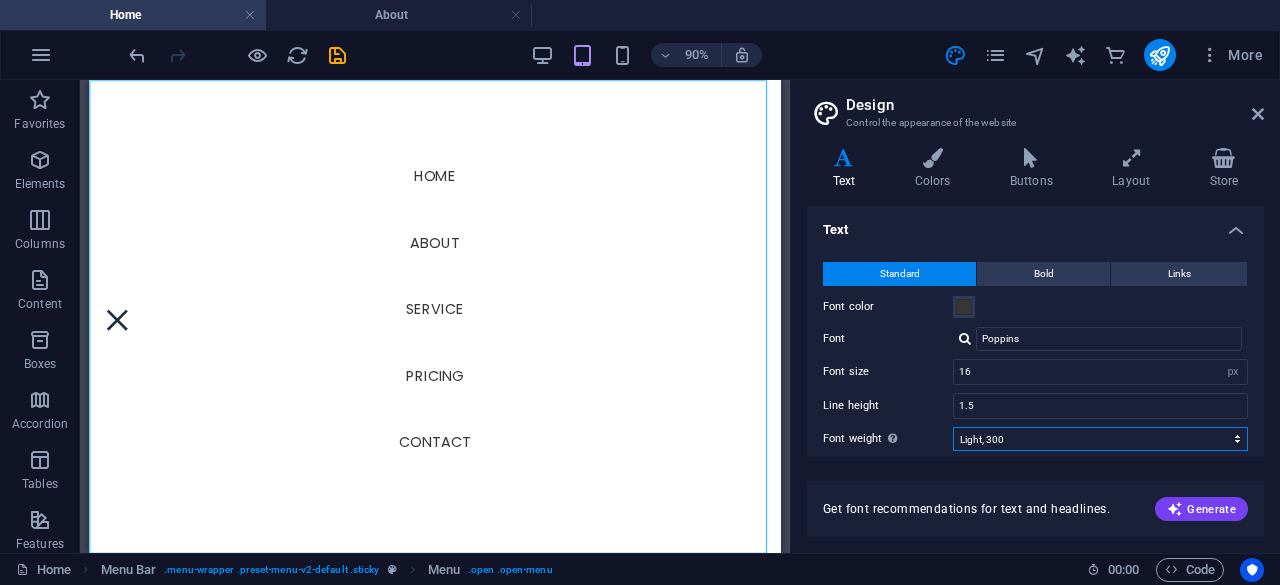 click on "Thin, 100 Extra-light, 200 Light, 300 Regular, 400 Medium, 500 Semi-bold, 600 Bold, 700 Extra-bold, 800 Black, 900" at bounding box center (1100, 439) 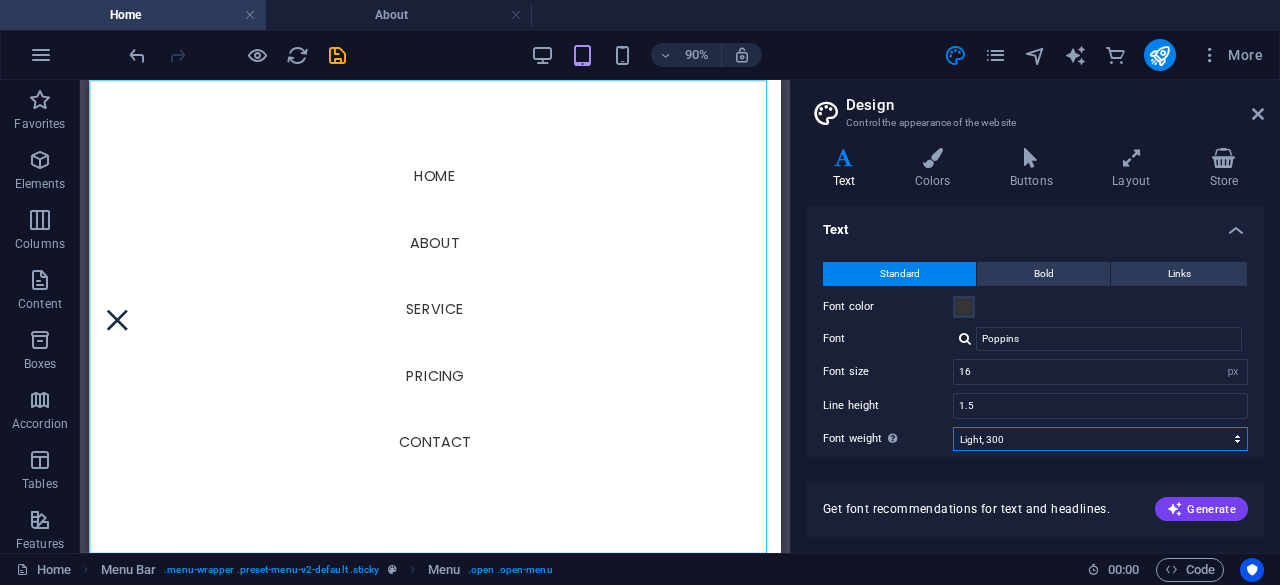 click on "Thin, 100 Extra-light, 200 Light, 300 Regular, 400 Medium, 500 Semi-bold, 600 Bold, 700 Extra-bold, 800 Black, 900" at bounding box center (1100, 439) 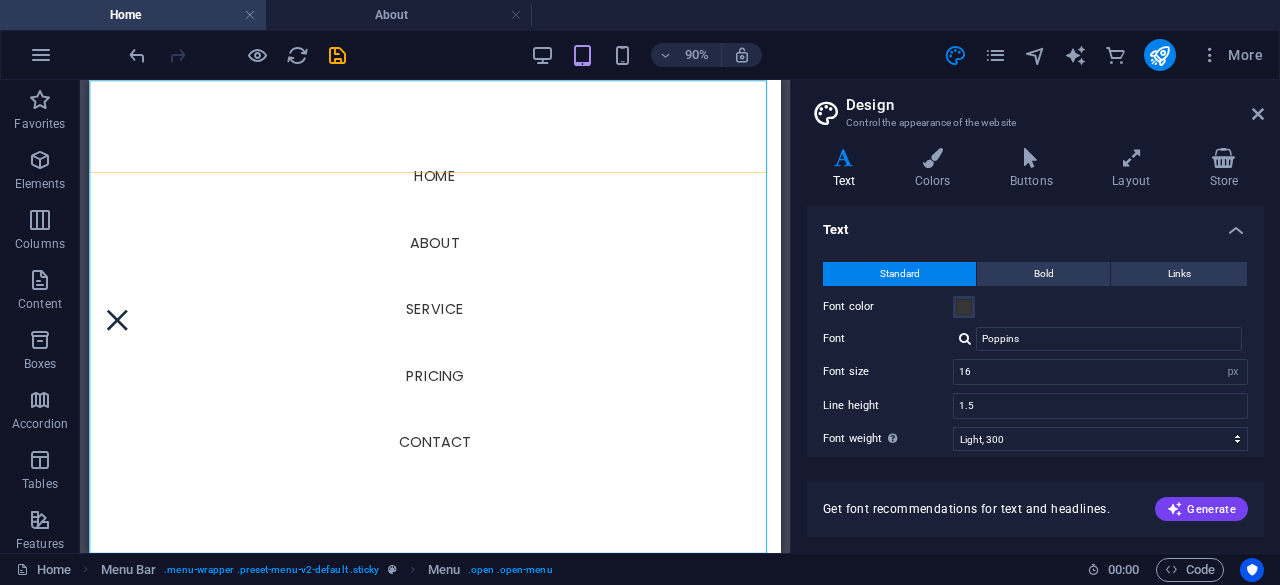 click on "Home About Service Pricing Contact" at bounding box center (473, 343) 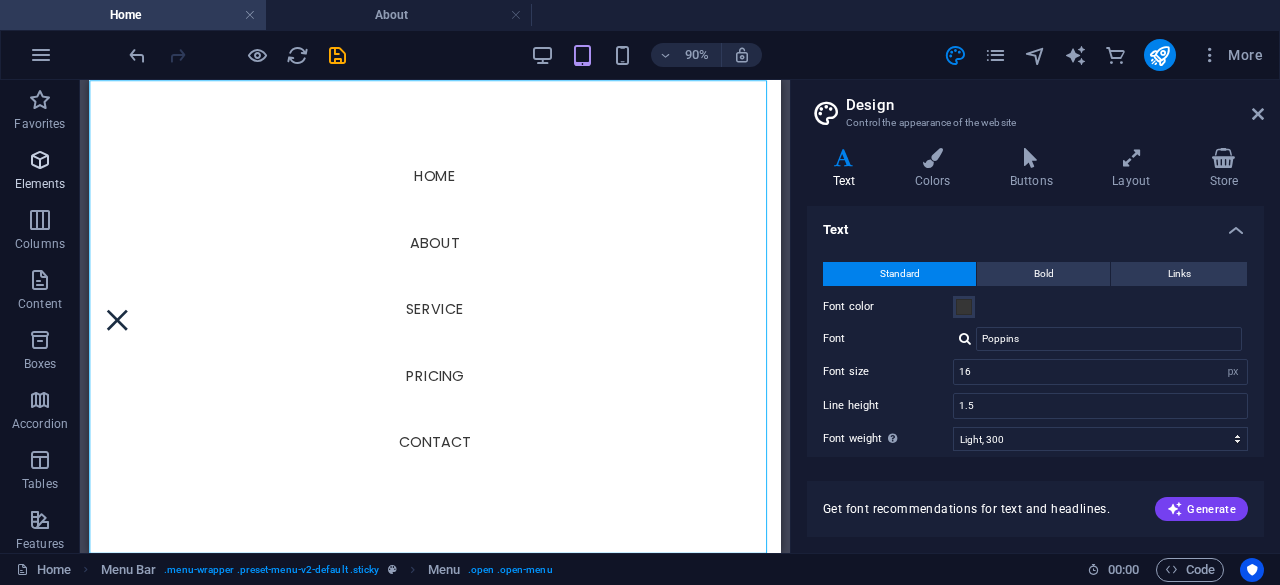 click on "Elements" at bounding box center [40, 172] 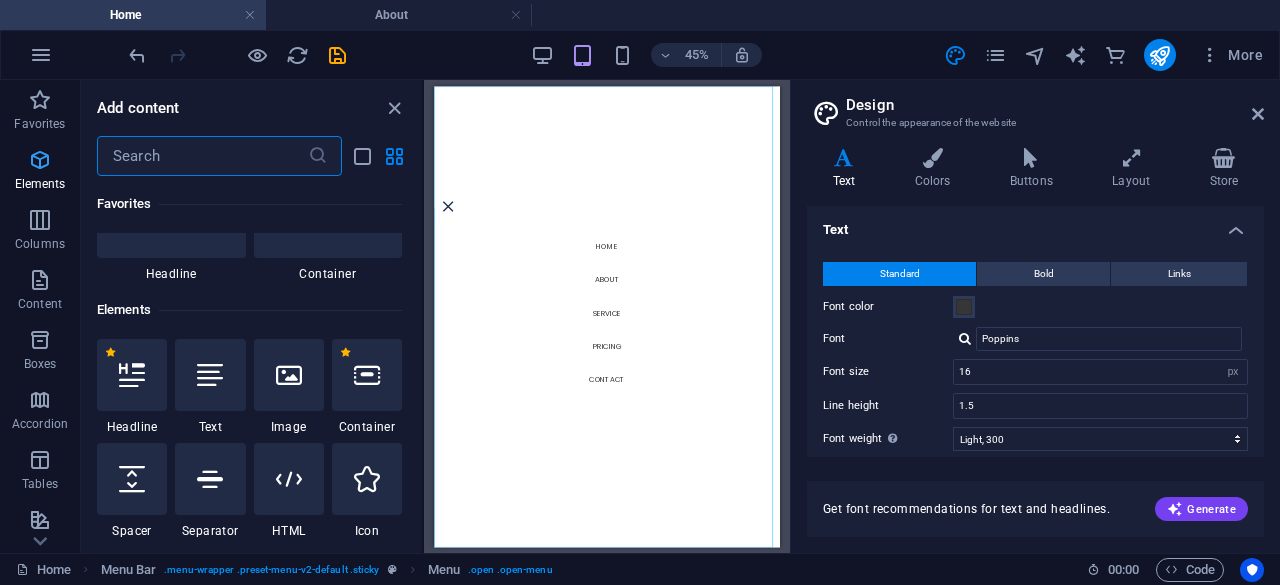 scroll, scrollTop: 213, scrollLeft: 0, axis: vertical 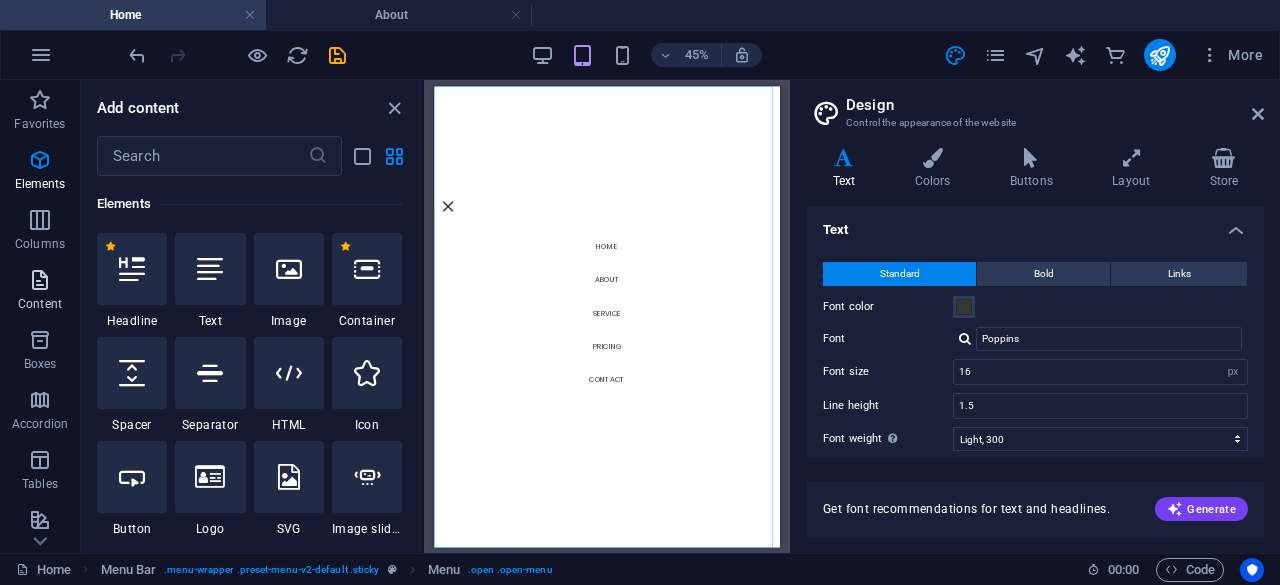 click on "Content" at bounding box center [40, 292] 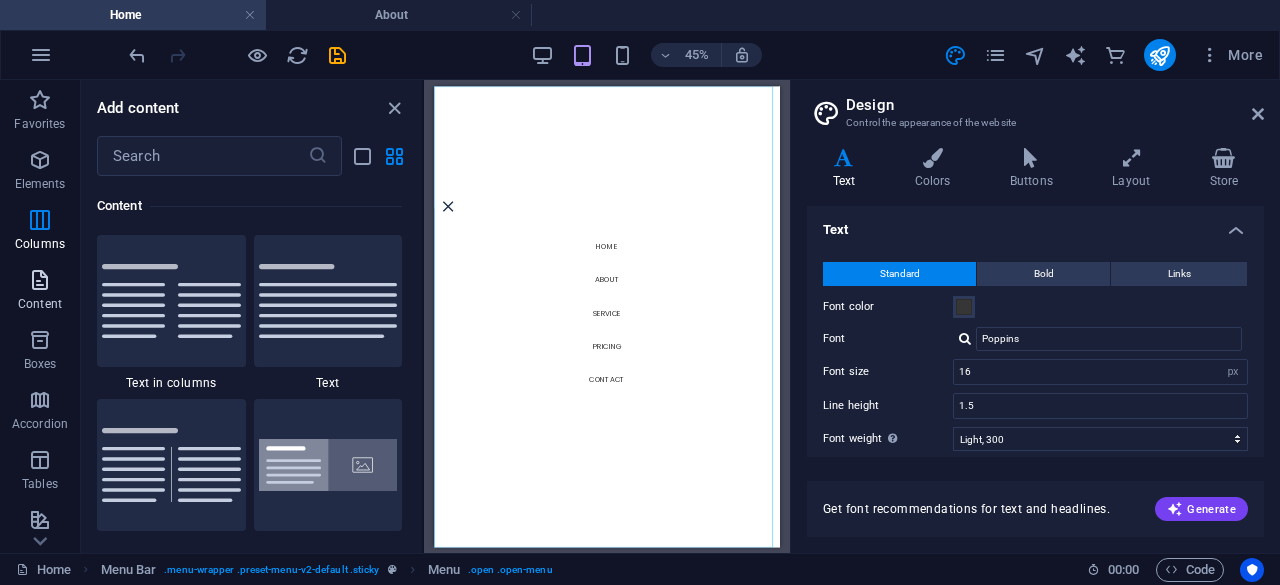 scroll, scrollTop: 3499, scrollLeft: 0, axis: vertical 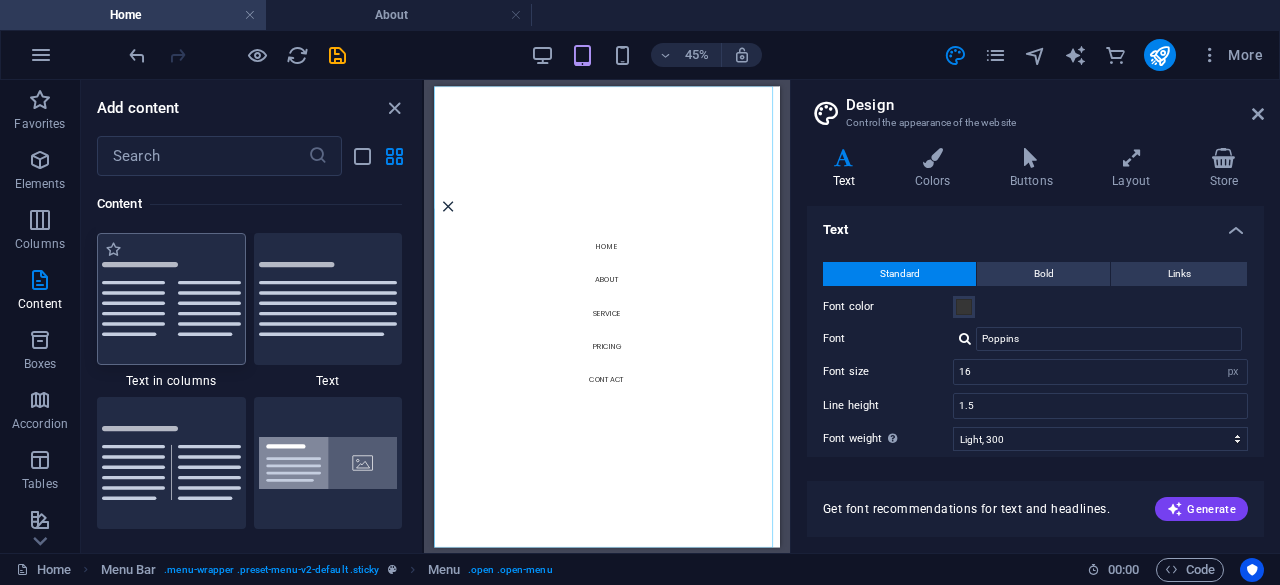 click at bounding box center (171, 299) 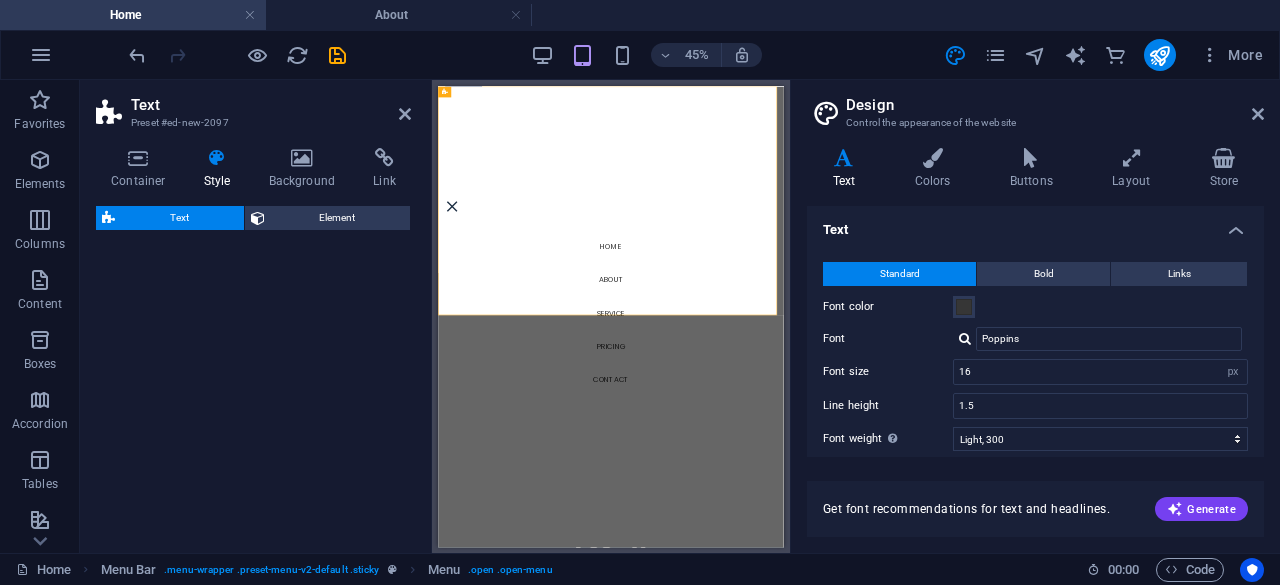 select on "rem" 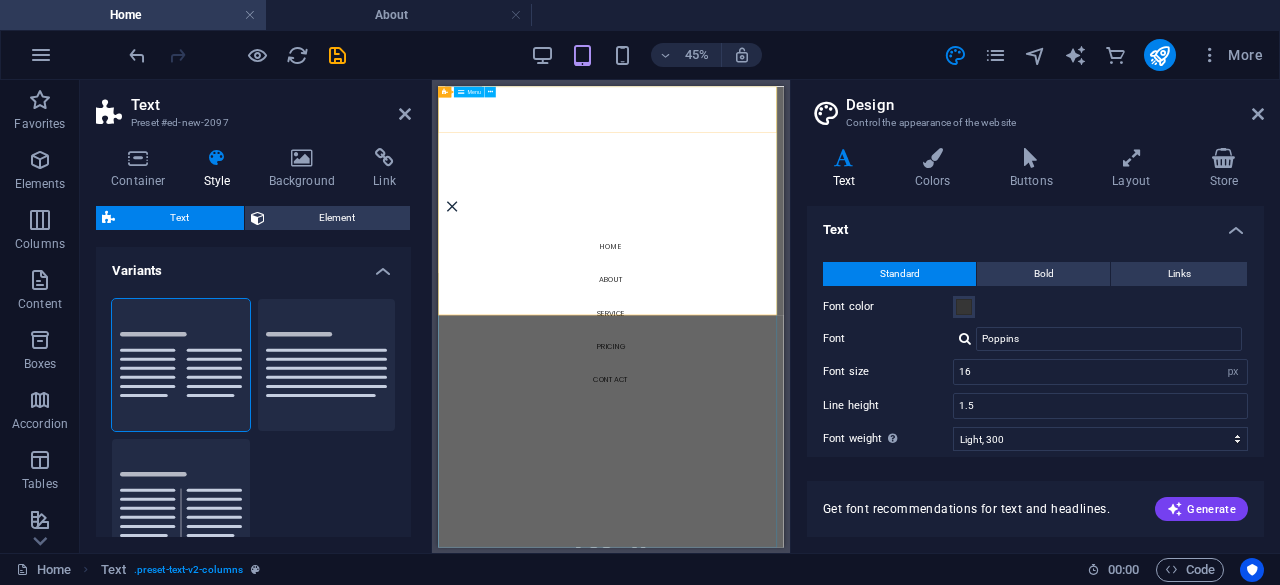 scroll, scrollTop: 0, scrollLeft: 0, axis: both 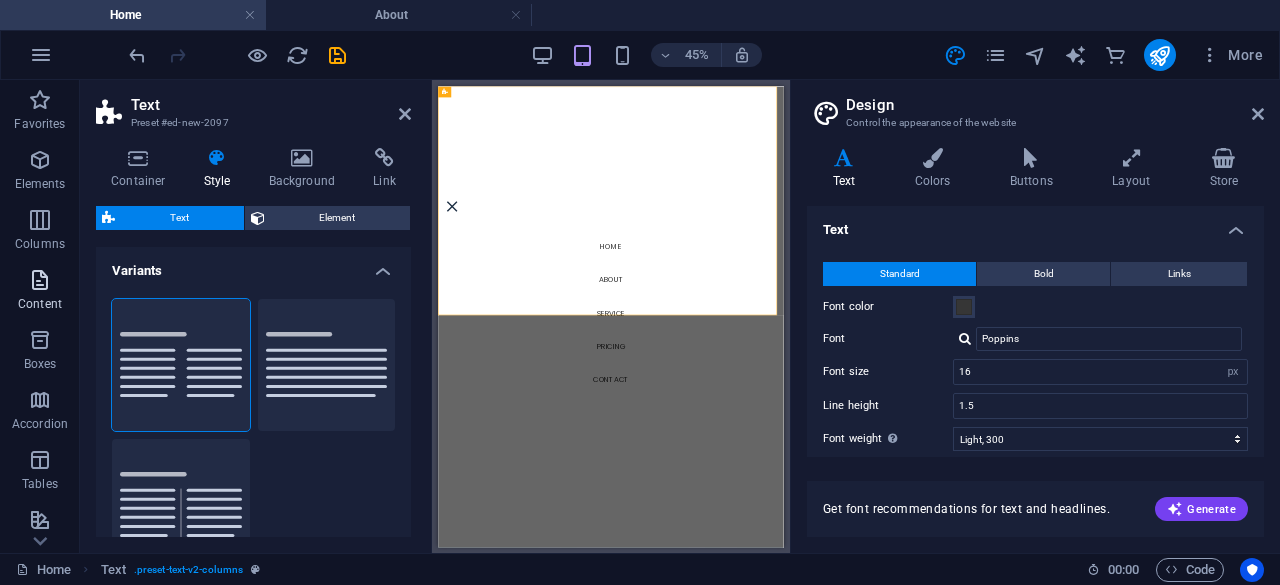 click on "Content" at bounding box center (40, 292) 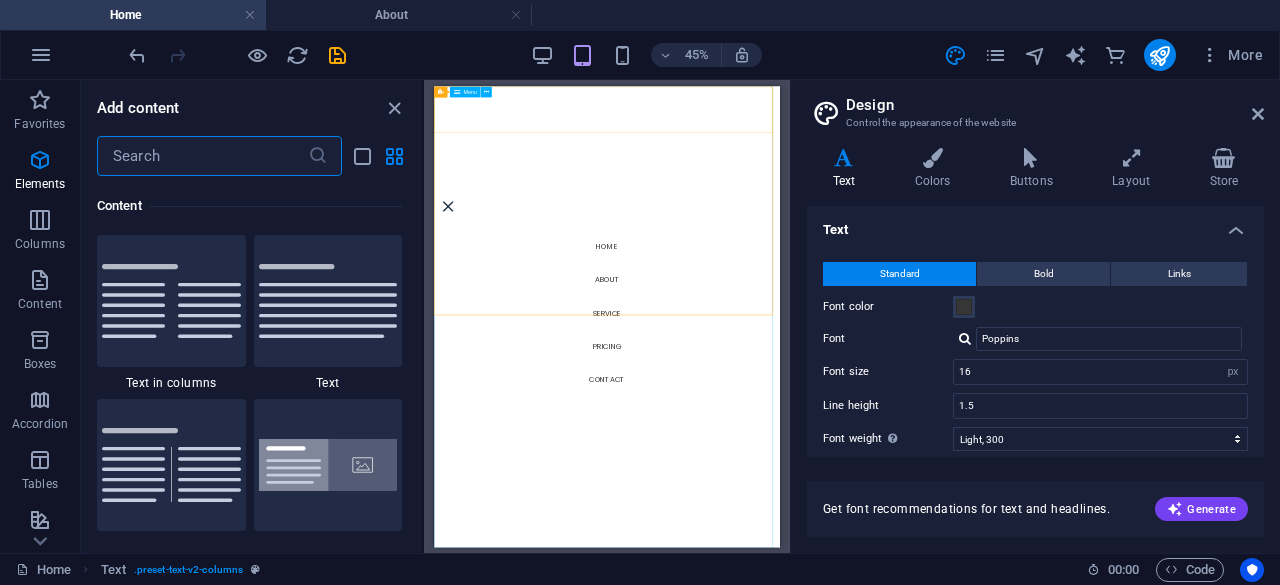 scroll, scrollTop: 3499, scrollLeft: 0, axis: vertical 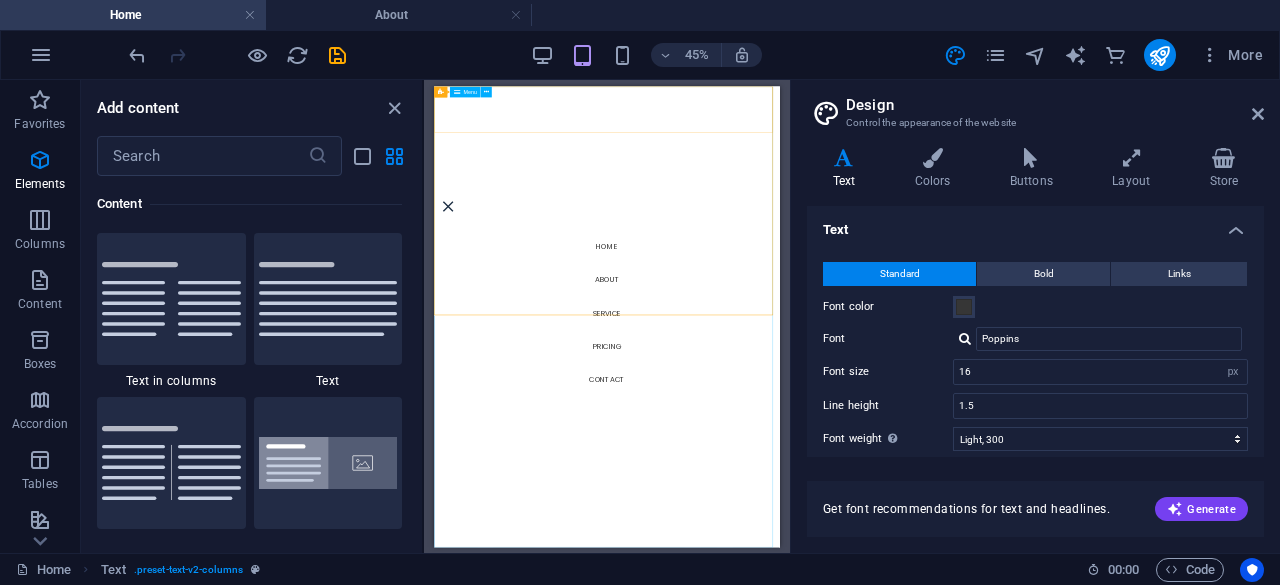click on "Home About Service Pricing Contact" at bounding box center [818, 598] 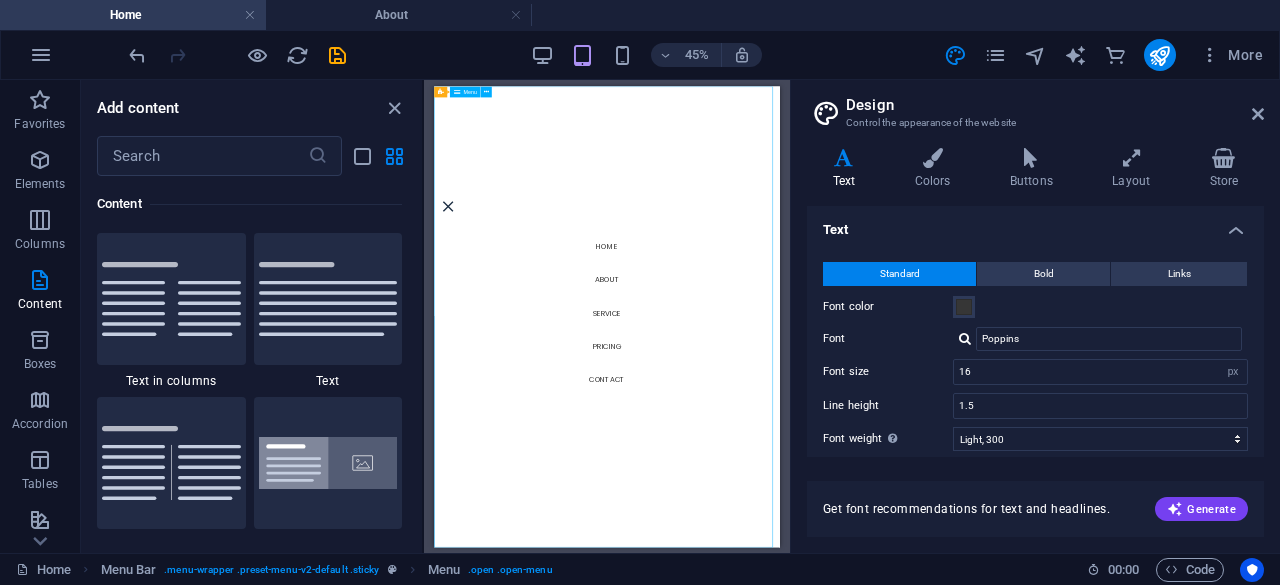 click on "Home About Service Pricing Contact" at bounding box center [818, 598] 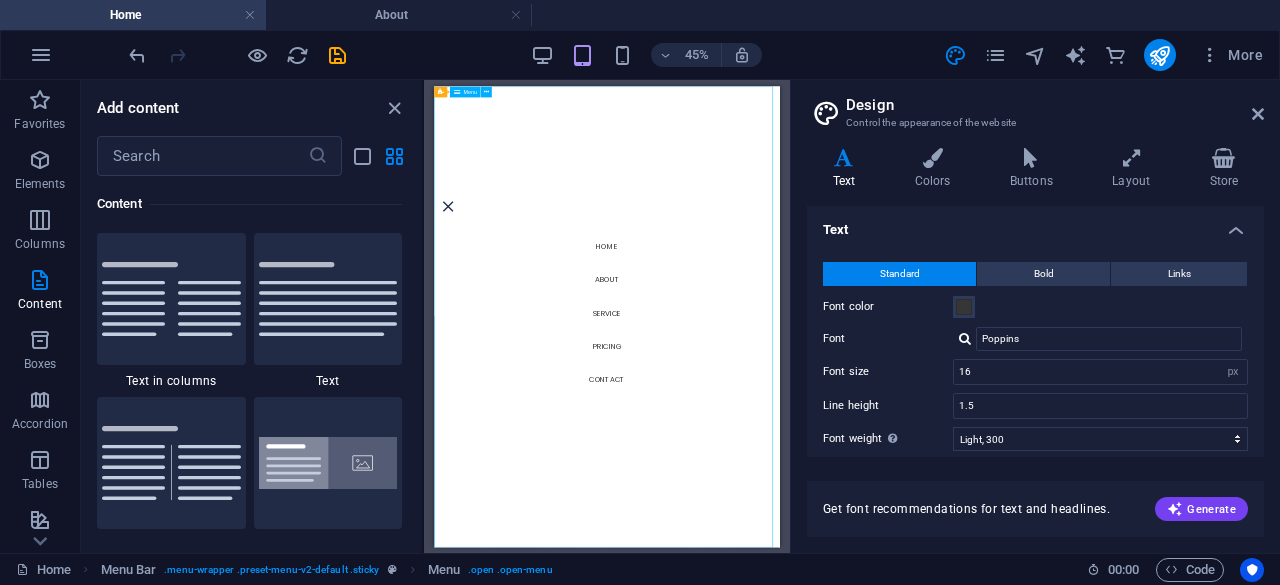 click on "Home About Service Pricing Contact" at bounding box center (818, 598) 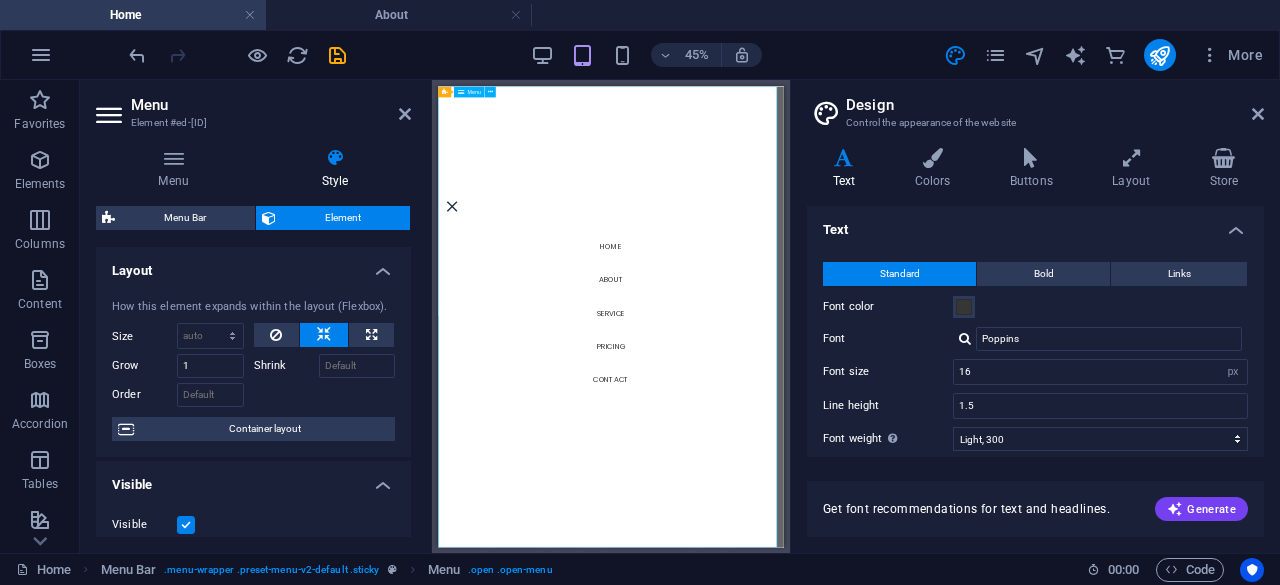 click on "Home About Service Pricing Contact" at bounding box center [822, 598] 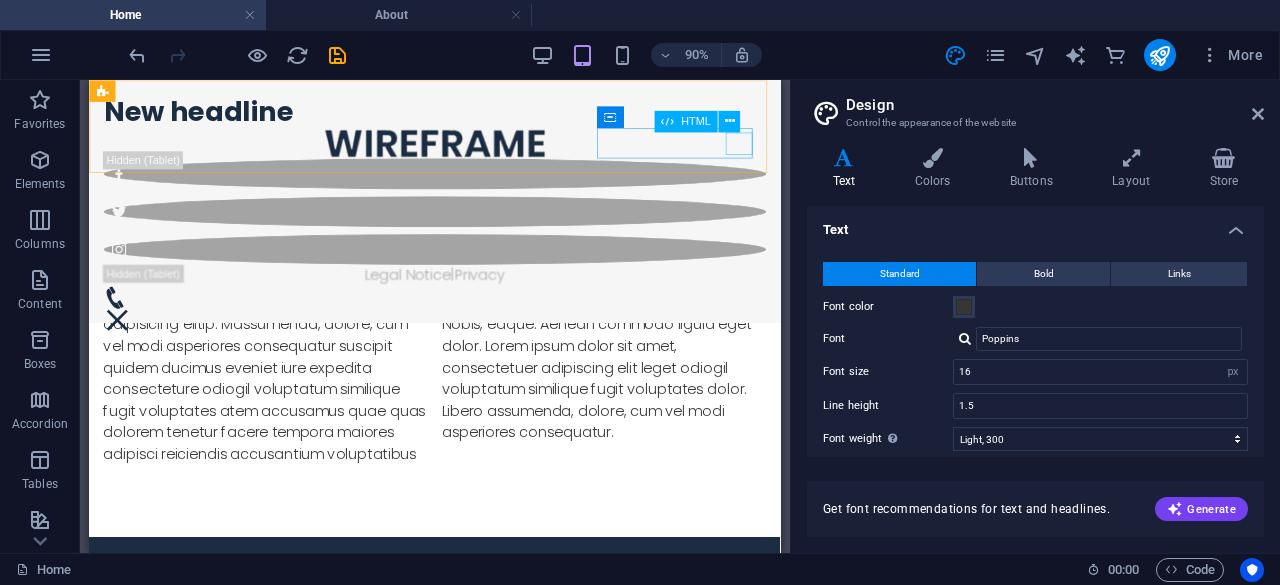 click at bounding box center [120, 346] 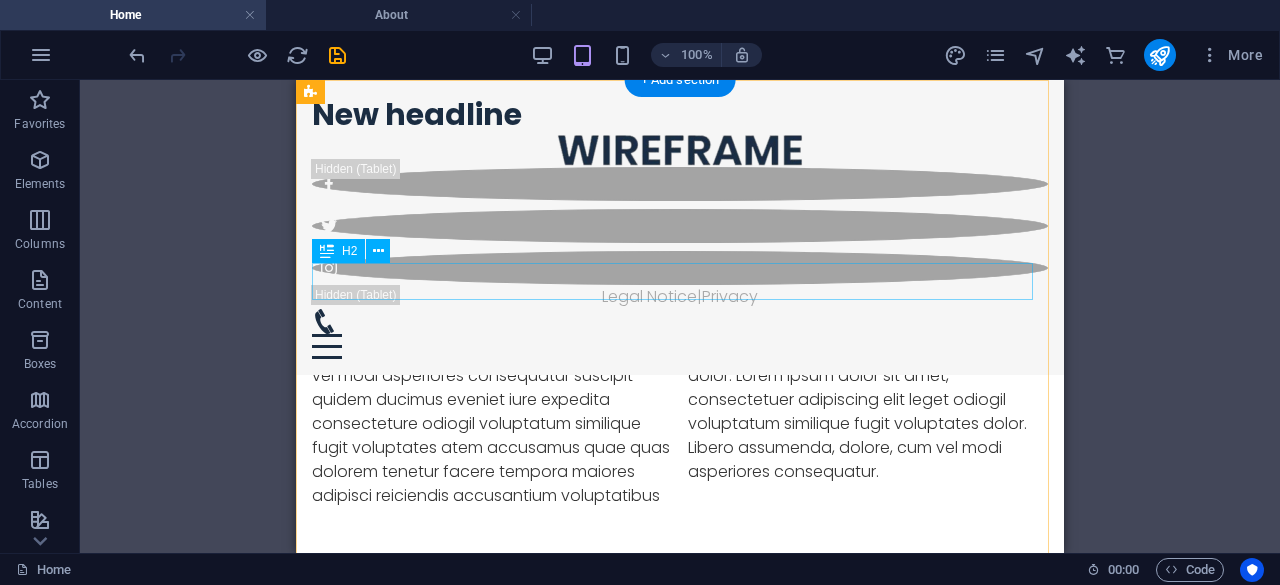click on "Headline" at bounding box center (680, 281) 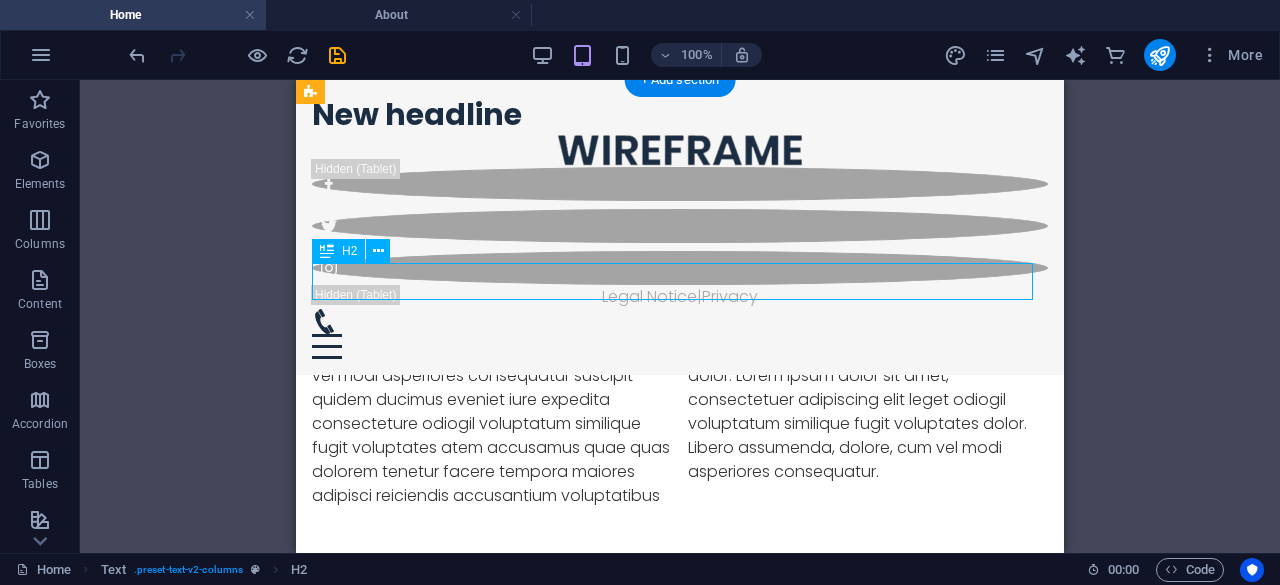 click on "Headline" at bounding box center (680, 281) 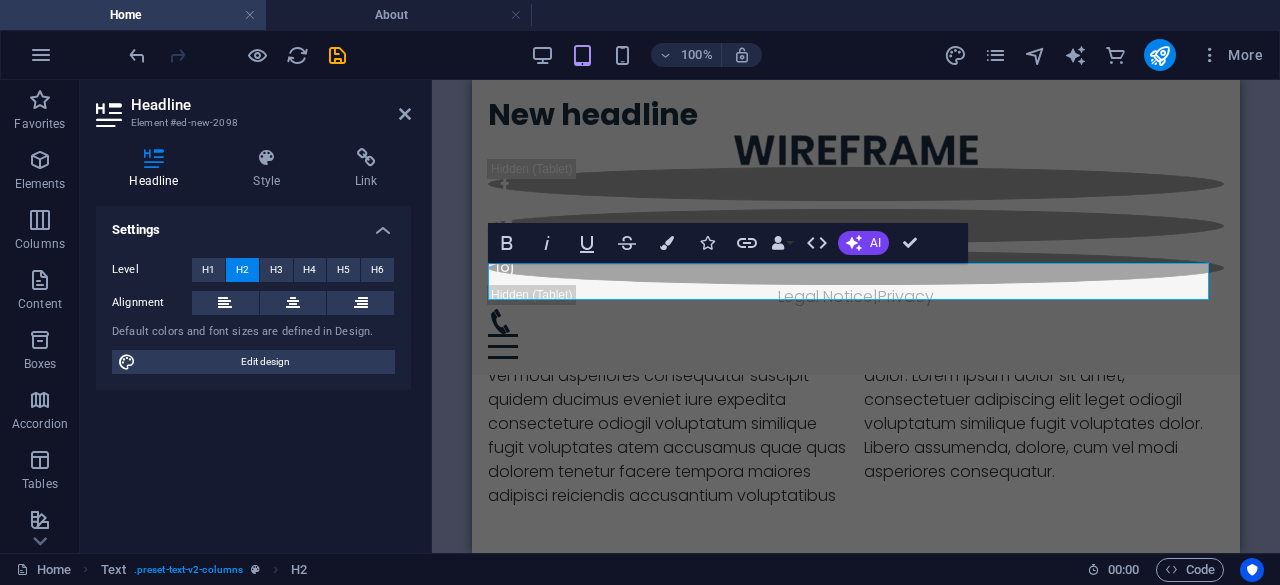 type 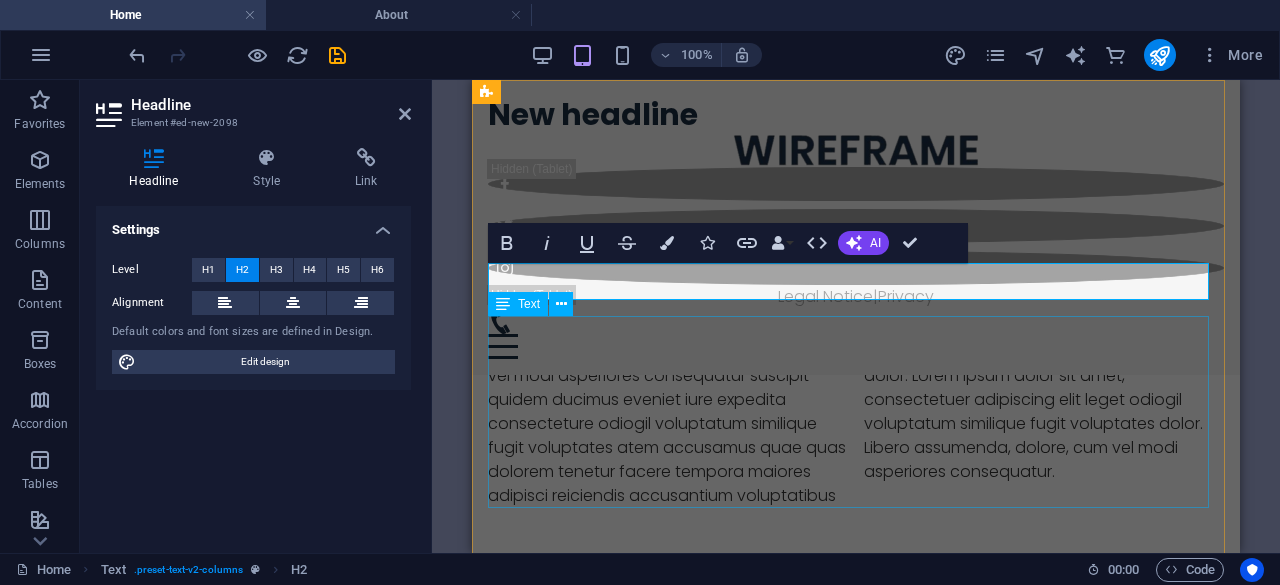 click on "Lorem ipsum dolor sitope amet, consectetur adipisicing elitip. Massumenda, dolore, cum vel modi asperiores consequatur suscipit quidem ducimus eveniet iure expedita consecteture odiogil voluptatum similique fugit voluptates atem accusamus quae quas dolorem tenetur facere tempora maiores adipisci reiciendis accusantium voluptatibus id voluptate tempore dolor harum nisi amet! Nobis, eaque. Aenean commodo ligula eget dolor. Lorem ipsum dolor sit amet, consectetuer adipiscing elit leget odiogil voluptatum similique fugit voluptates dolor. Libero assumenda, dolore, cum vel modi asperiores consequatur." at bounding box center [856, 412] 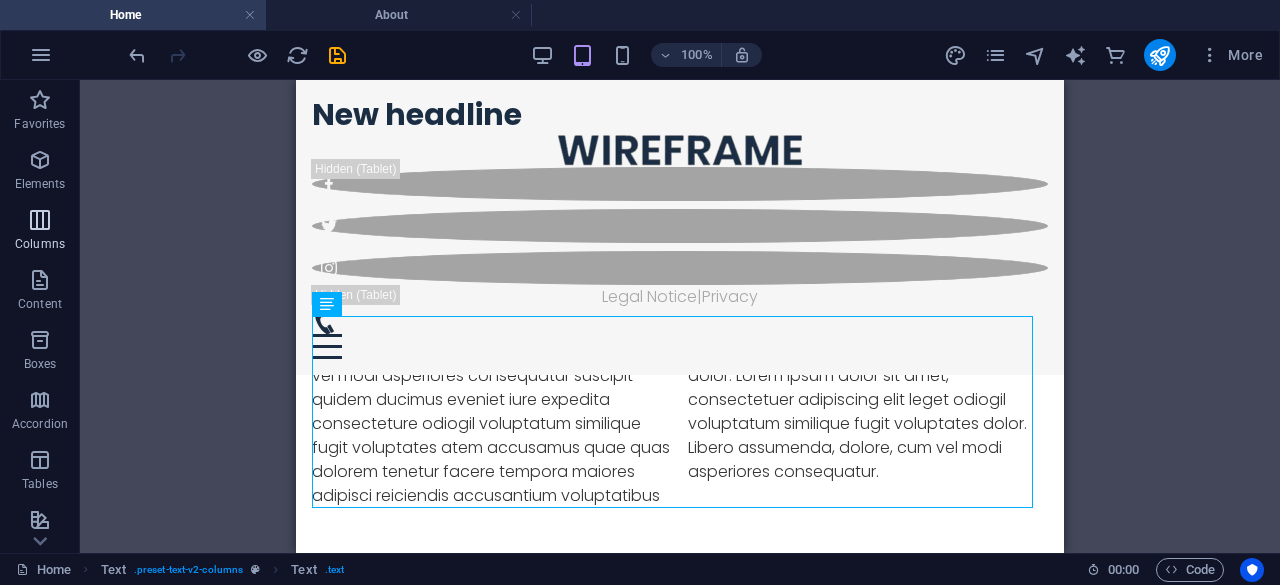 click on "Columns" at bounding box center (40, 232) 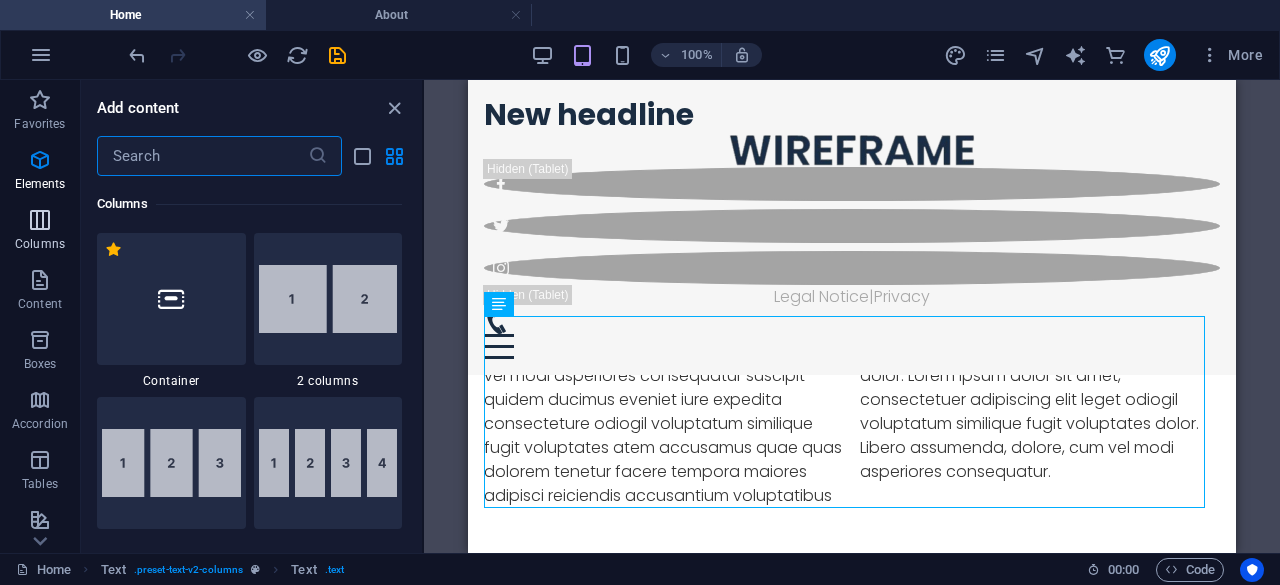 scroll, scrollTop: 990, scrollLeft: 0, axis: vertical 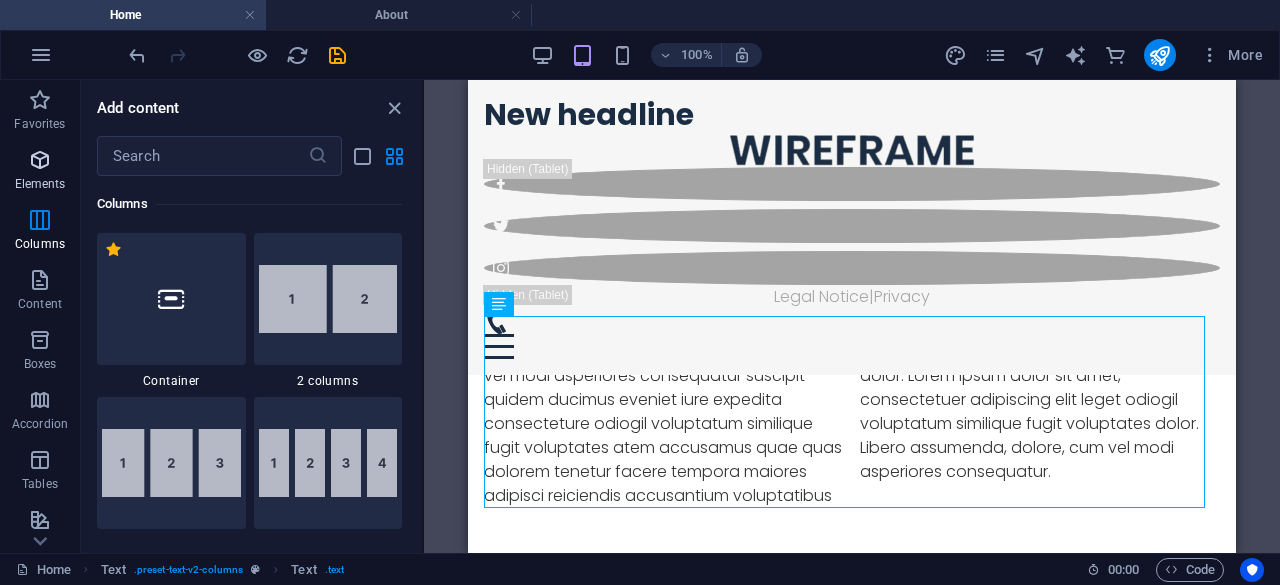 click on "Elements" at bounding box center [40, 184] 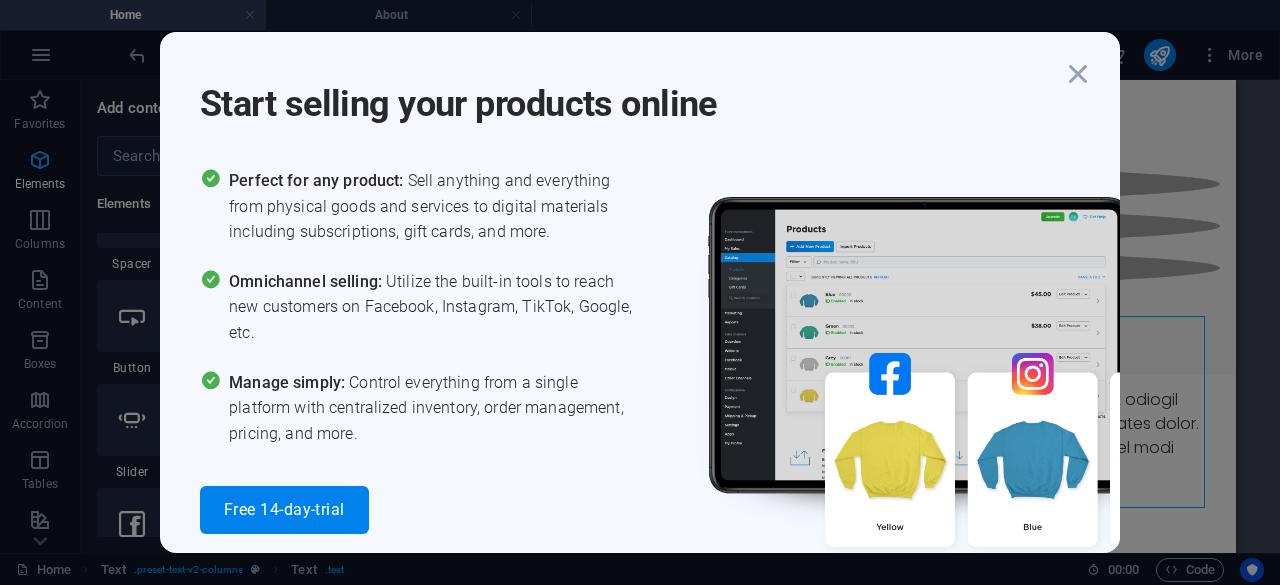 scroll, scrollTop: 213, scrollLeft: 0, axis: vertical 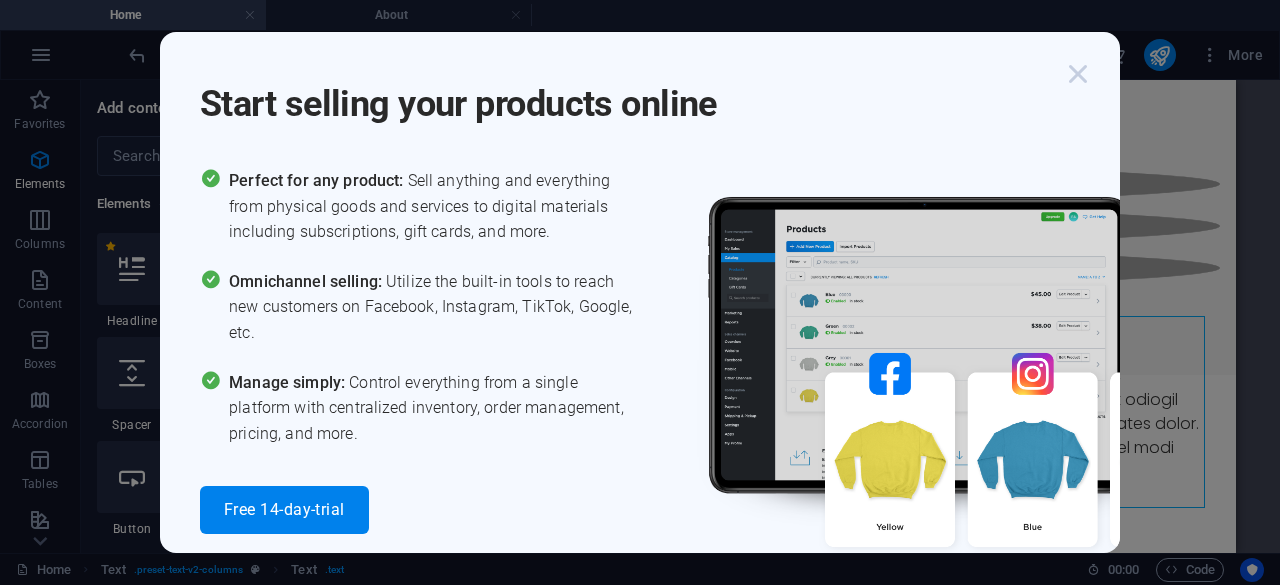 click at bounding box center [1078, 74] 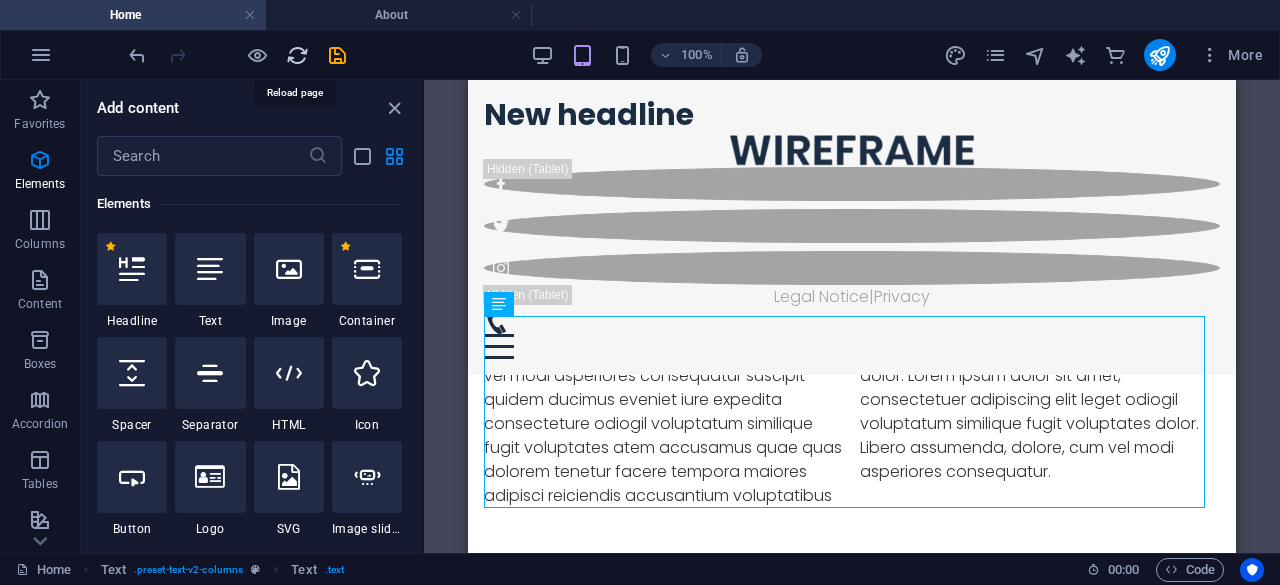 click at bounding box center (297, 55) 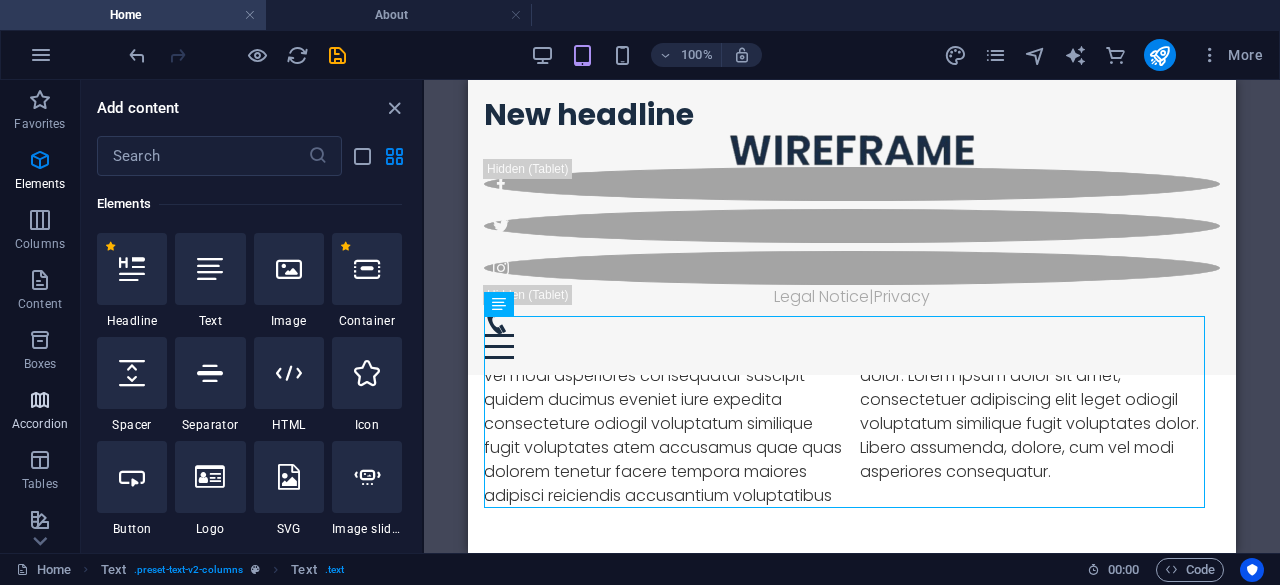 click on "Accordion" at bounding box center [40, 410] 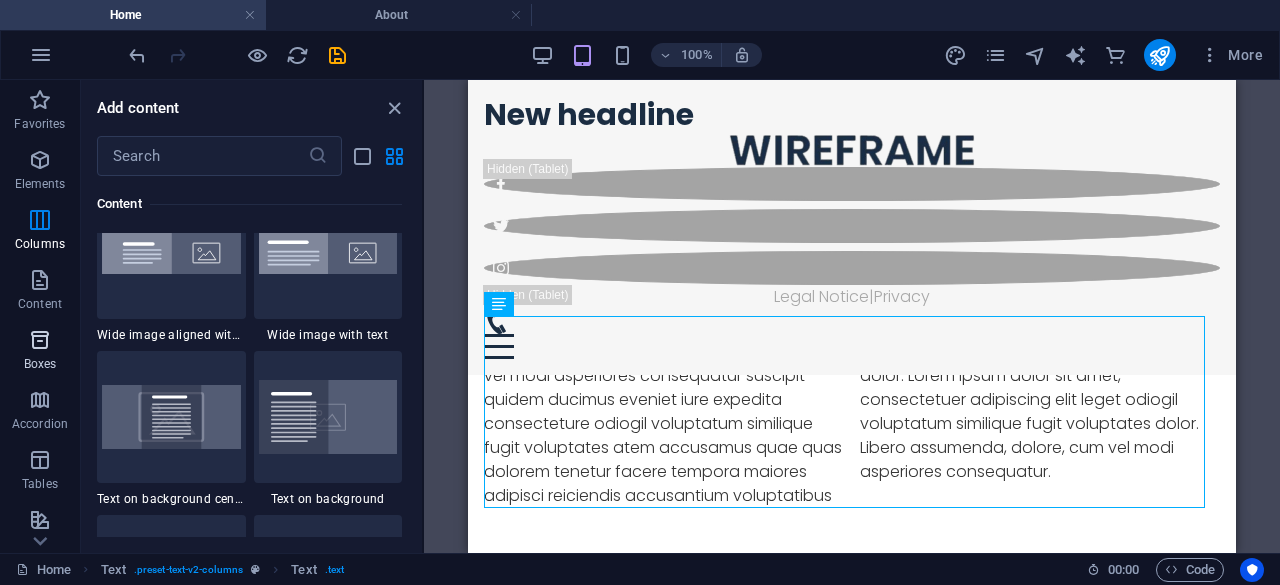 scroll, scrollTop: 6385, scrollLeft: 0, axis: vertical 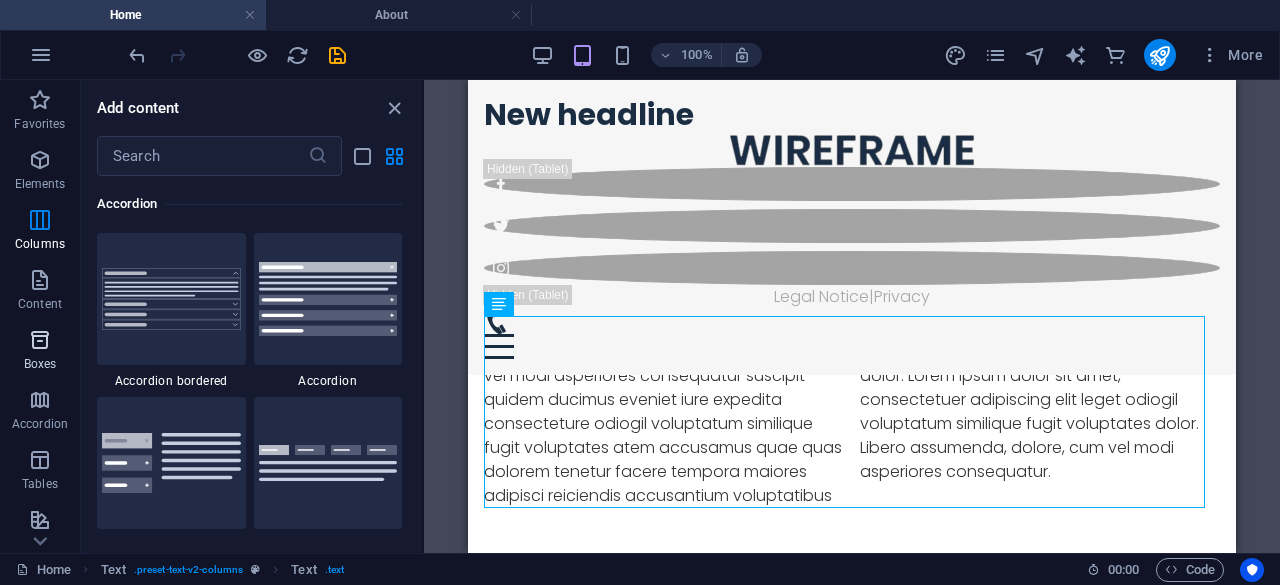 click on "Boxes" at bounding box center [40, 364] 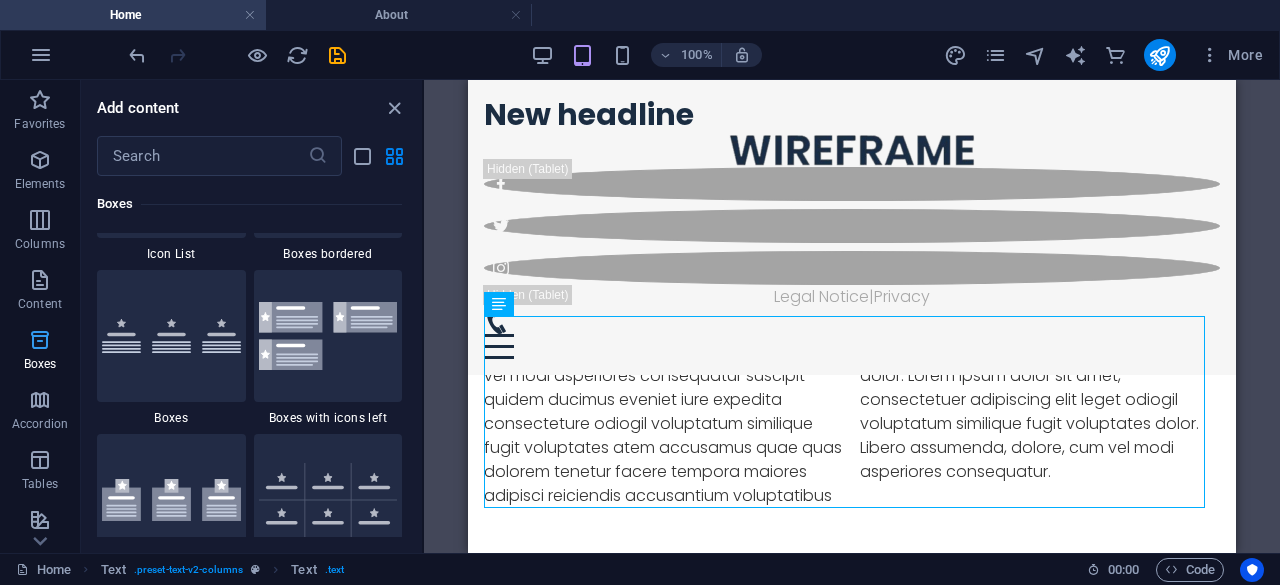 scroll, scrollTop: 5516, scrollLeft: 0, axis: vertical 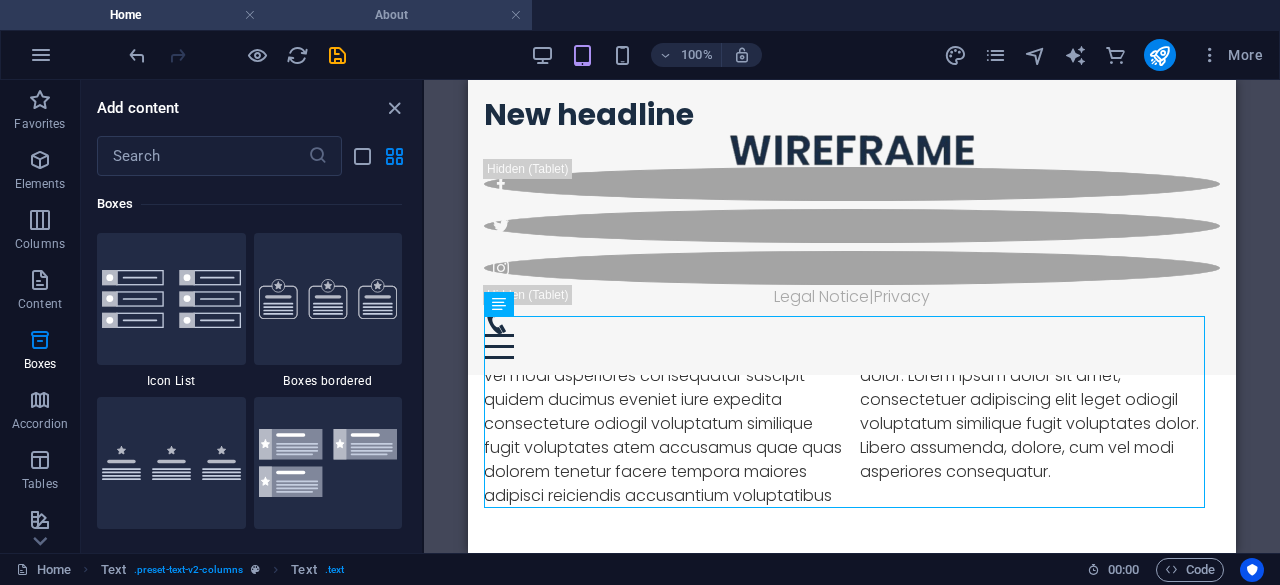 click on "About" at bounding box center (399, 15) 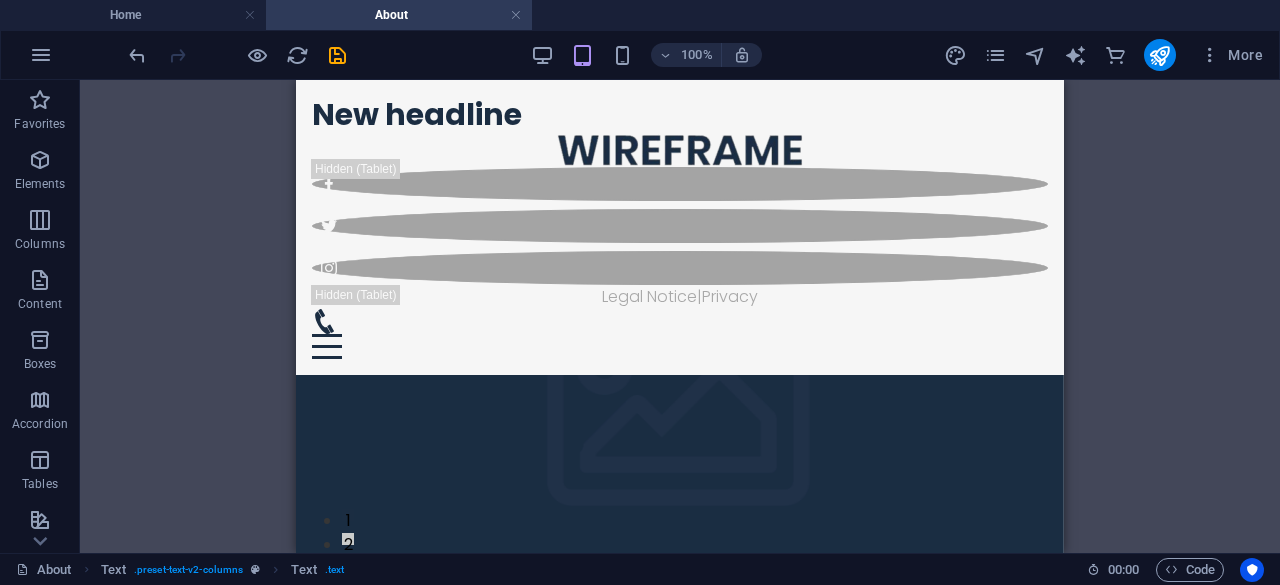 scroll, scrollTop: 2412, scrollLeft: 0, axis: vertical 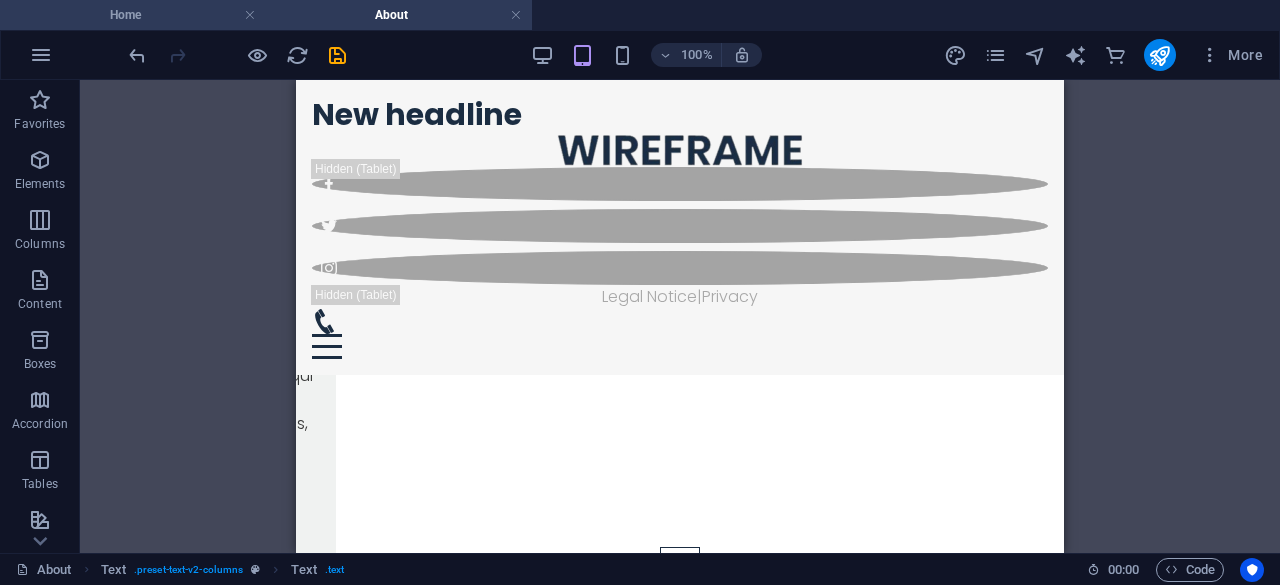 click on "Home" at bounding box center [133, 15] 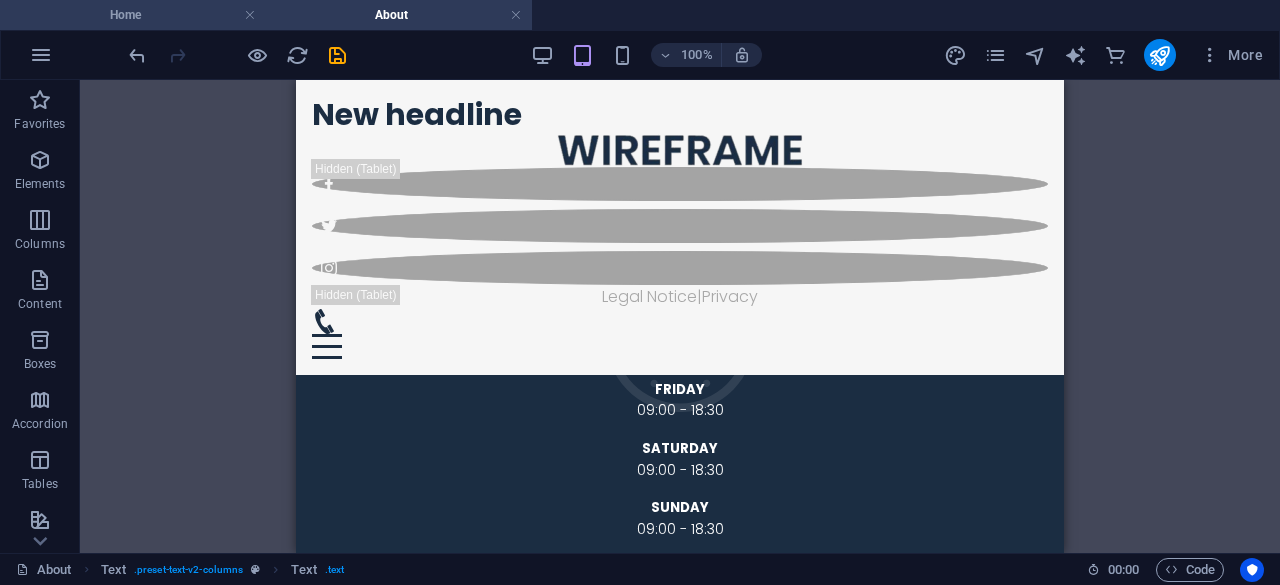 scroll, scrollTop: 0, scrollLeft: 0, axis: both 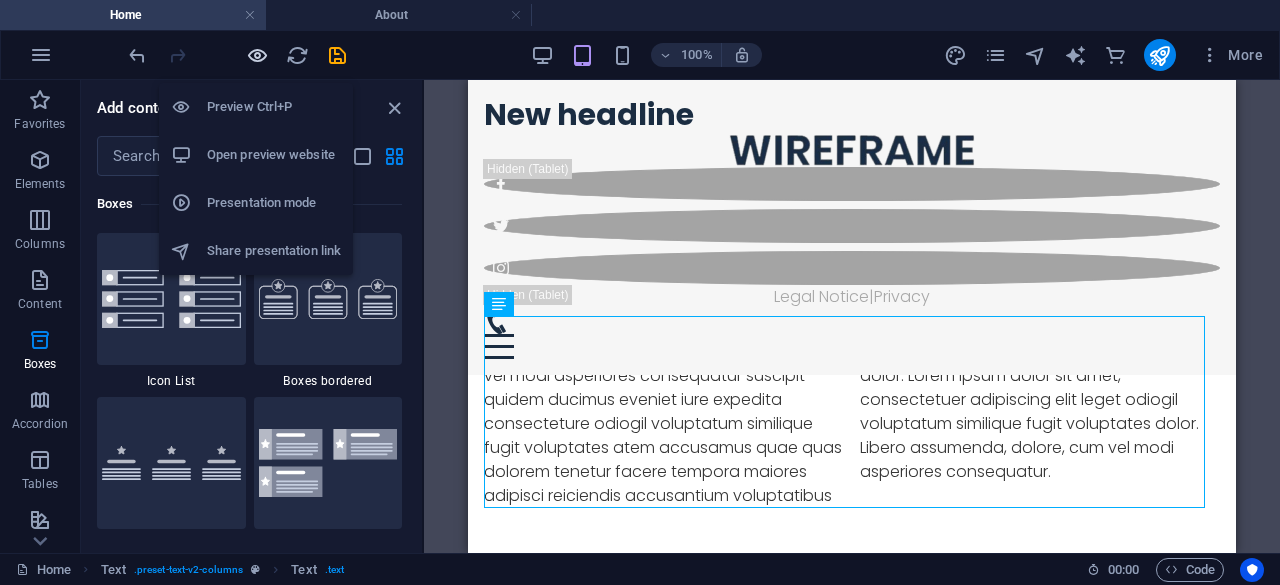 click at bounding box center [257, 55] 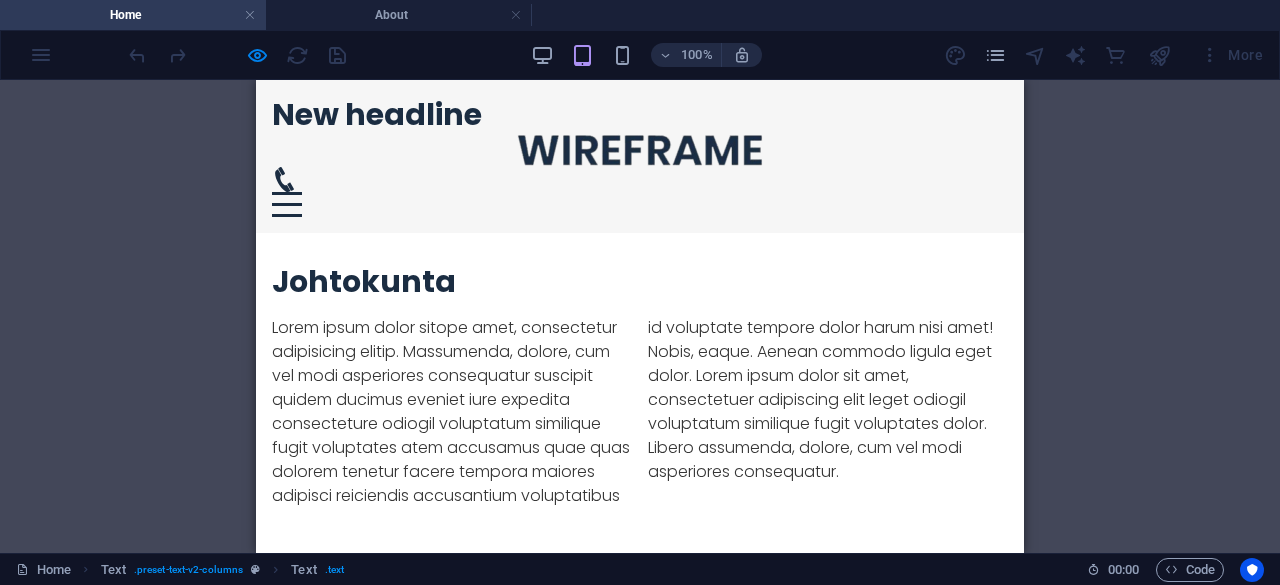click on "Johtokunta Lorem ipsum dolor sitope amet, consectetur adipisicing elitip. Massumenda, dolore, cum vel modi asperiores consequatur suscipit quidem ducimus eveniet iure expedita consecteture odiogil voluptatum similique fugit voluptates atem accusamus quae quas dolorem tenetur facere tempora maiores adipisci reiciendis accusantium voluptatibus id voluptate tempore dolor harum nisi amet! Nobis, eaque. Aenean commodo ligula eget dolor. Lorem ipsum dolor sit amet, consectetuer adipiscing elit leget odiogil voluptatum similique fugit voluptates dolor. Libero assumenda, dolore, cum vel modi asperiores consequatur." at bounding box center [640, 334] 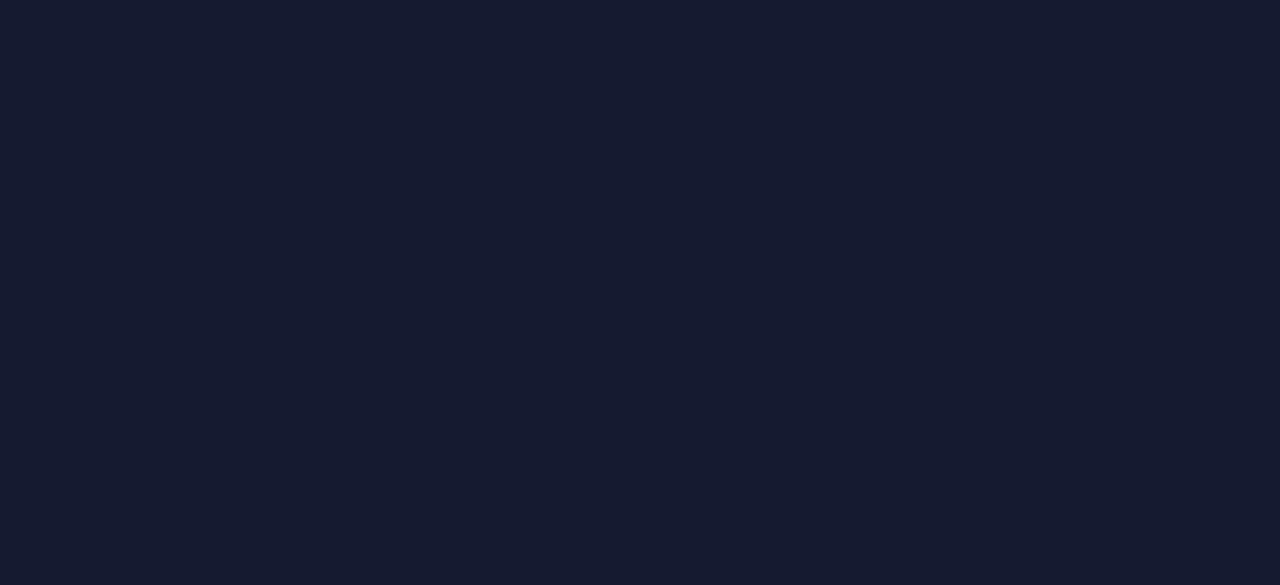 scroll, scrollTop: 0, scrollLeft: 0, axis: both 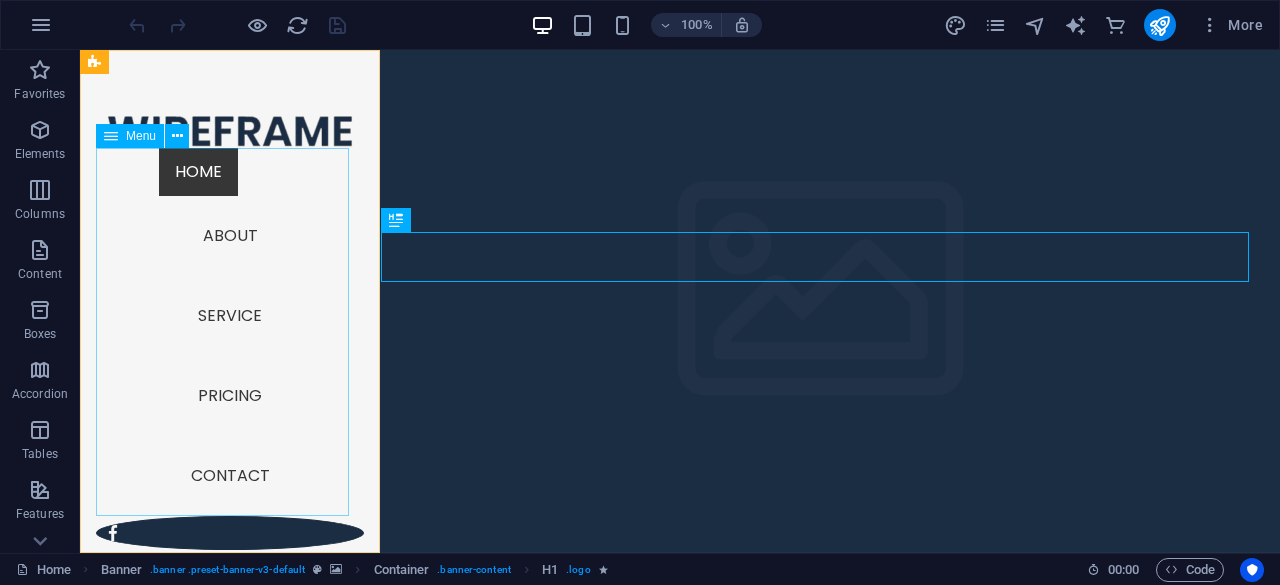 click on "Home About Service Pricing Contact" at bounding box center [230, 332] 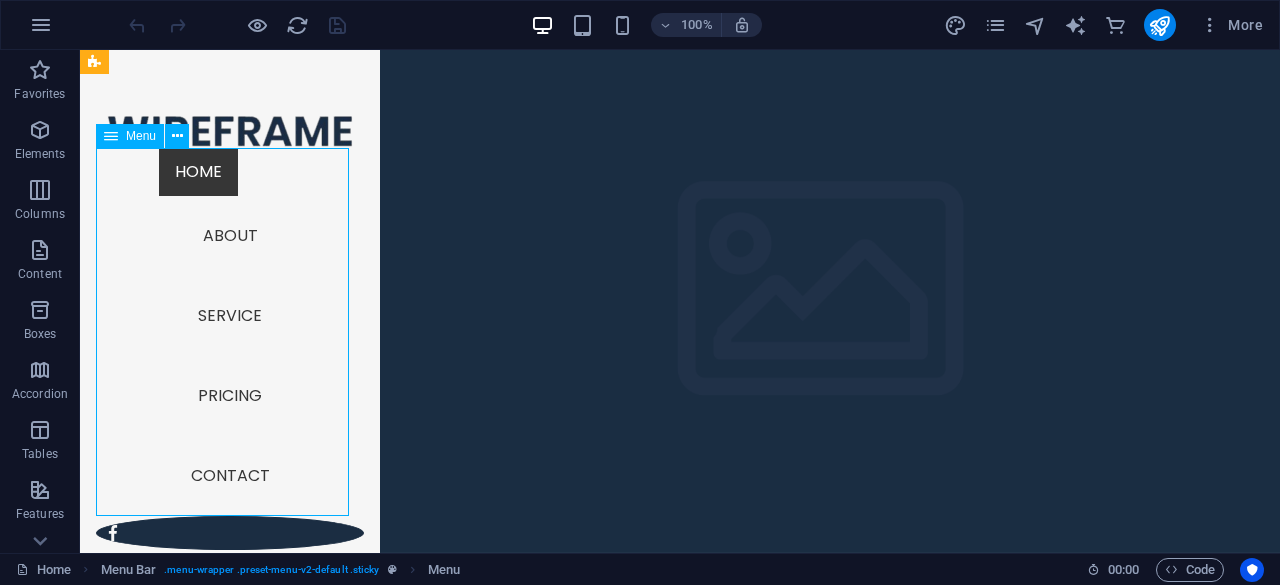 click on "Home About Service Pricing Contact" at bounding box center (230, 332) 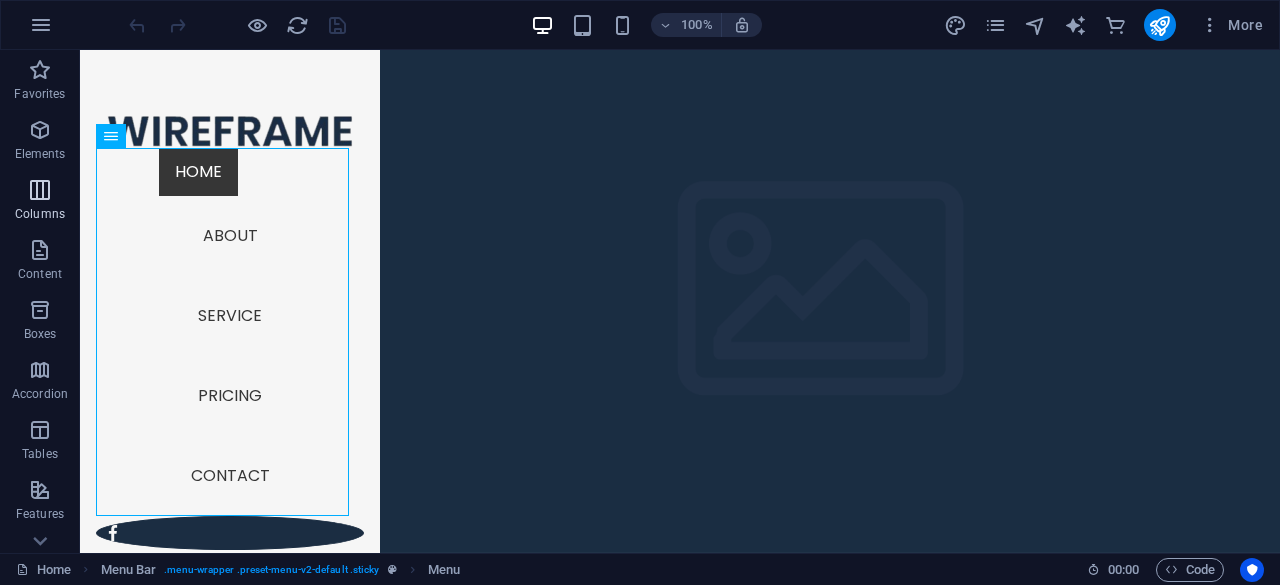 click on "Columns" at bounding box center [40, 202] 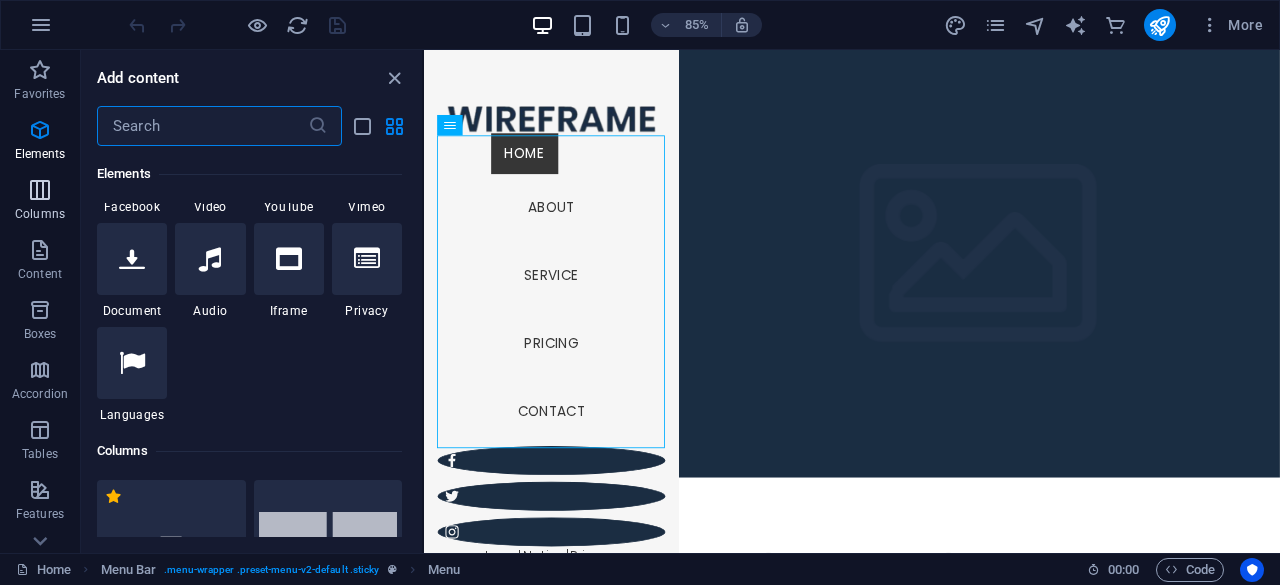 scroll, scrollTop: 990, scrollLeft: 0, axis: vertical 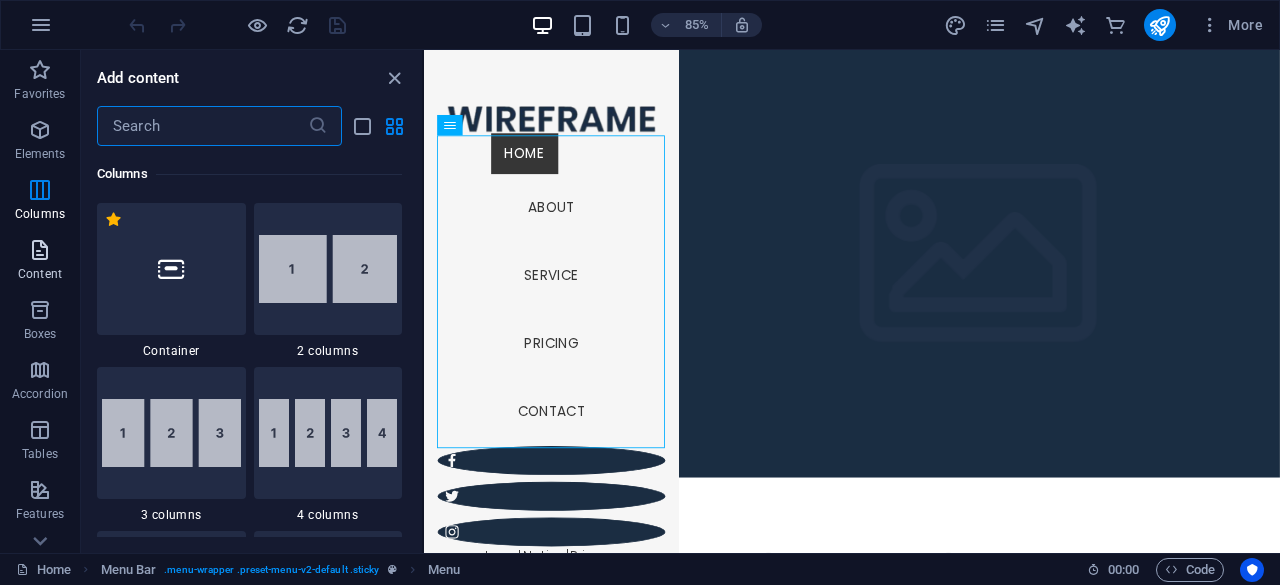 click on "Content" at bounding box center [40, 274] 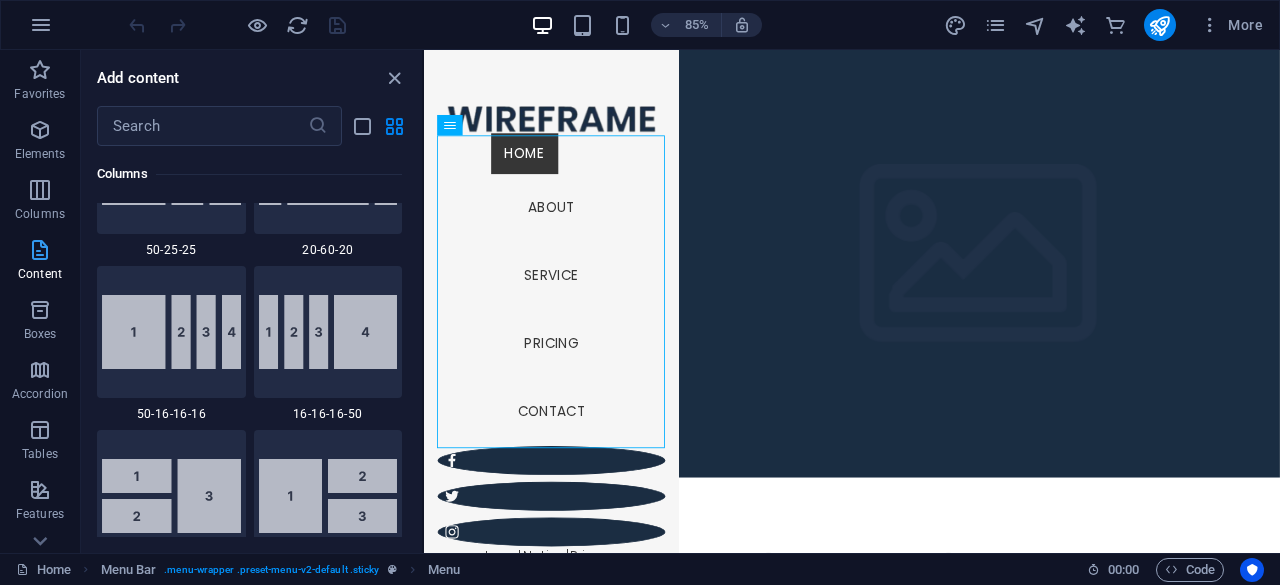 scroll, scrollTop: 3499, scrollLeft: 0, axis: vertical 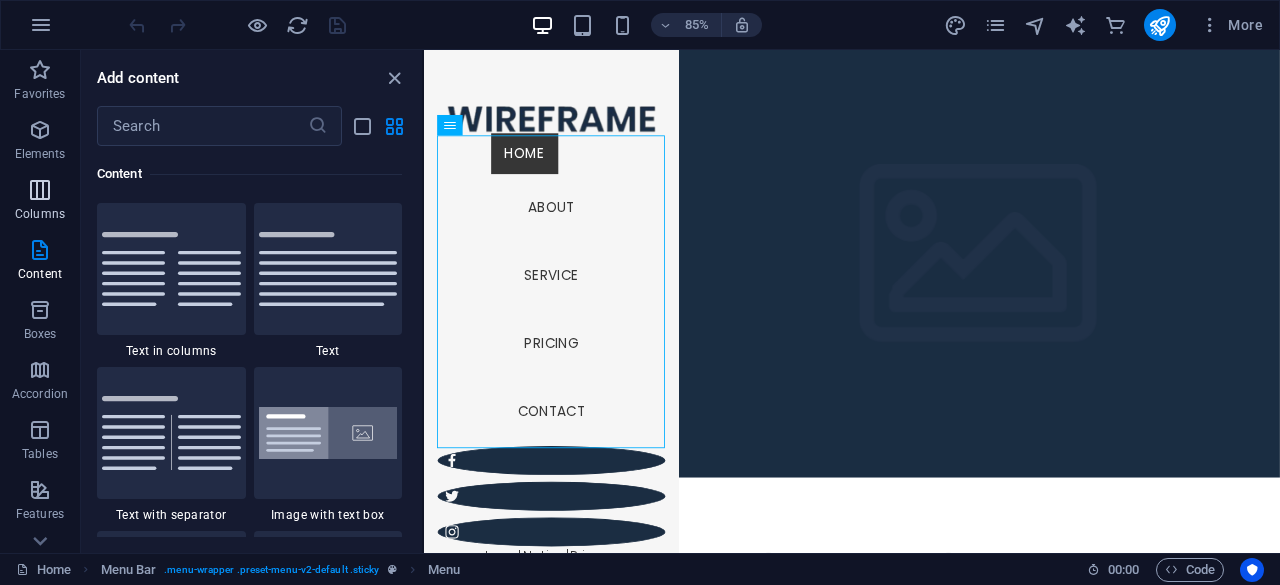 click on "Columns" at bounding box center (40, 202) 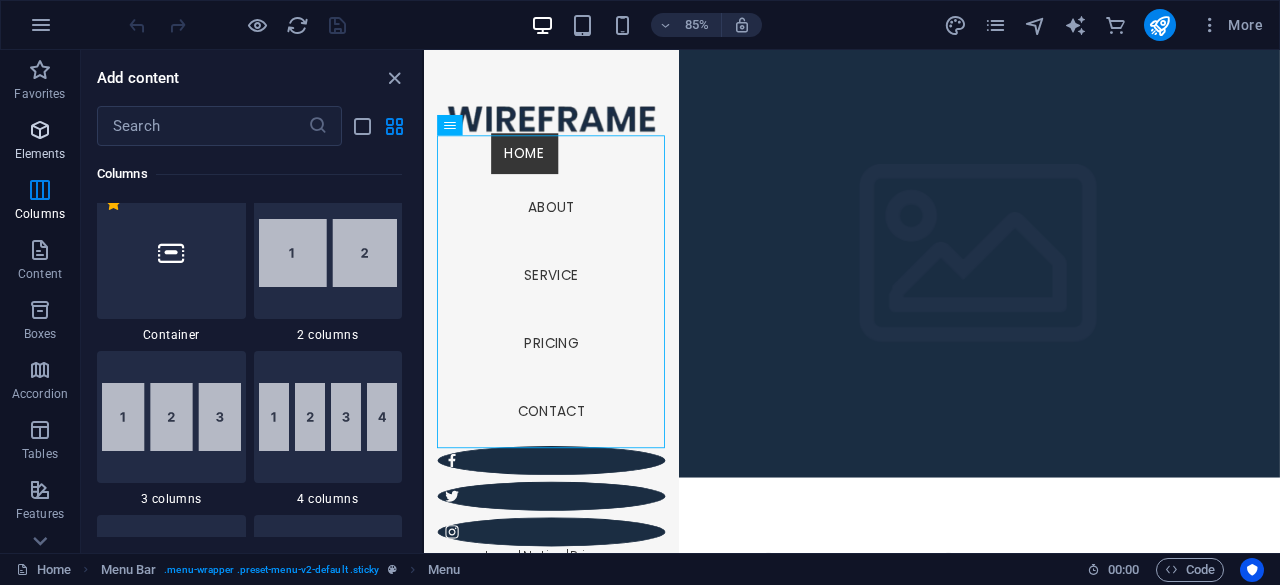 click on "Elements" at bounding box center [40, 142] 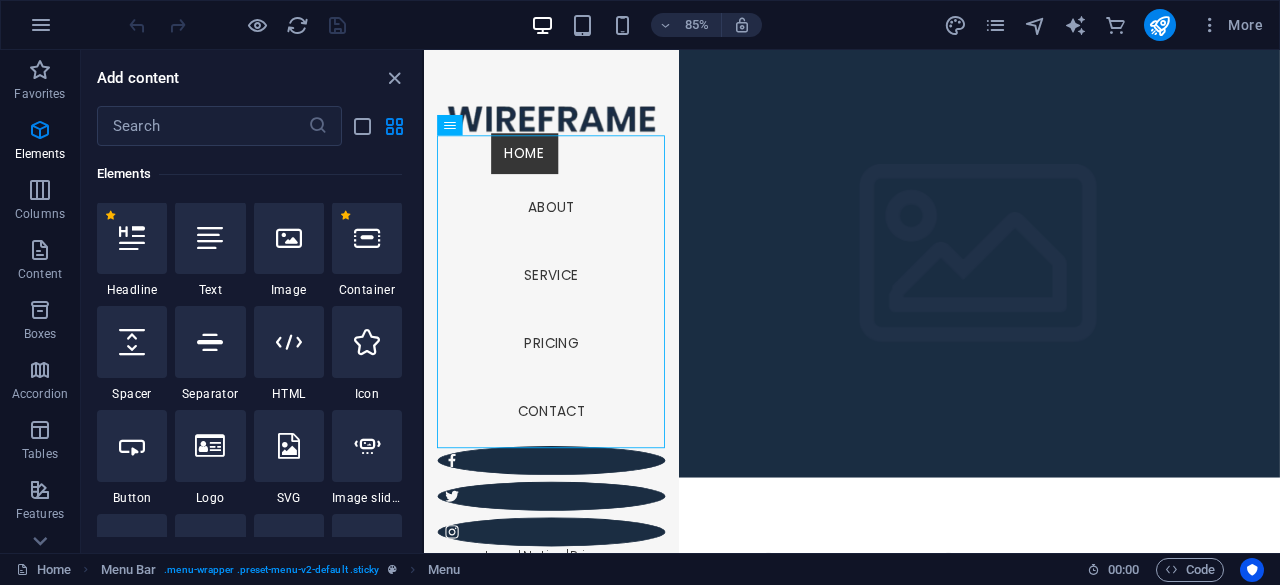 scroll, scrollTop: 213, scrollLeft: 0, axis: vertical 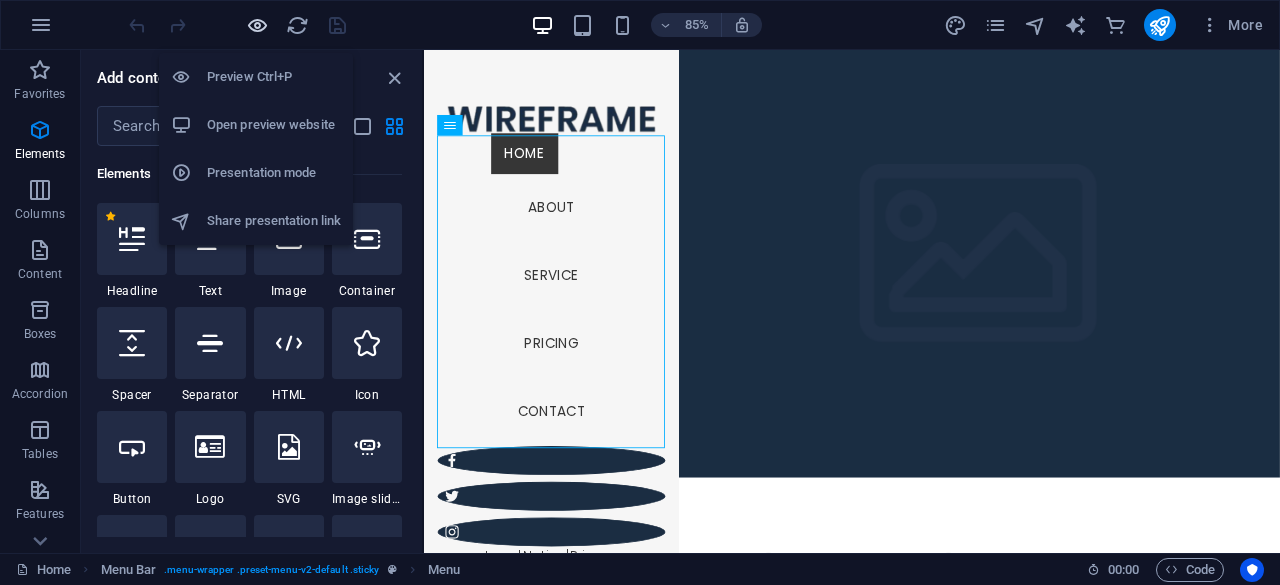 click at bounding box center (257, 25) 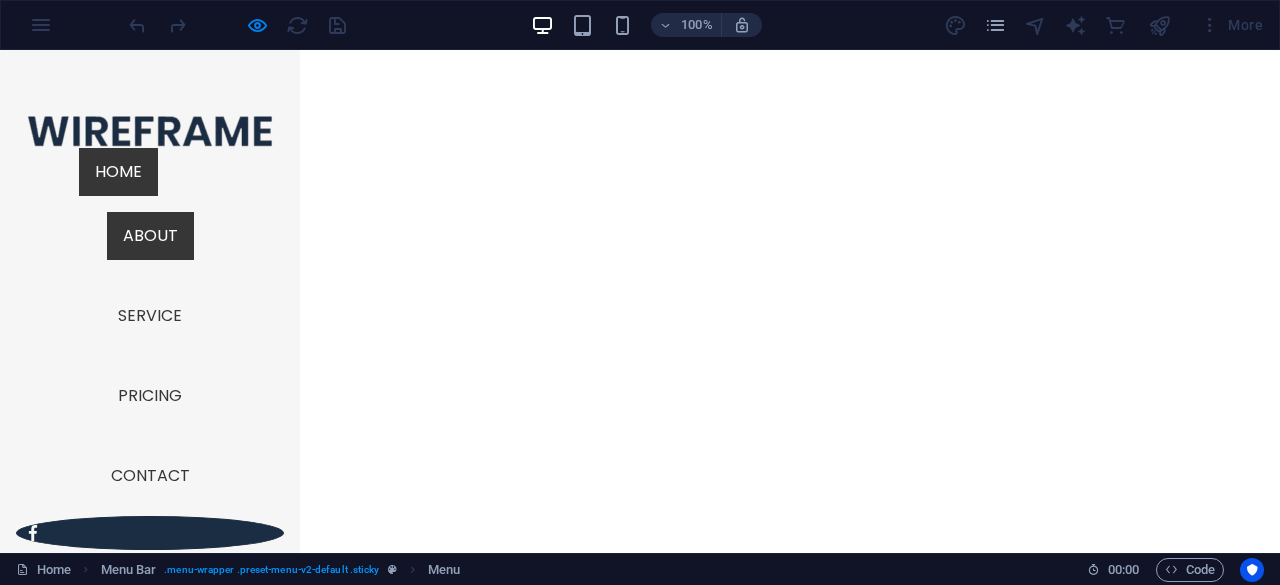 type 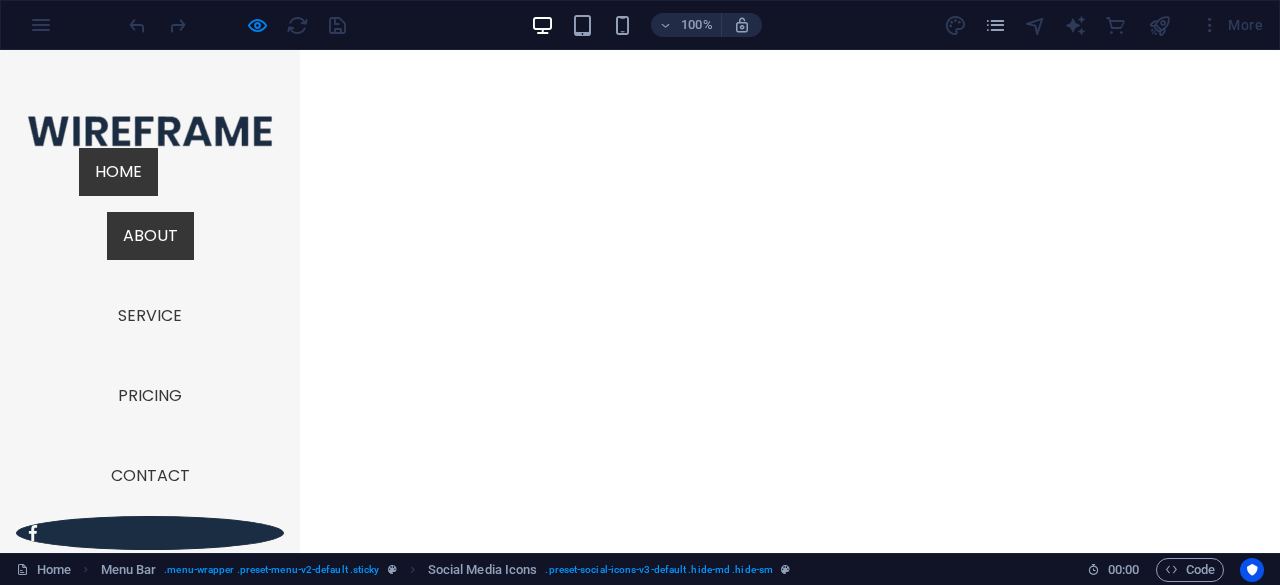 click on "About" at bounding box center [150, 236] 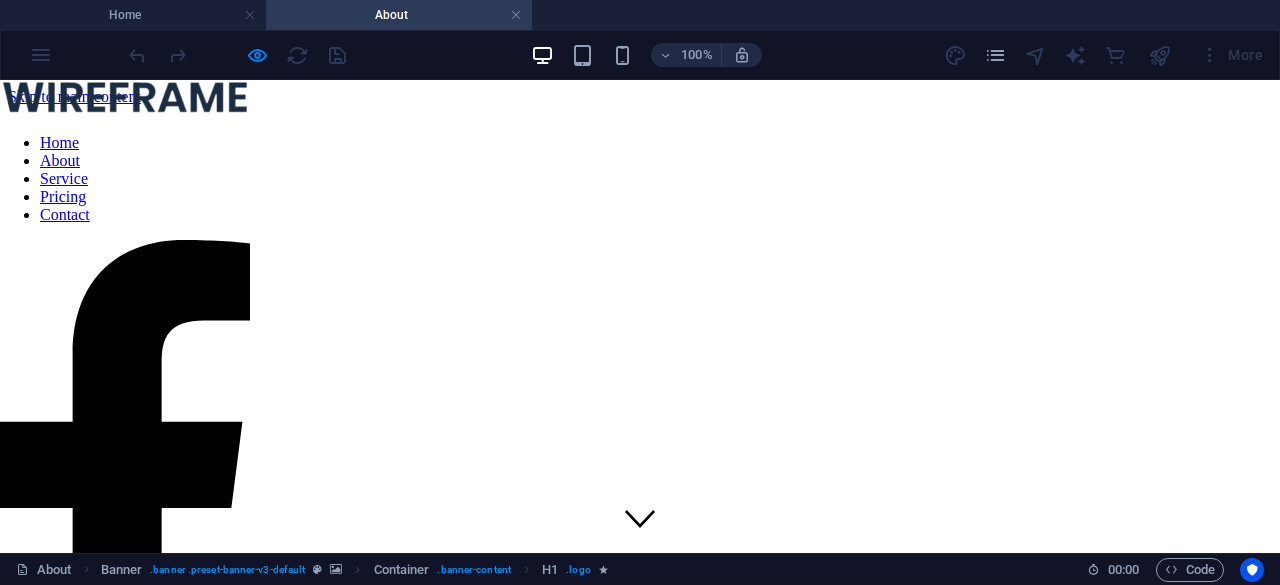 scroll, scrollTop: 309, scrollLeft: 0, axis: vertical 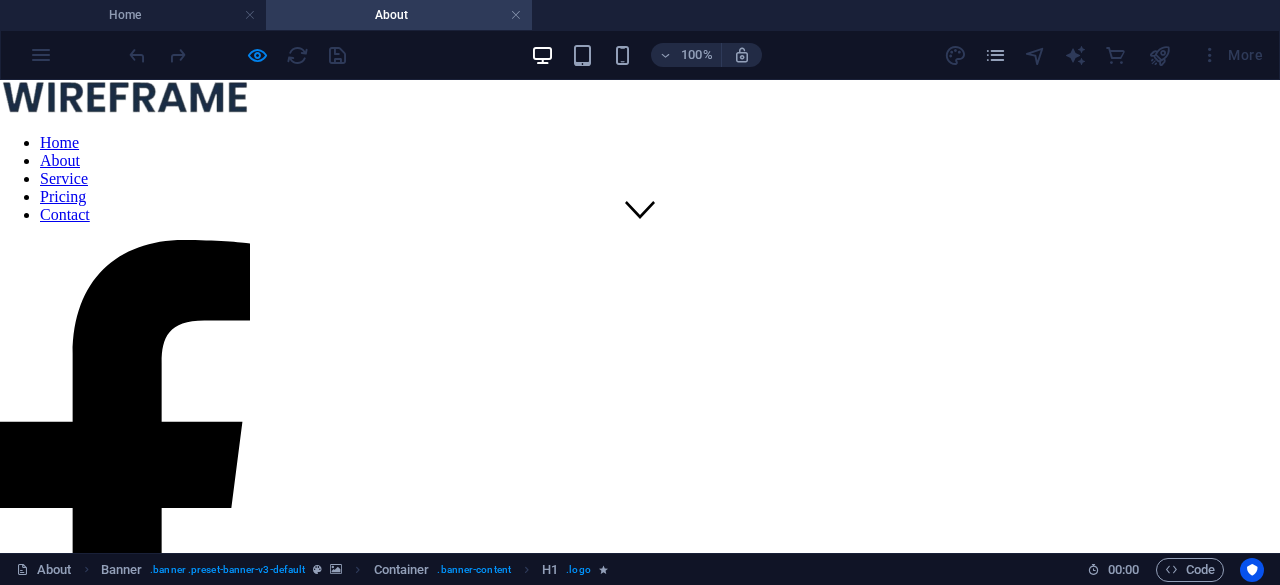 click on "Home About Service Pricing Contact" at bounding box center (125, 179) 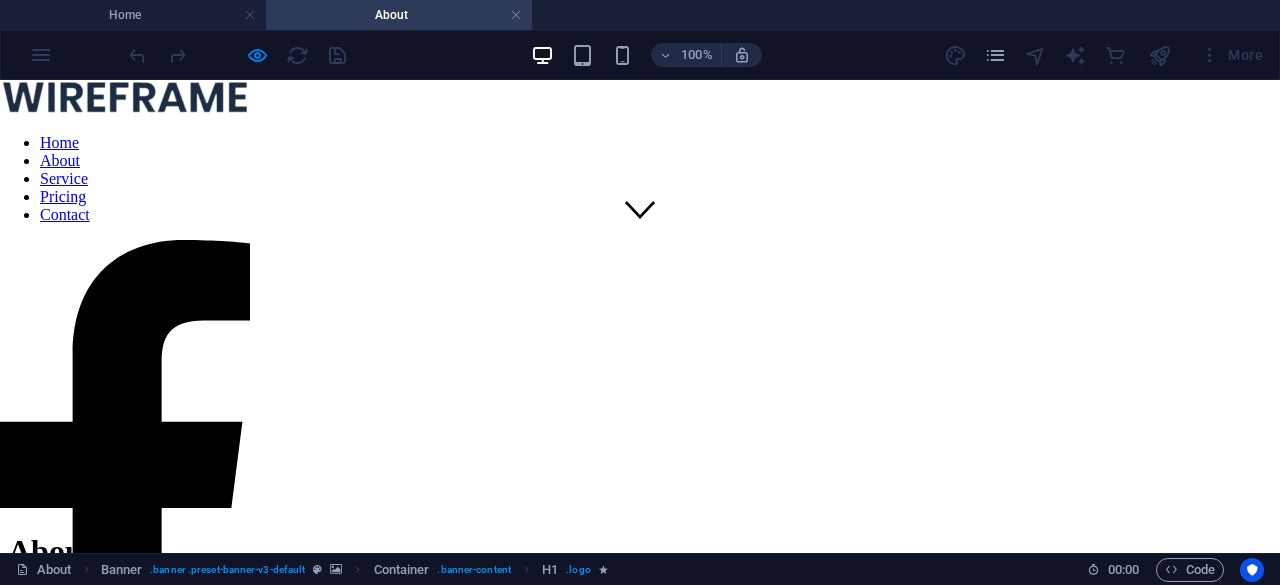 click on "Home About Service Pricing Contact" at bounding box center [125, 179] 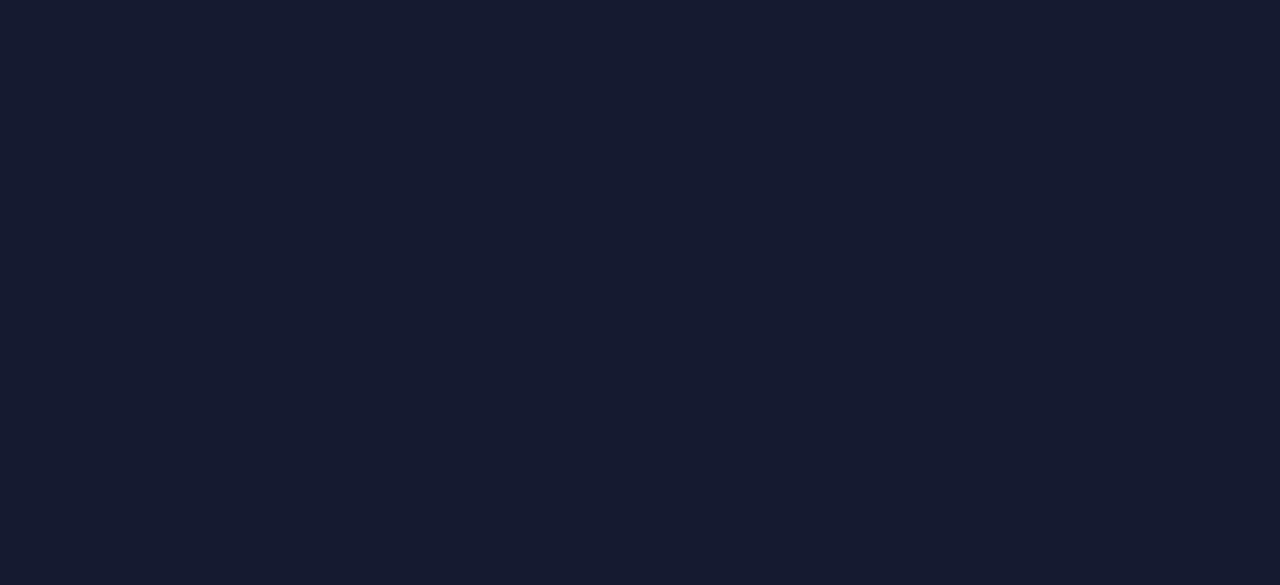 scroll, scrollTop: 0, scrollLeft: 0, axis: both 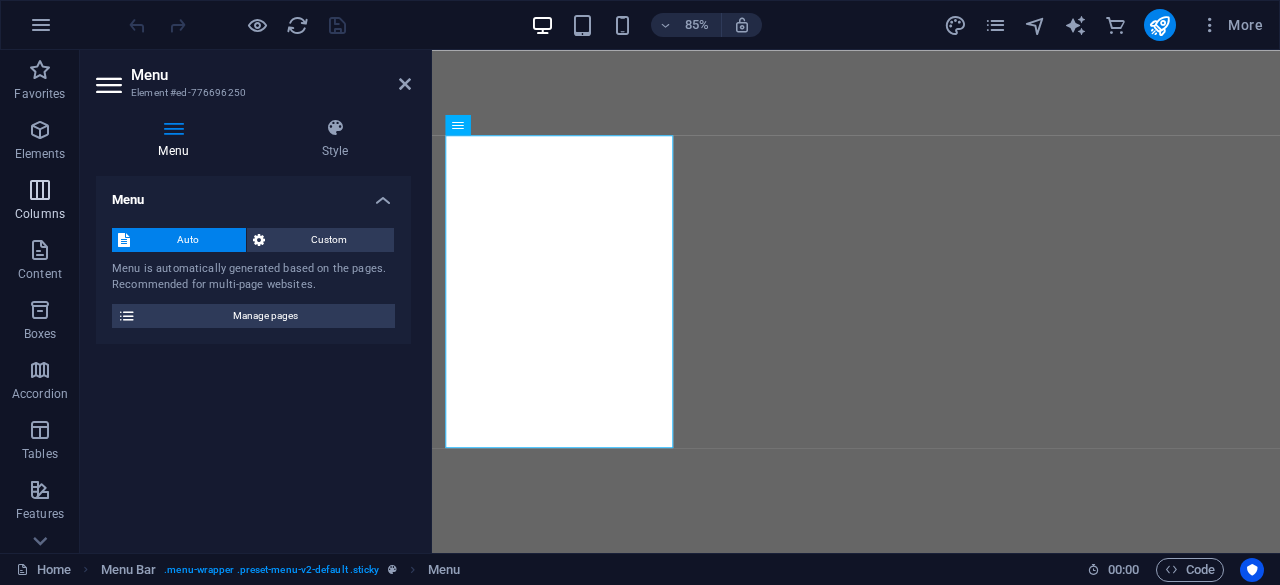 click on "Columns" at bounding box center (40, 202) 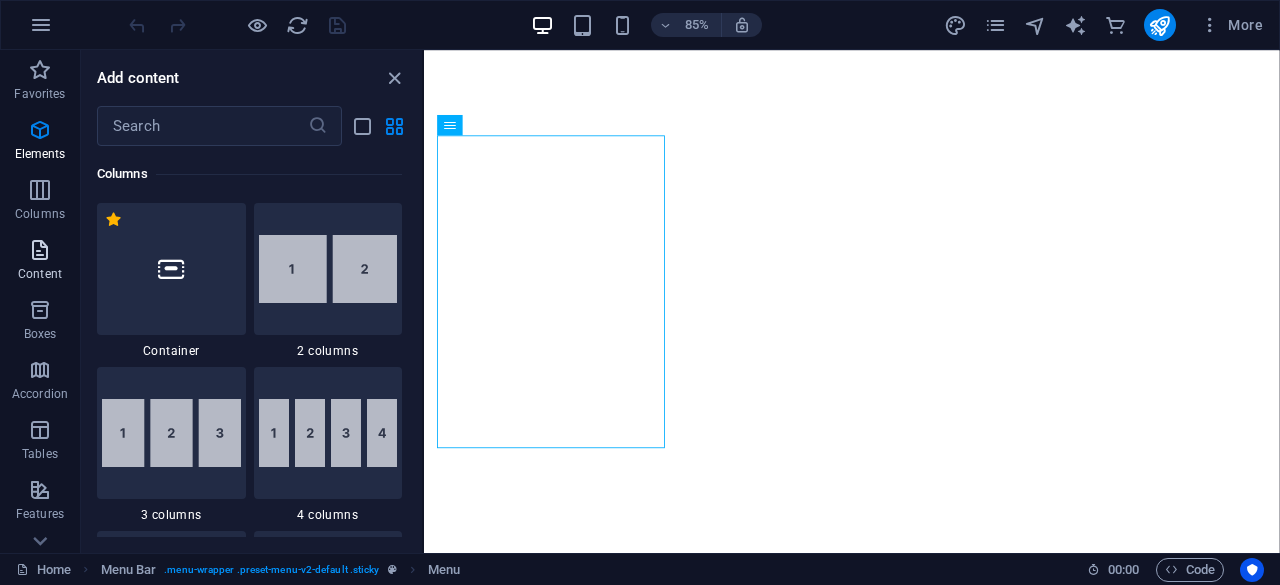 click at bounding box center [40, 250] 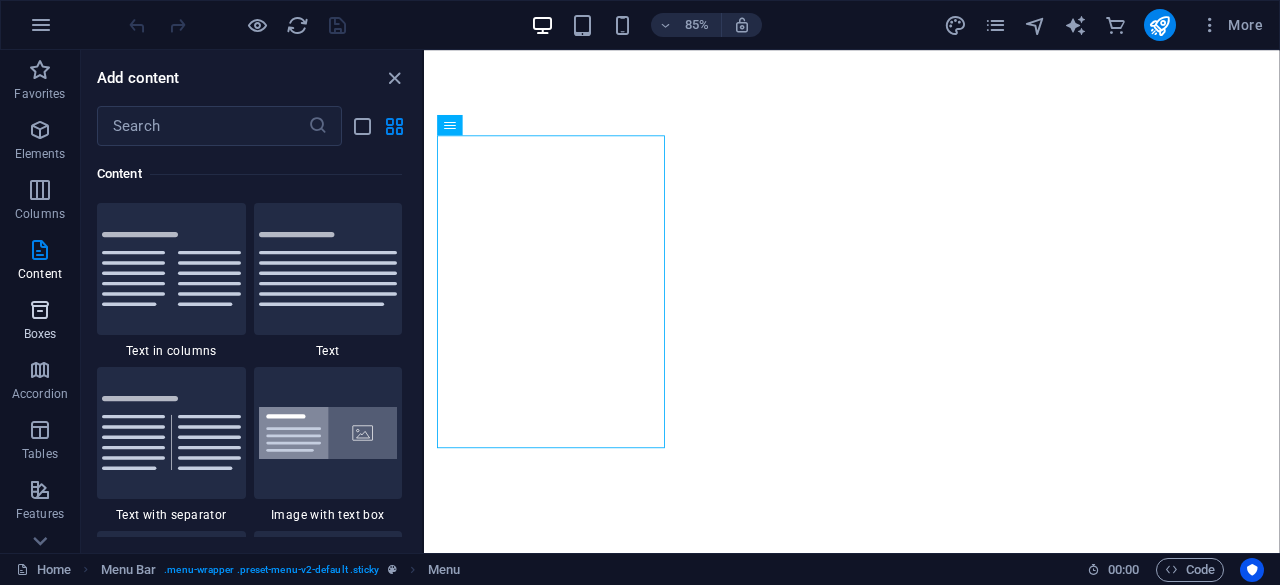 click at bounding box center [40, 310] 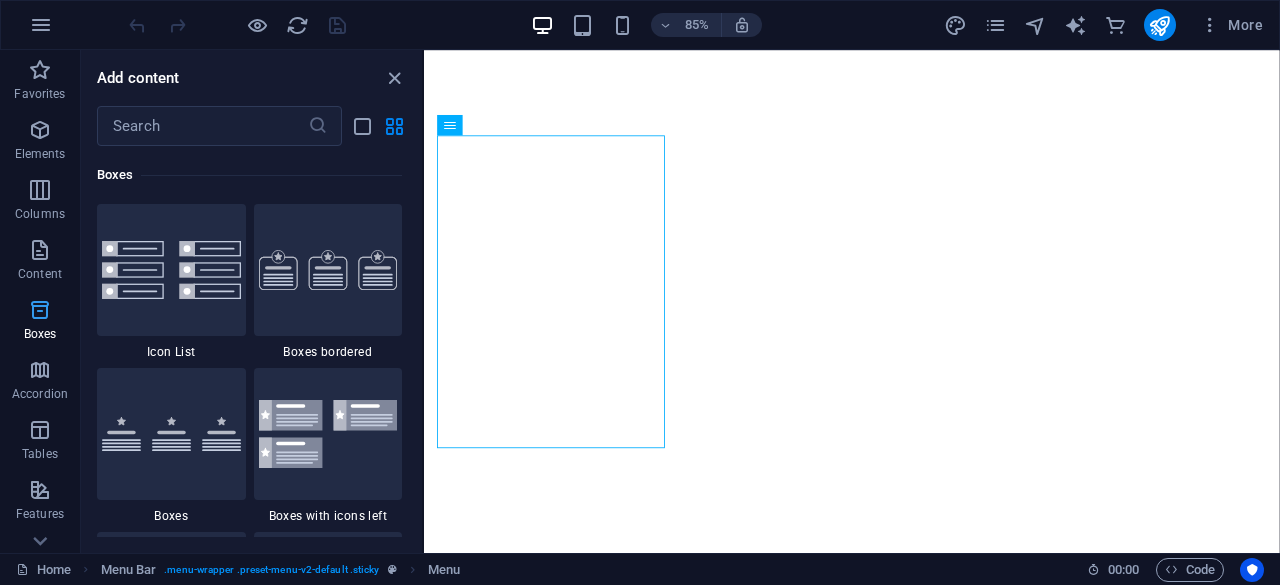 scroll, scrollTop: 5516, scrollLeft: 0, axis: vertical 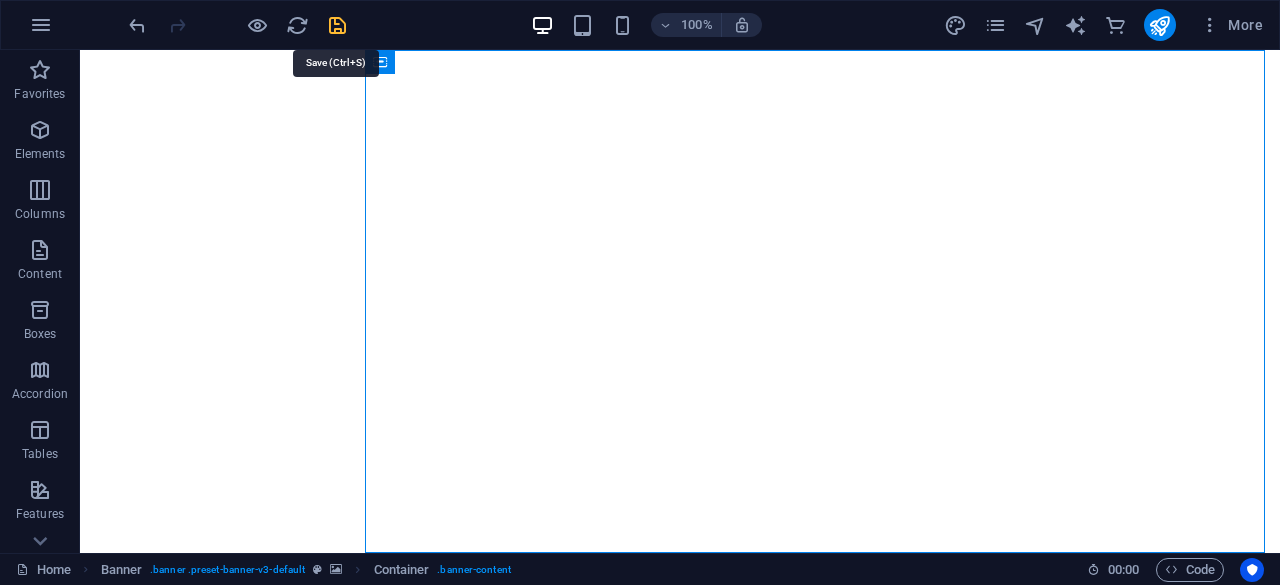 click at bounding box center (337, 25) 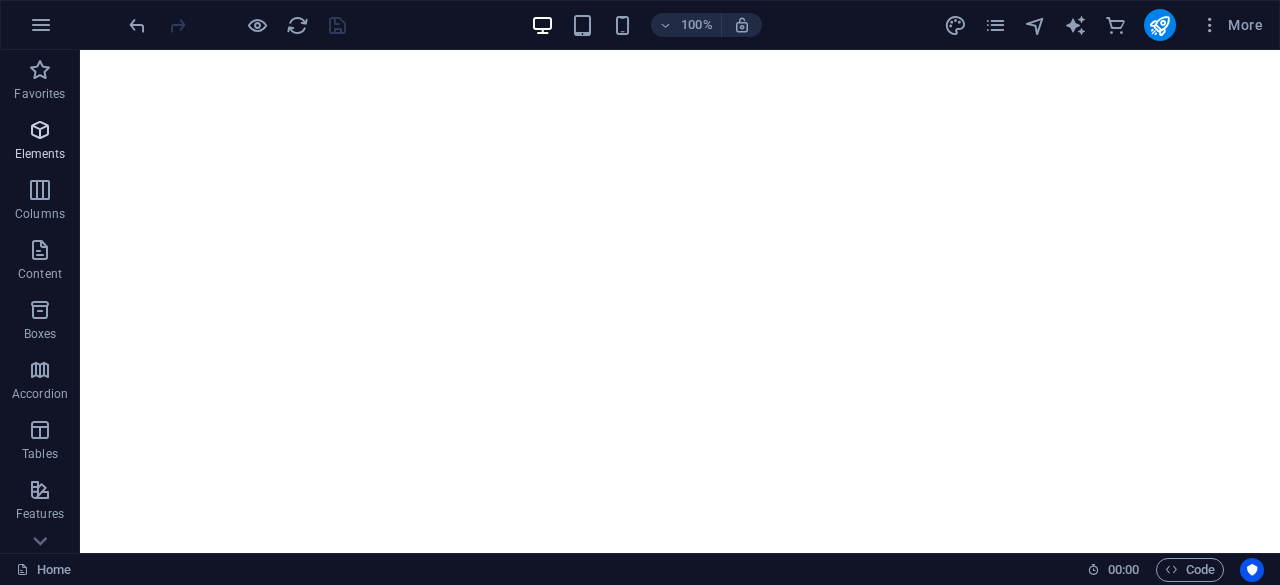 click on "Elements" at bounding box center (40, 154) 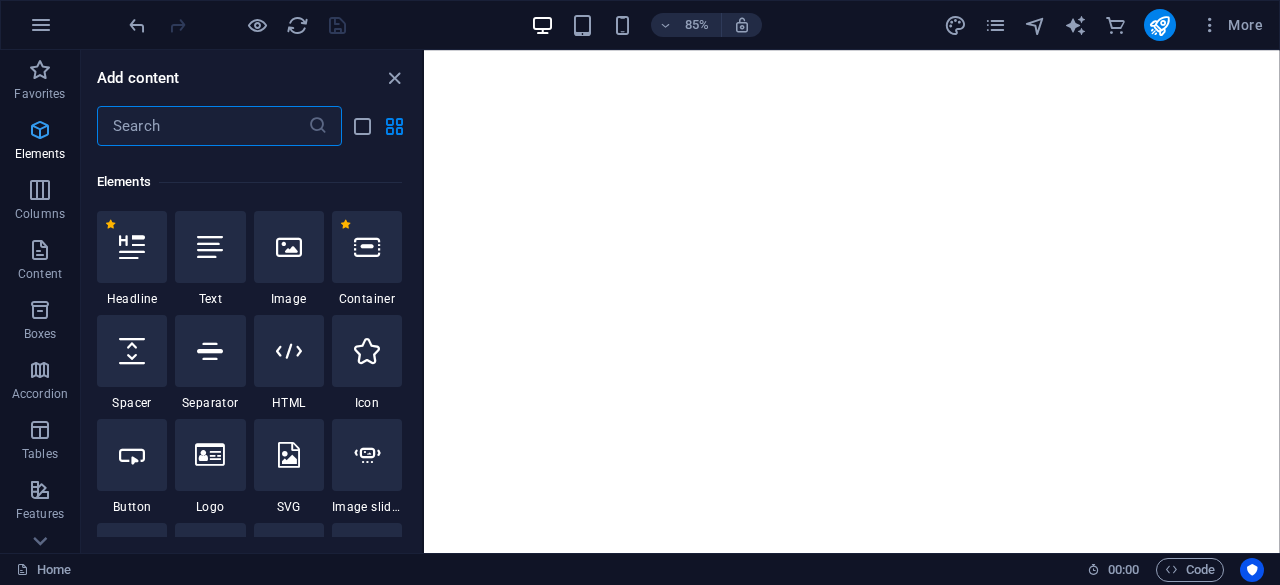scroll, scrollTop: 213, scrollLeft: 0, axis: vertical 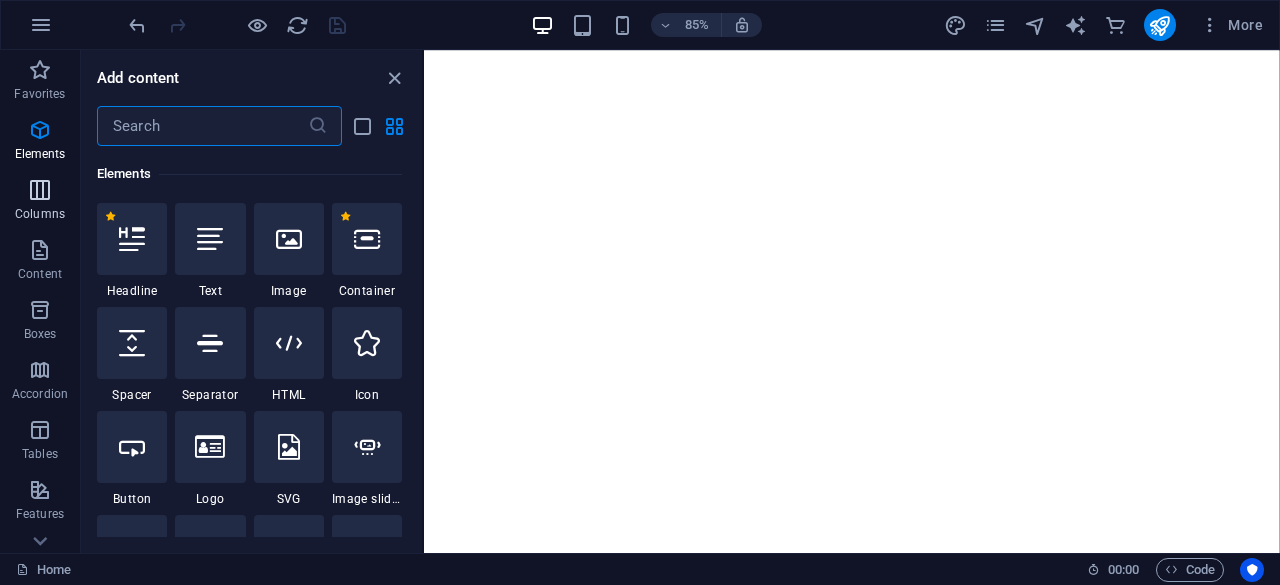 click at bounding box center (40, 190) 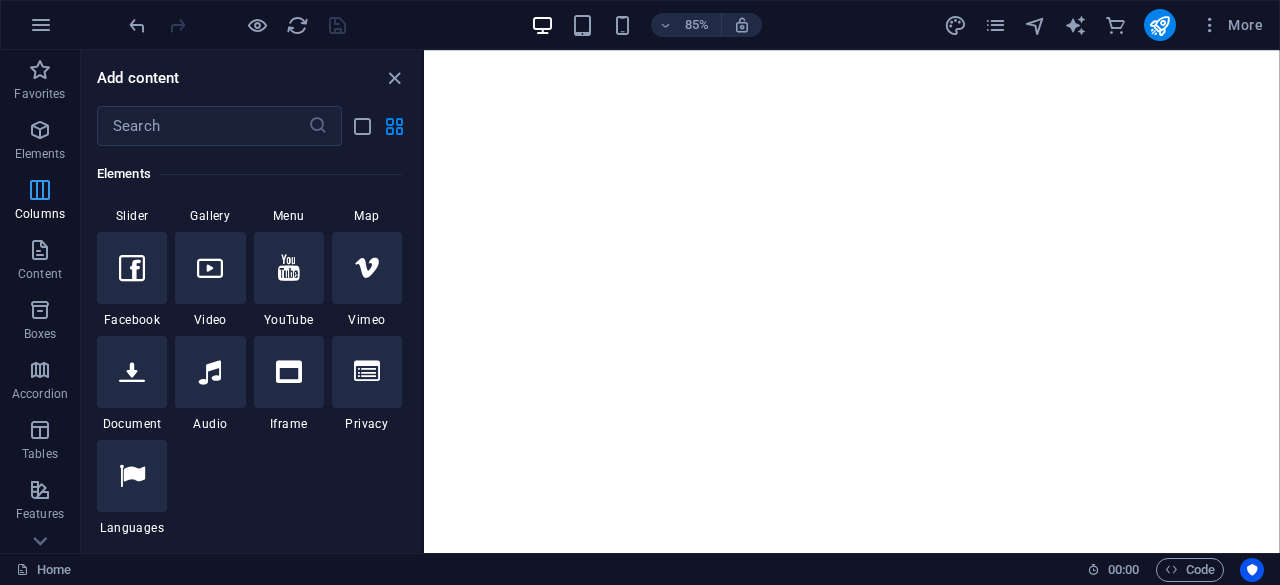 scroll, scrollTop: 990, scrollLeft: 0, axis: vertical 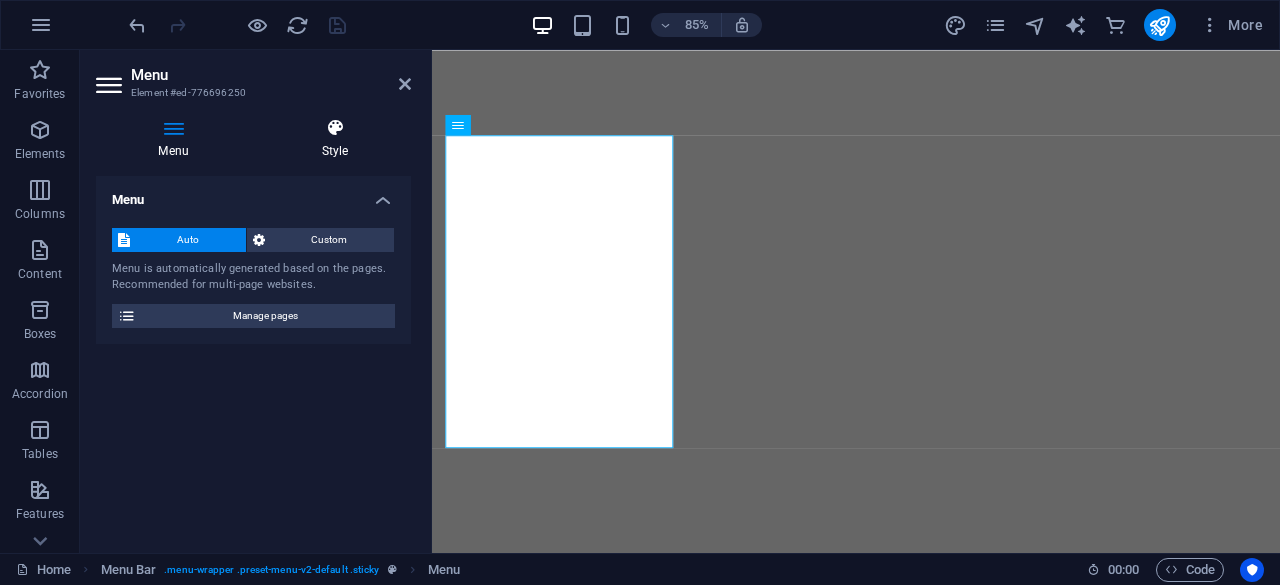 click on "Style" at bounding box center (335, 139) 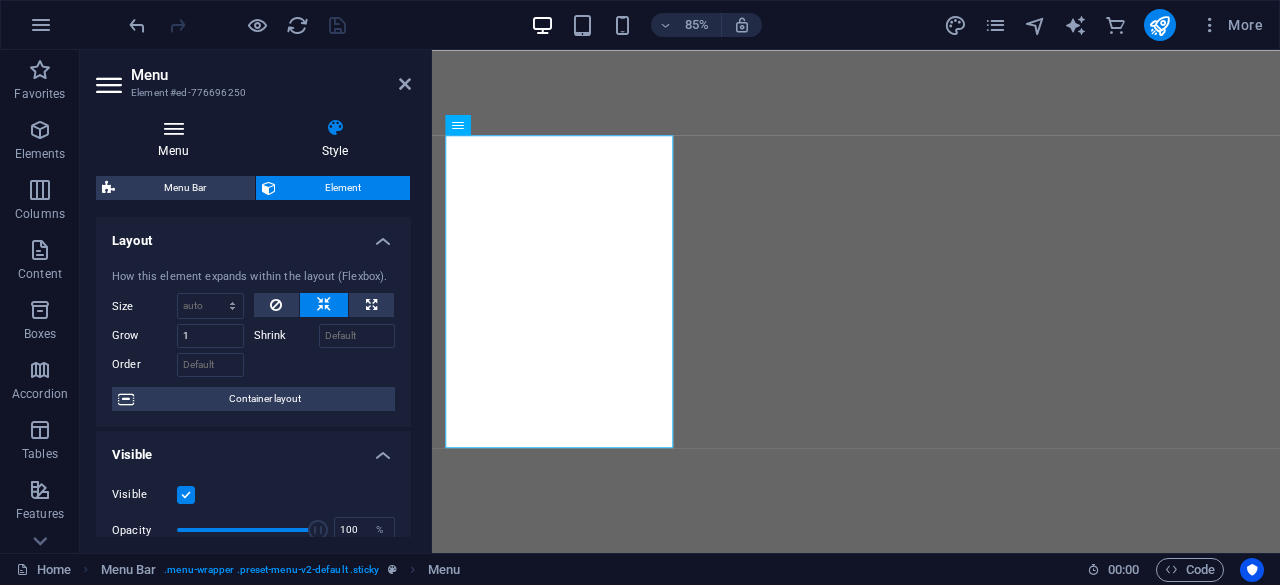 click on "Menu" at bounding box center [177, 139] 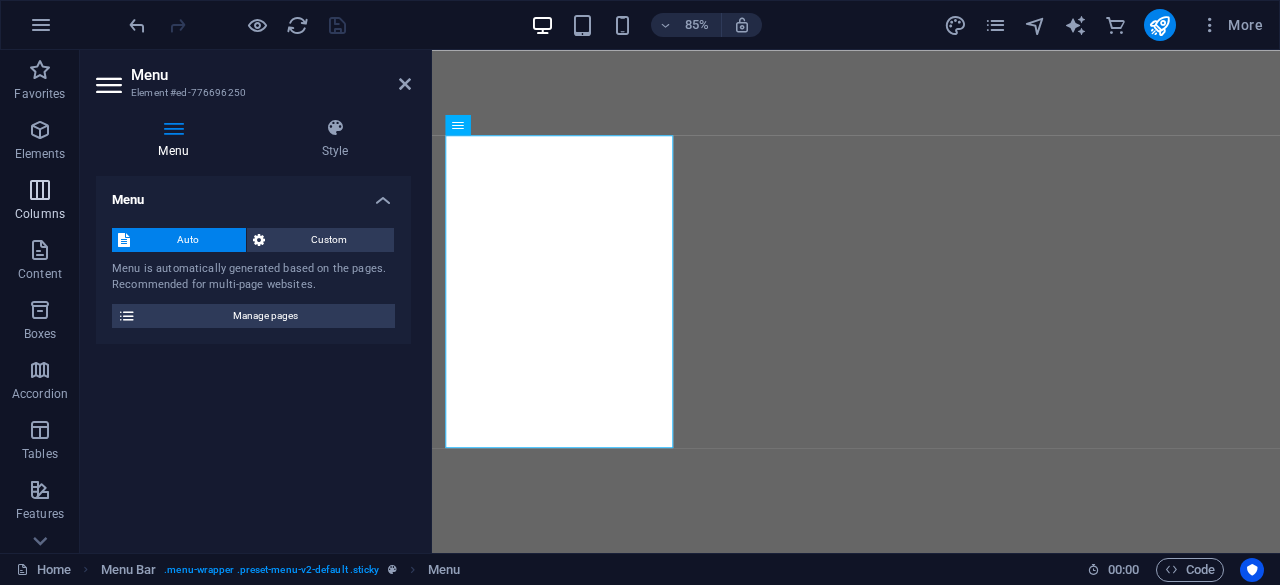 click on "Columns" at bounding box center [40, 200] 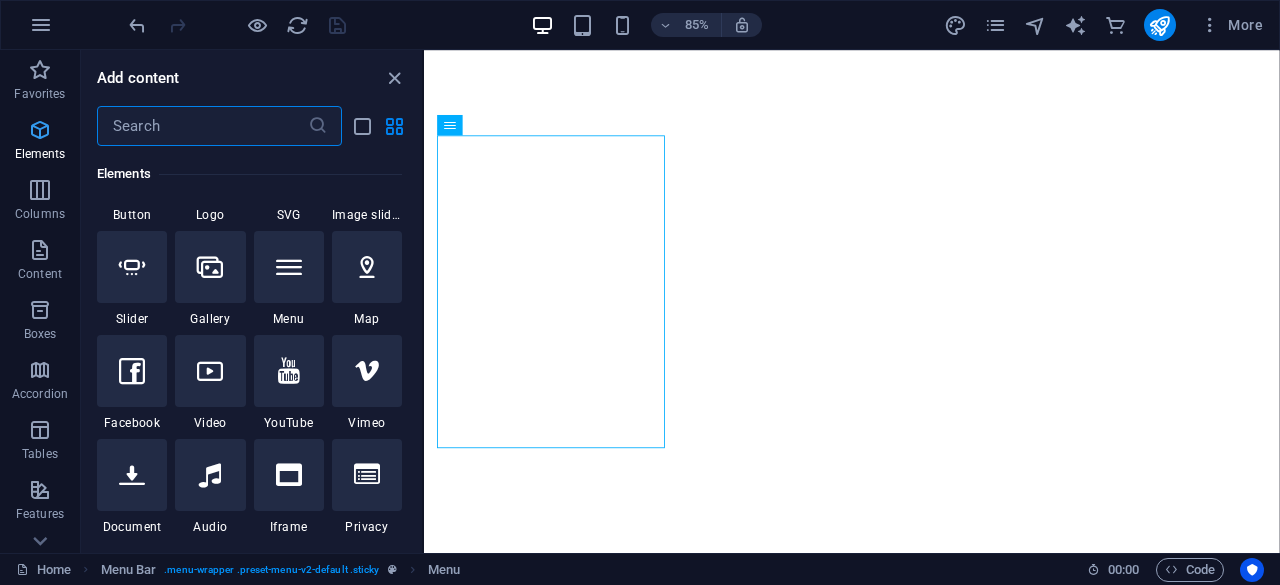 scroll, scrollTop: 990, scrollLeft: 0, axis: vertical 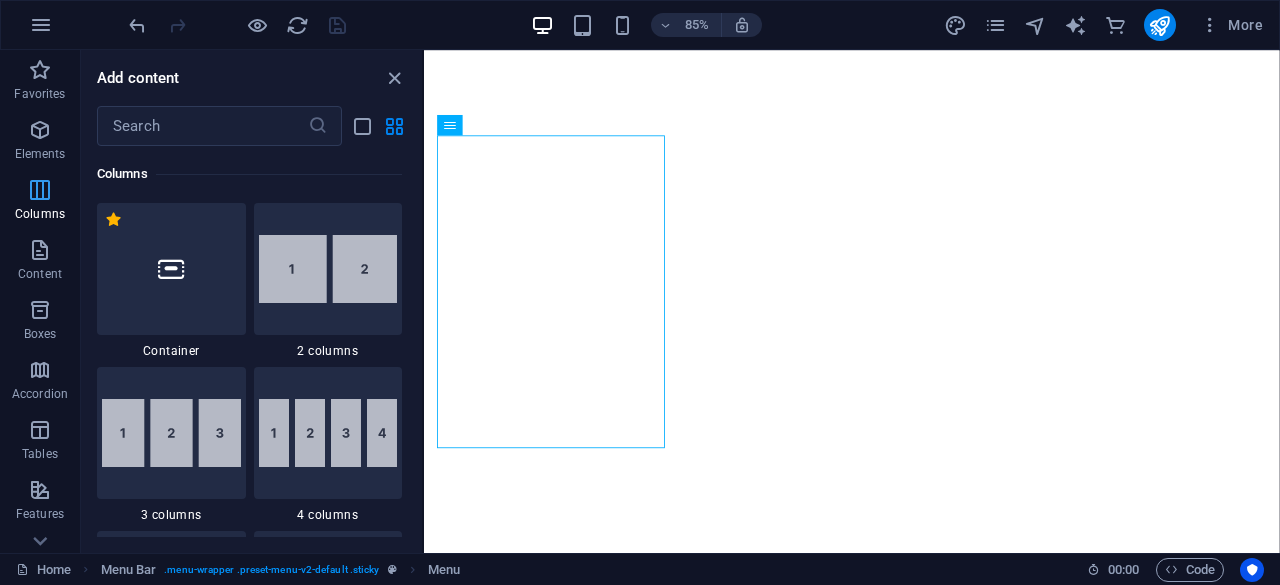 click at bounding box center [40, 190] 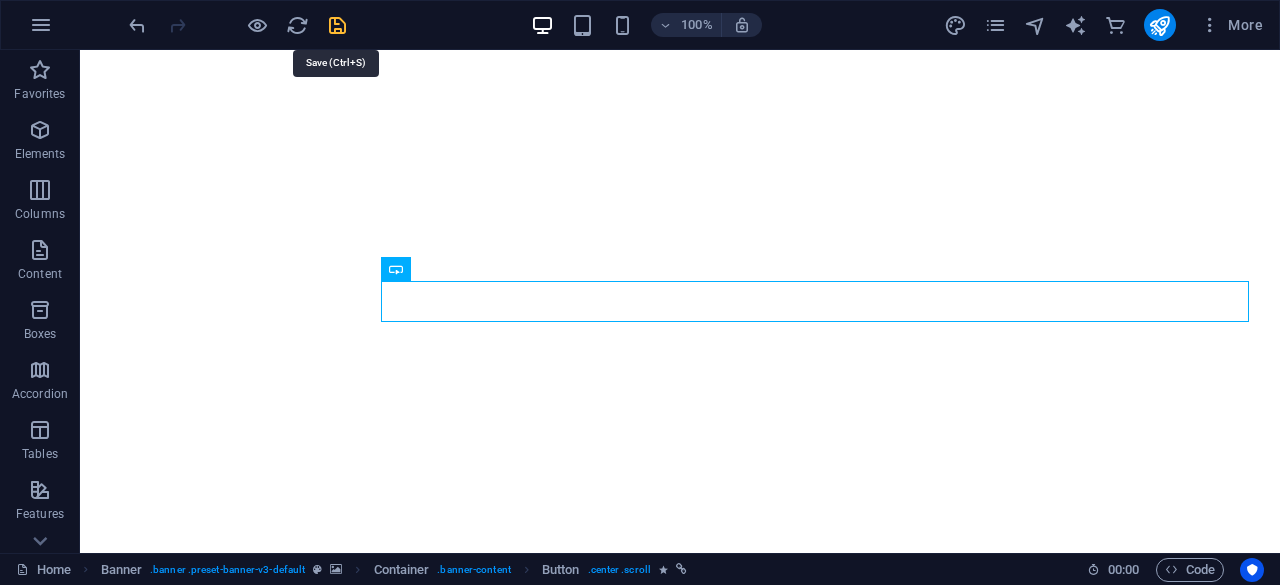 click at bounding box center (337, 25) 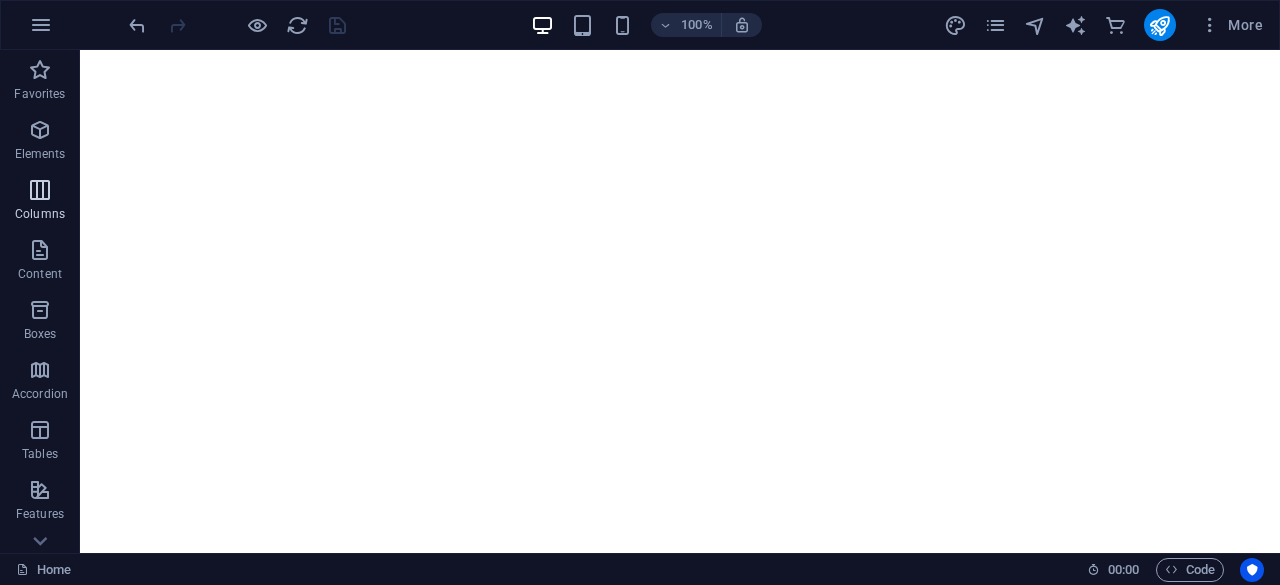 click on "Columns" at bounding box center [40, 200] 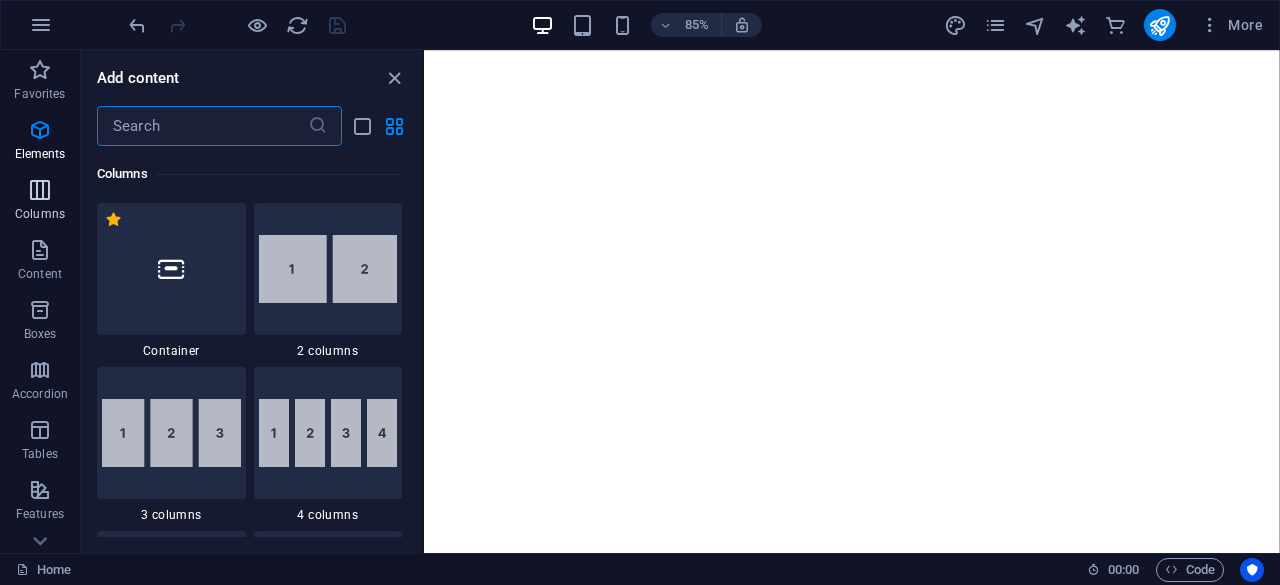 scroll, scrollTop: 990, scrollLeft: 0, axis: vertical 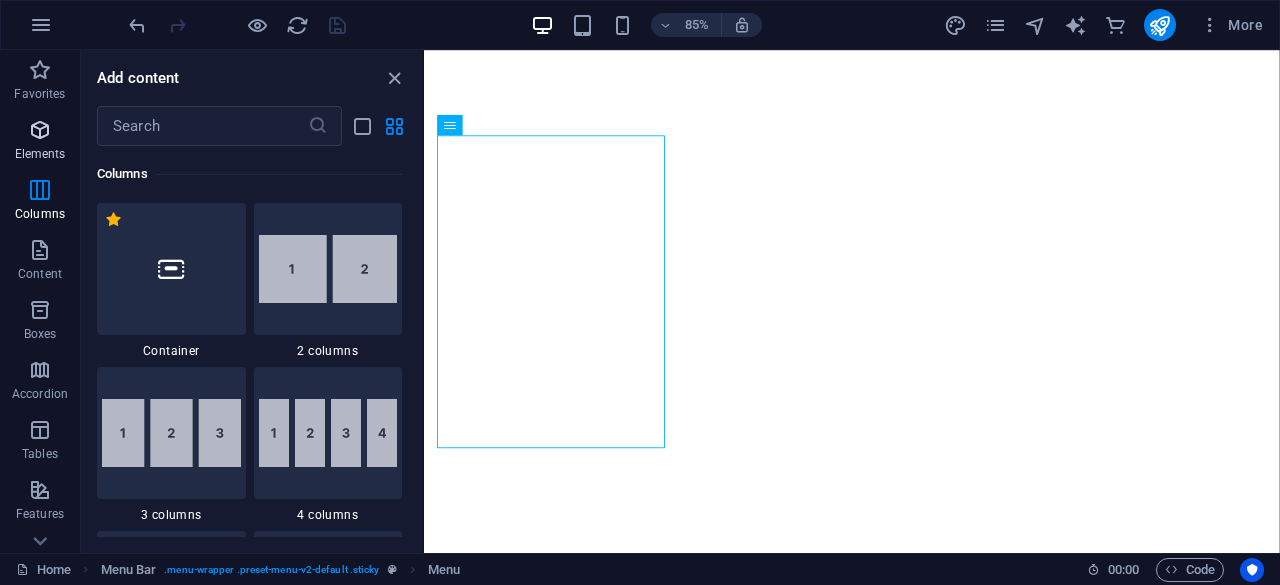 click at bounding box center [40, 130] 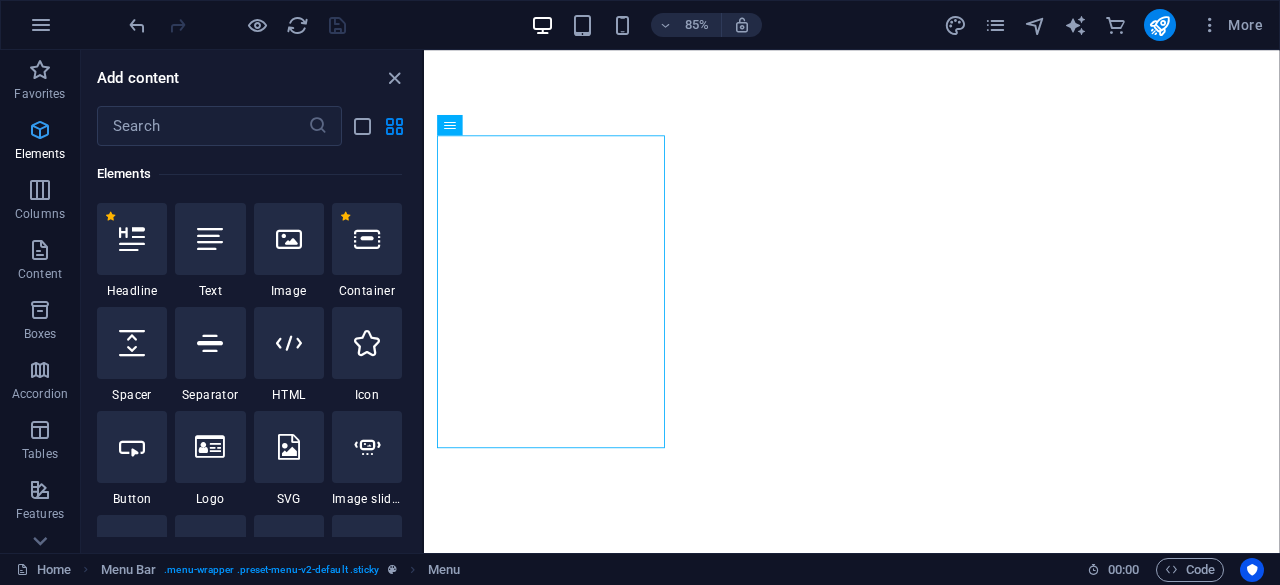 scroll, scrollTop: 213, scrollLeft: 0, axis: vertical 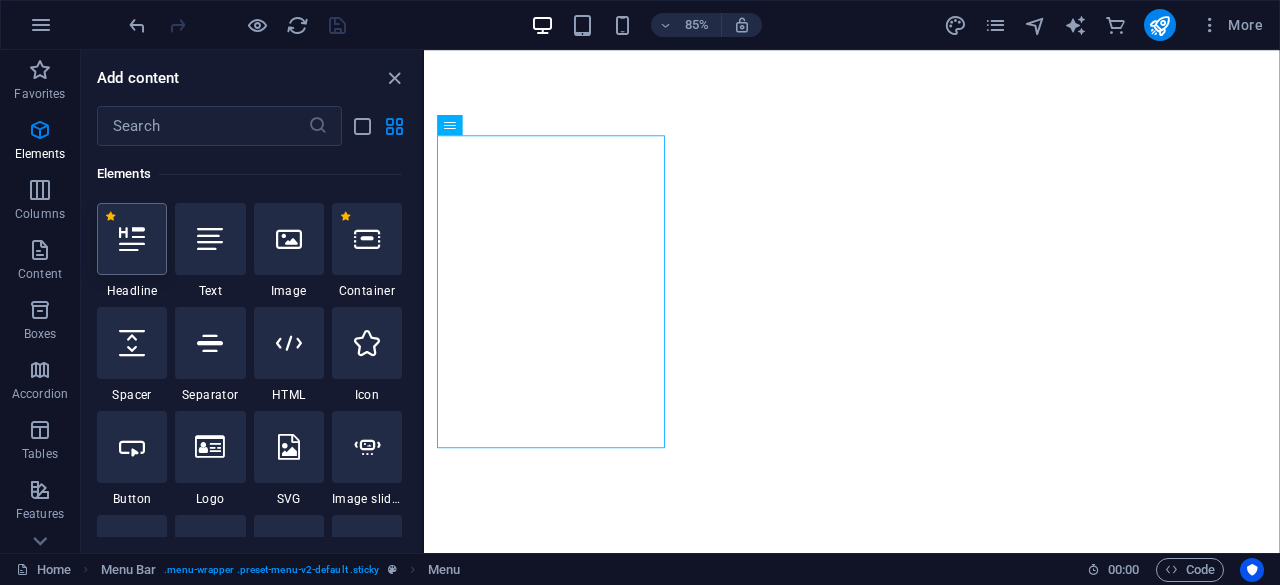 click at bounding box center [132, 239] 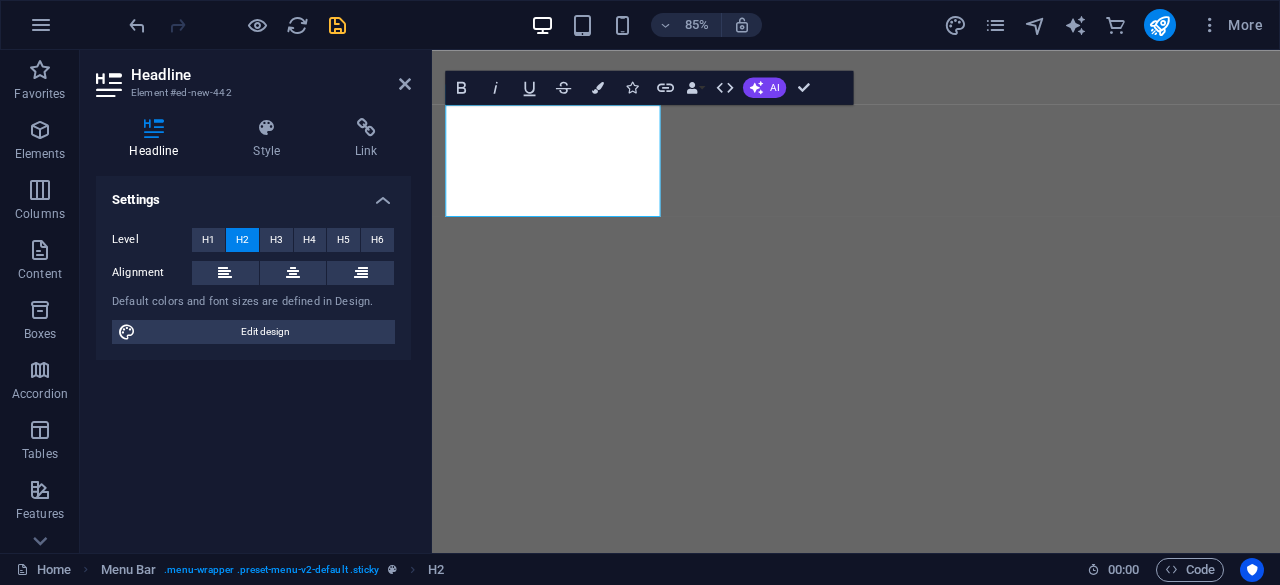click on "Headline Style Link Settings Level H1 H2 H3 H4 H5 H6 Alignment Default colors and font sizes are defined in Design. Edit design Menu Bar Element Layout How this element expands within the layout (Flexbox). Size Default auto px % 1/1 1/2 1/3 1/4 1/5 1/6 1/7 1/8 1/9 1/10 Grow Shrink Order Container layout Visible Visible Opacity 100 % Overflow Spacing Margin Default auto px % rem vw vh Custom Custom auto px % rem vw vh auto px % rem vw vh auto px % rem vw vh auto px % rem vw vh Padding Default px rem % vh vw Custom Custom px rem % vh vw px rem % vh vw px rem % vh vw px rem % vh vw Border Style              - Width 1 auto px rem % vh vw Custom Custom 1 auto px rem % vh vw 1 auto px rem % vh vw 1 auto px rem % vh vw 1 auto px rem % vh vw  - Color Round corners Default px rem % vh vw Custom Custom px rem % vh vw px rem % vh vw px rem % vh vw px rem % vh vw Shadow Default None Outside Inside Color X offset 0 px rem vh vw Y offset 0 px rem vh vw Blur 0 px rem % vh vw Spread 0 px rem vh vw Text Shadow None" at bounding box center [253, 327] 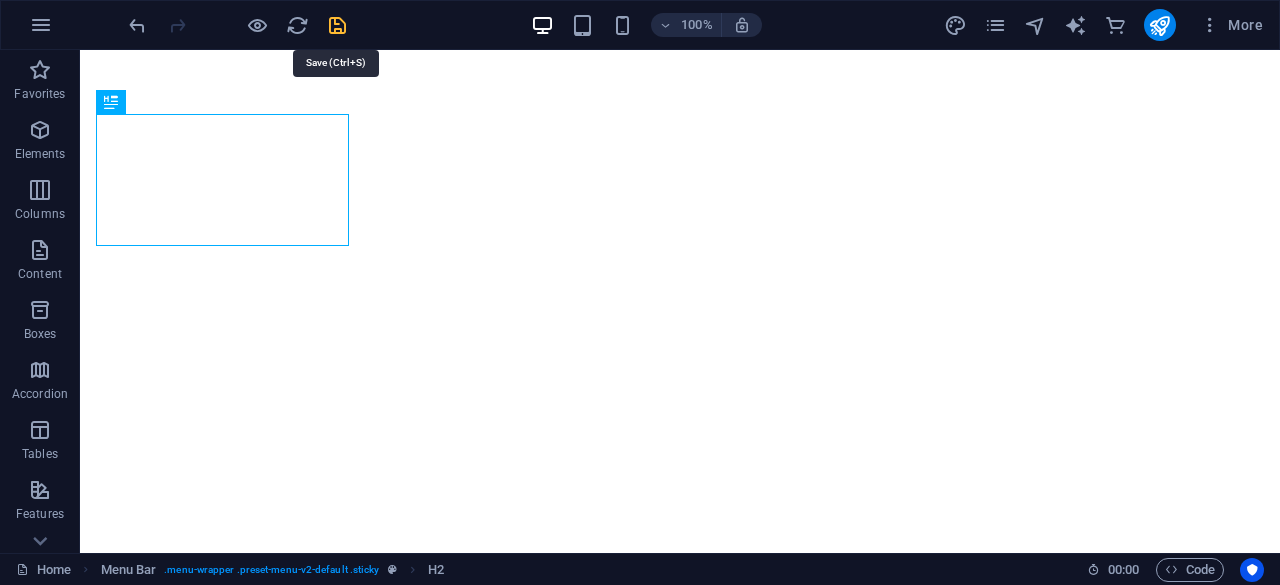 click at bounding box center [337, 25] 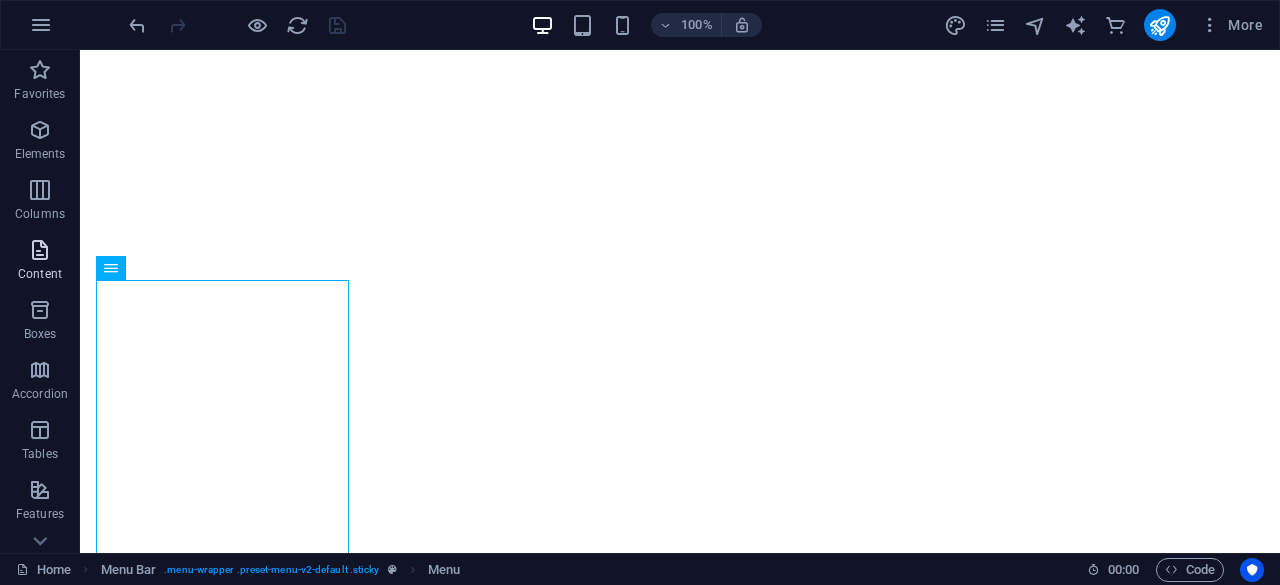 click at bounding box center (40, 250) 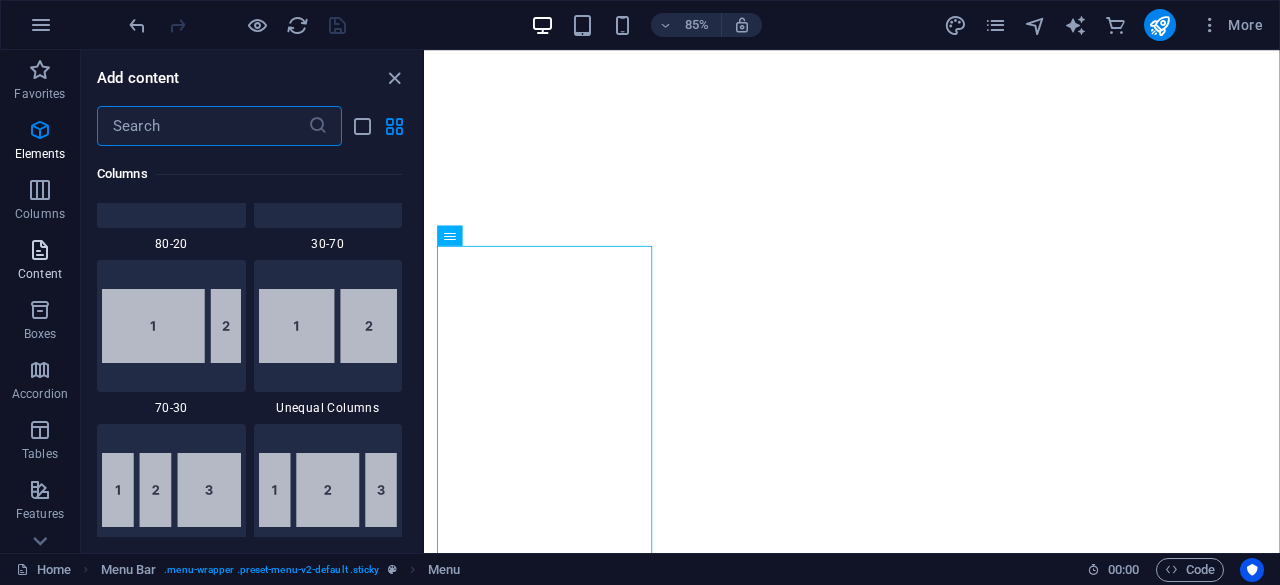 scroll, scrollTop: 3499, scrollLeft: 0, axis: vertical 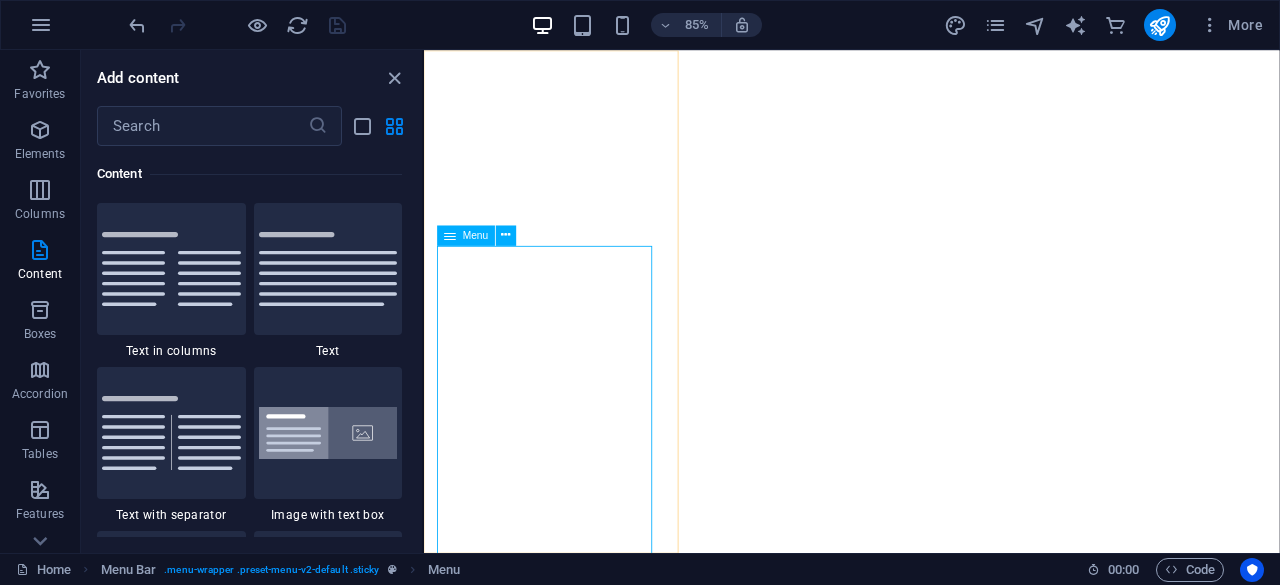 type 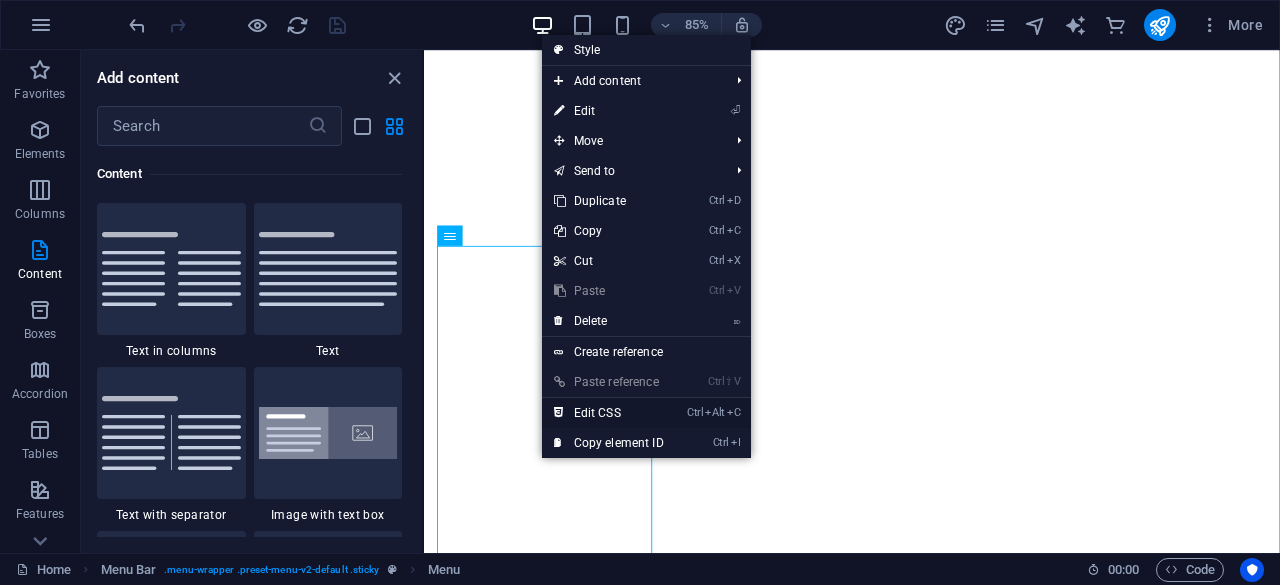 click on "Ctrl Alt C  Edit CSS" at bounding box center [609, 413] 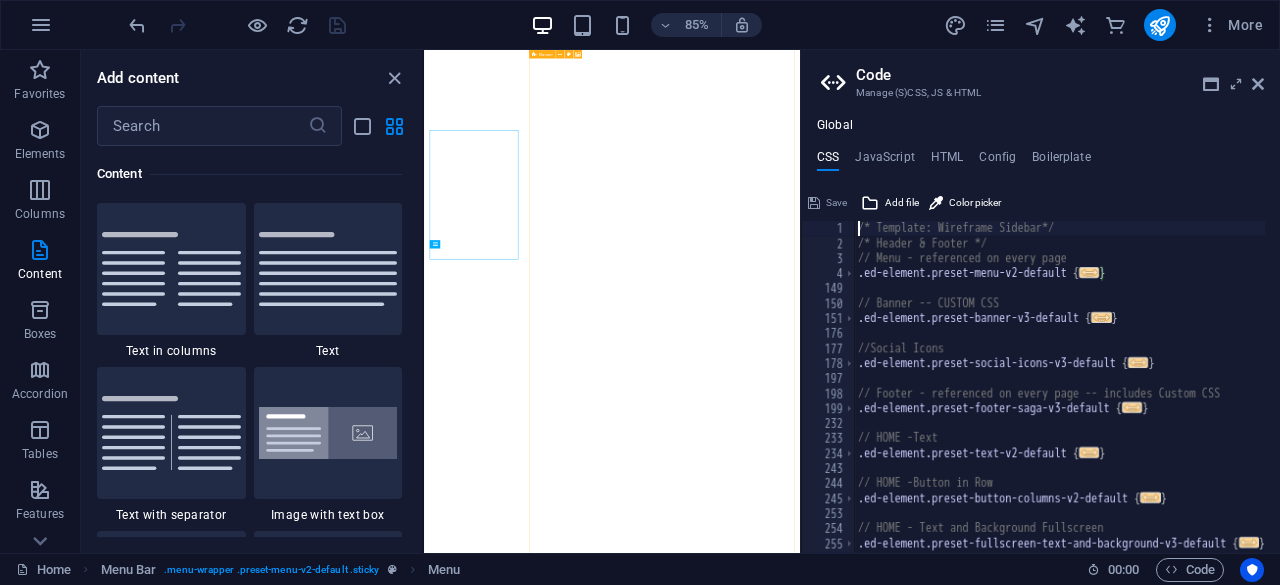 type on "text-align: center;" 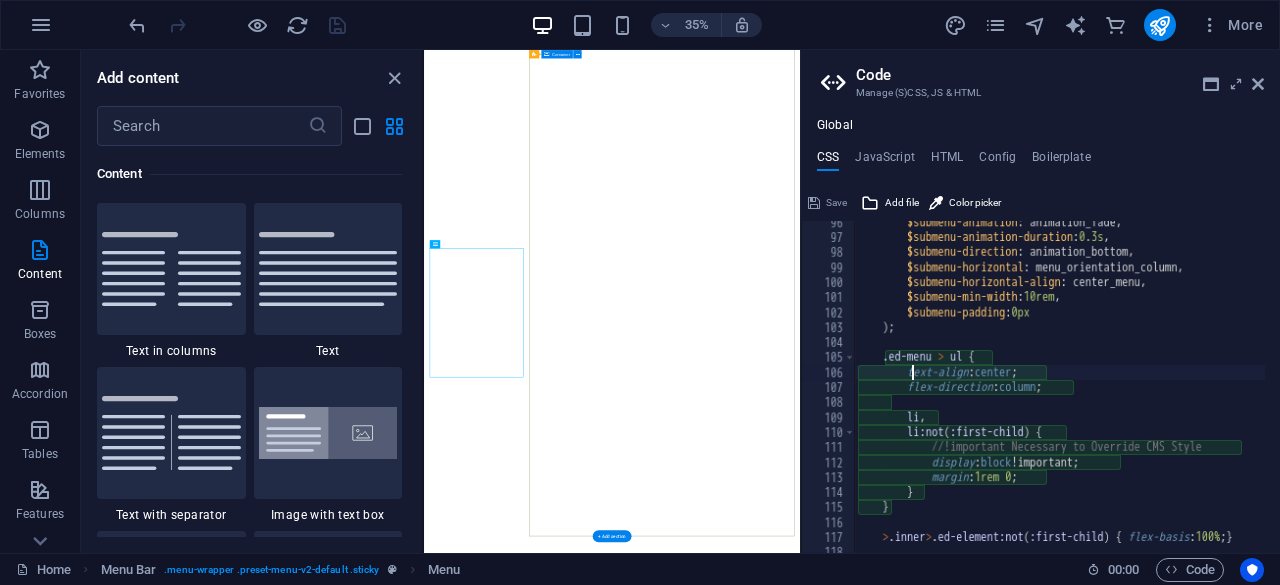 scroll, scrollTop: 1431, scrollLeft: 0, axis: vertical 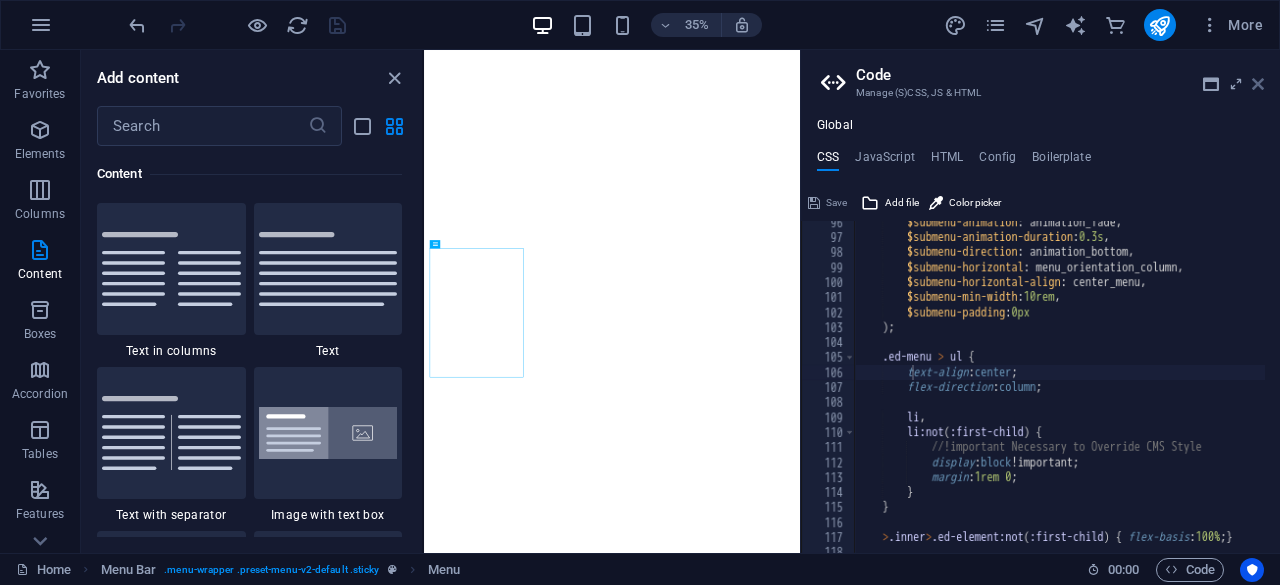 click at bounding box center (1258, 84) 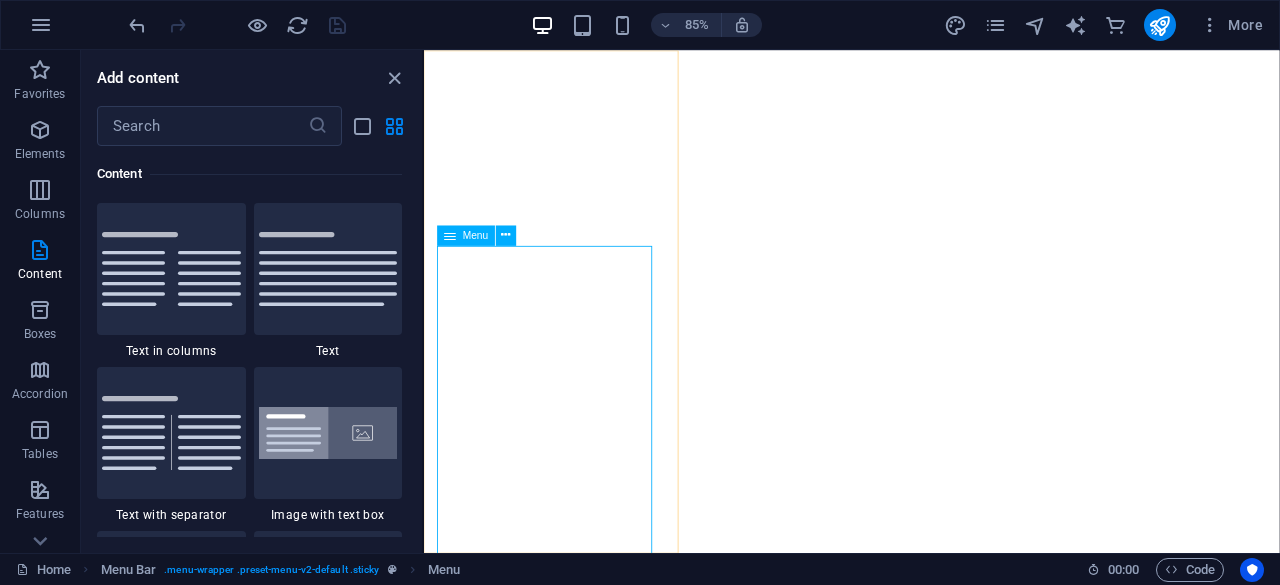 type on "L" 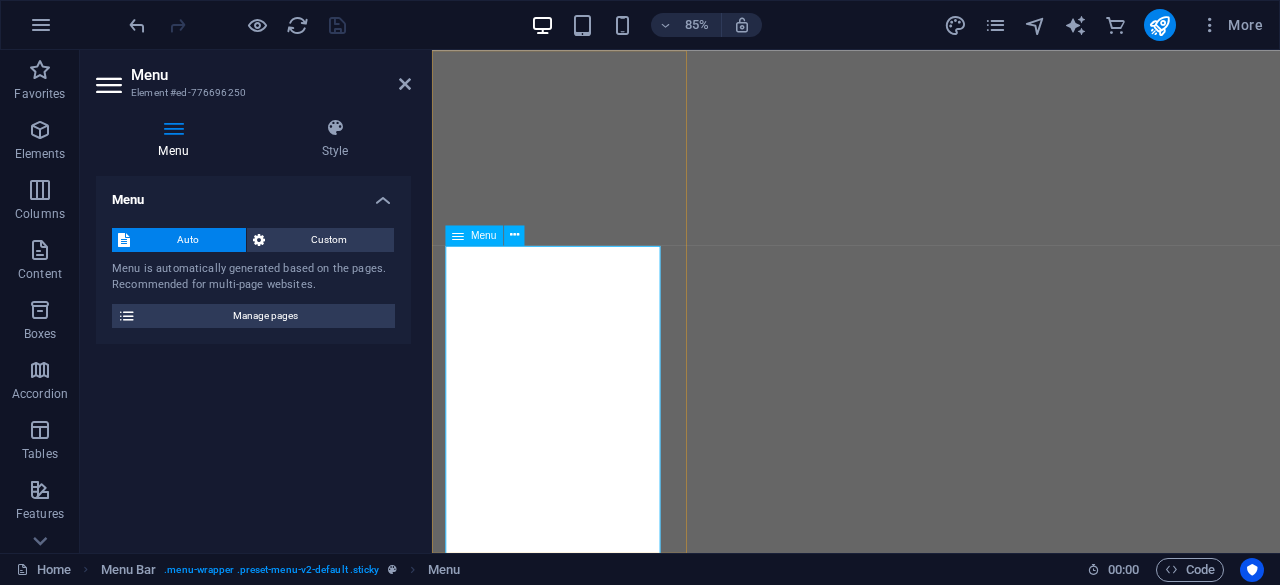 click on "Menu" at bounding box center (484, 235) 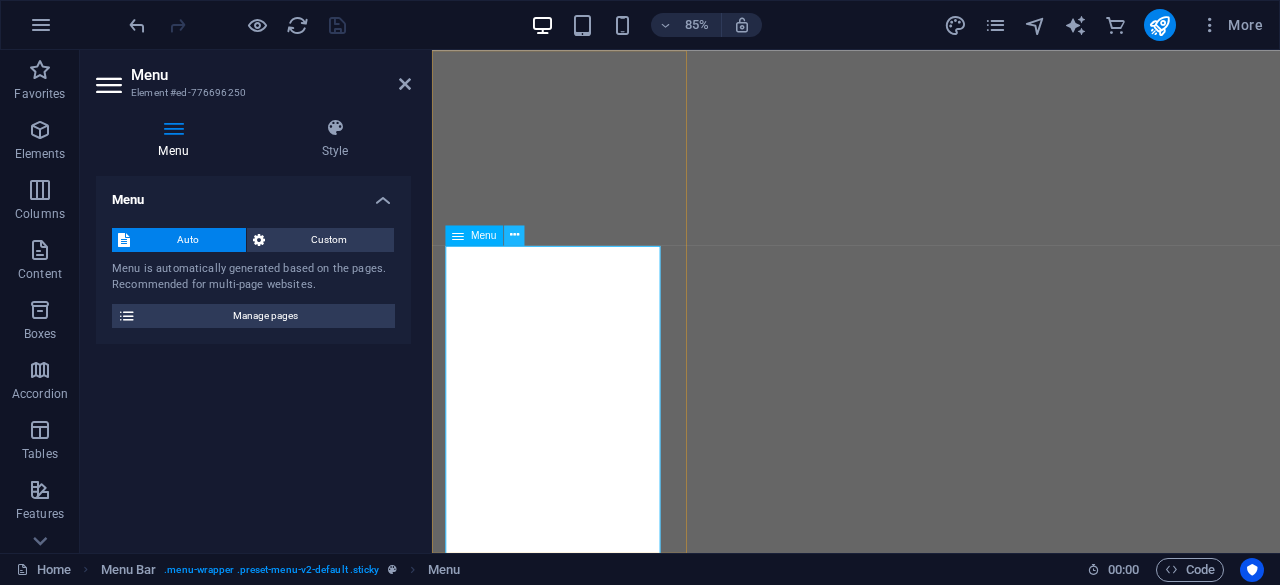 click at bounding box center (514, 235) 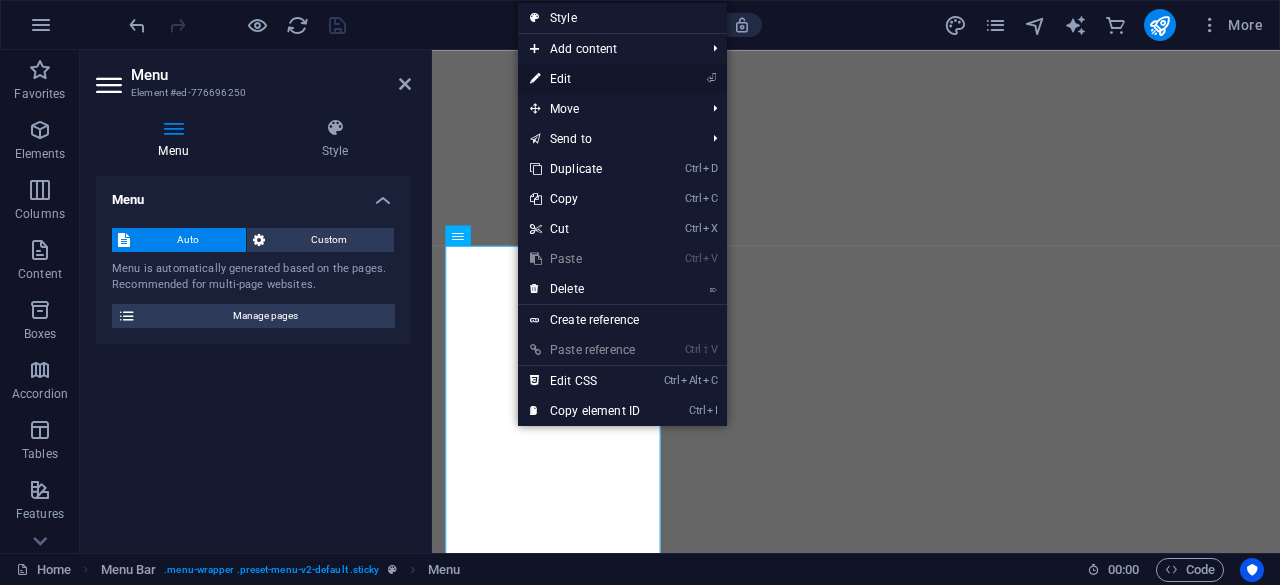 click on "⏎  Edit" at bounding box center (585, 79) 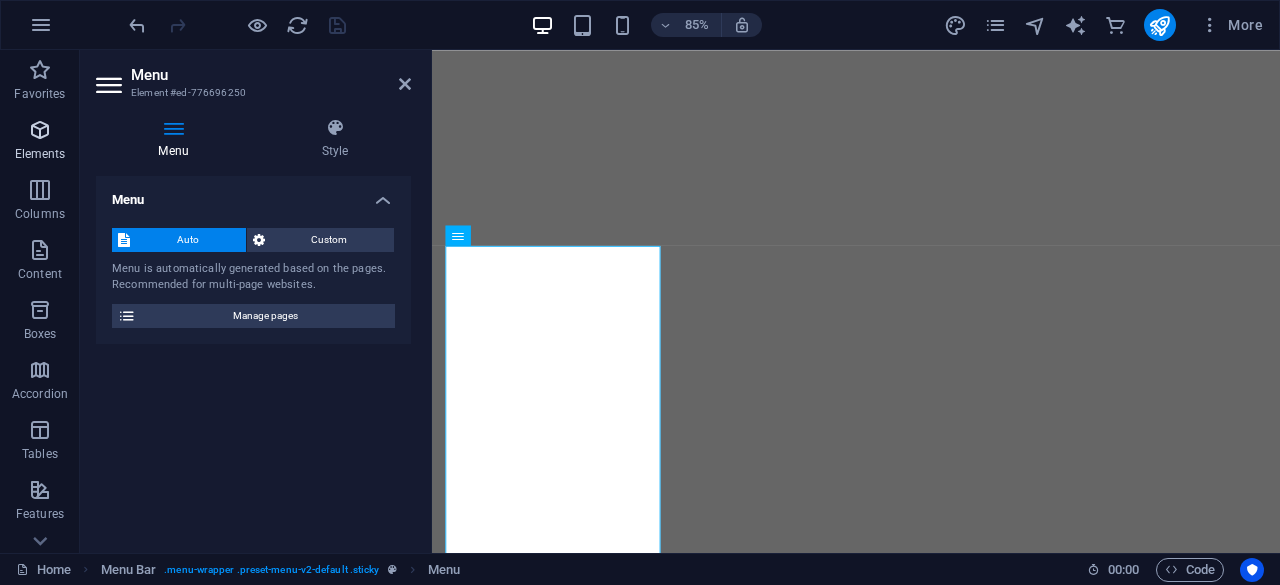 click on "Elements" at bounding box center (40, 154) 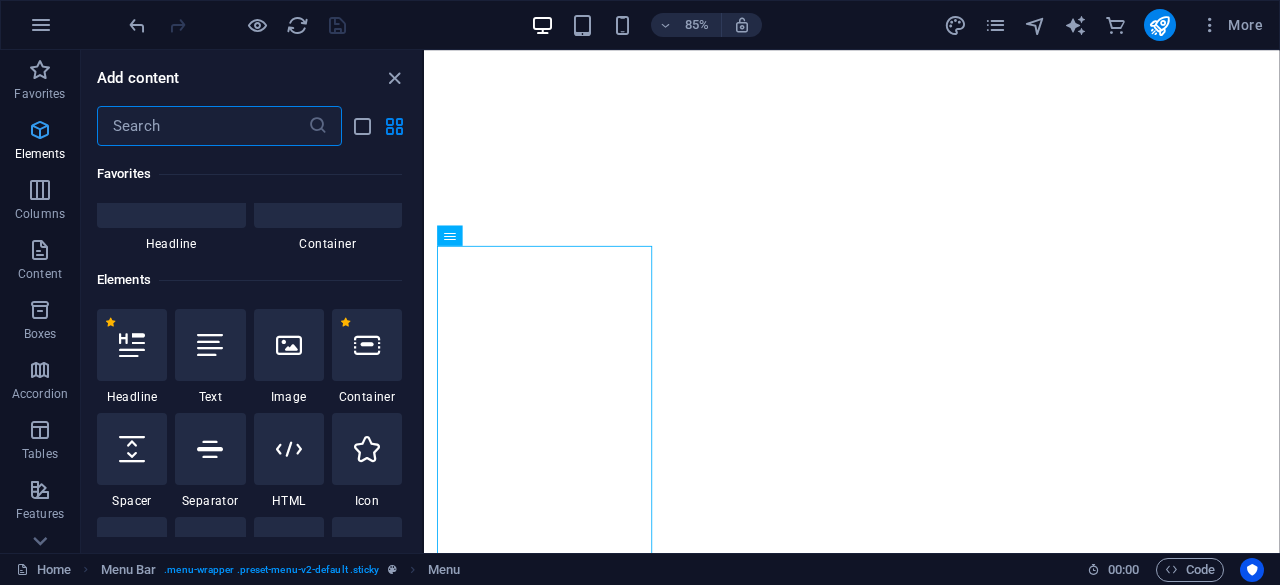 scroll, scrollTop: 213, scrollLeft: 0, axis: vertical 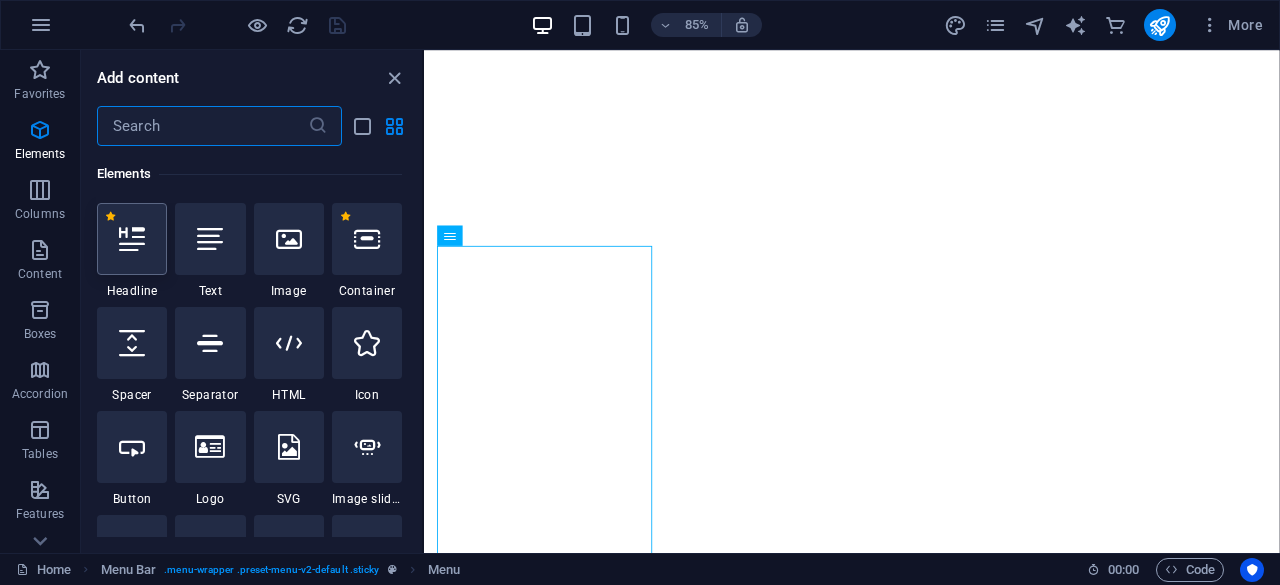 click at bounding box center [132, 239] 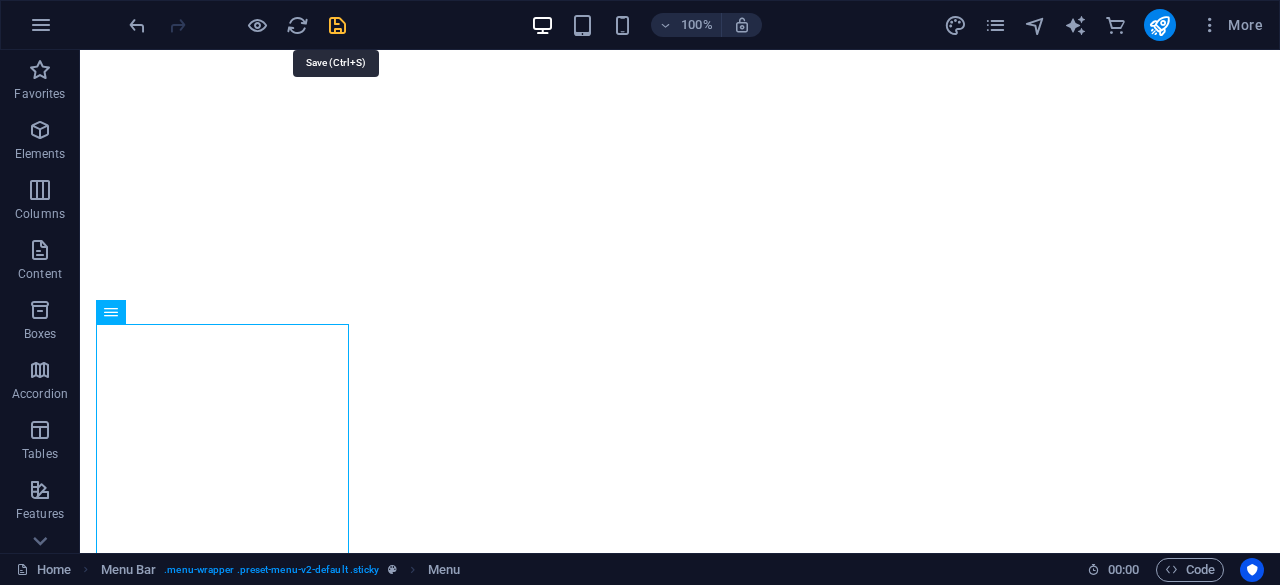 click at bounding box center (337, 25) 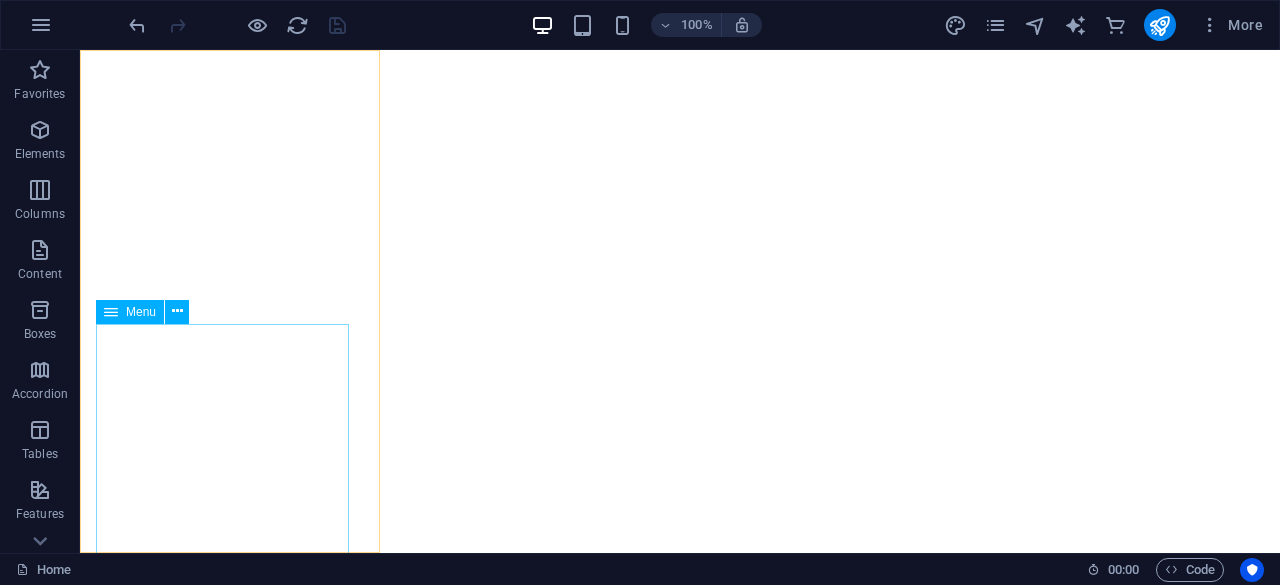 click at bounding box center (111, 312) 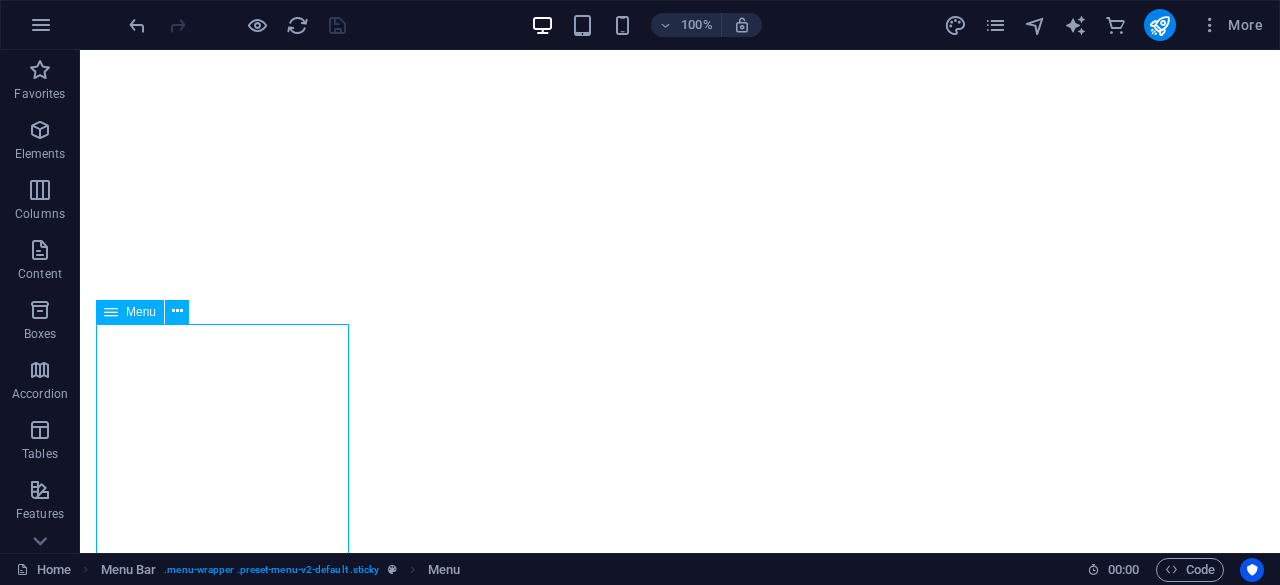 click at bounding box center (111, 312) 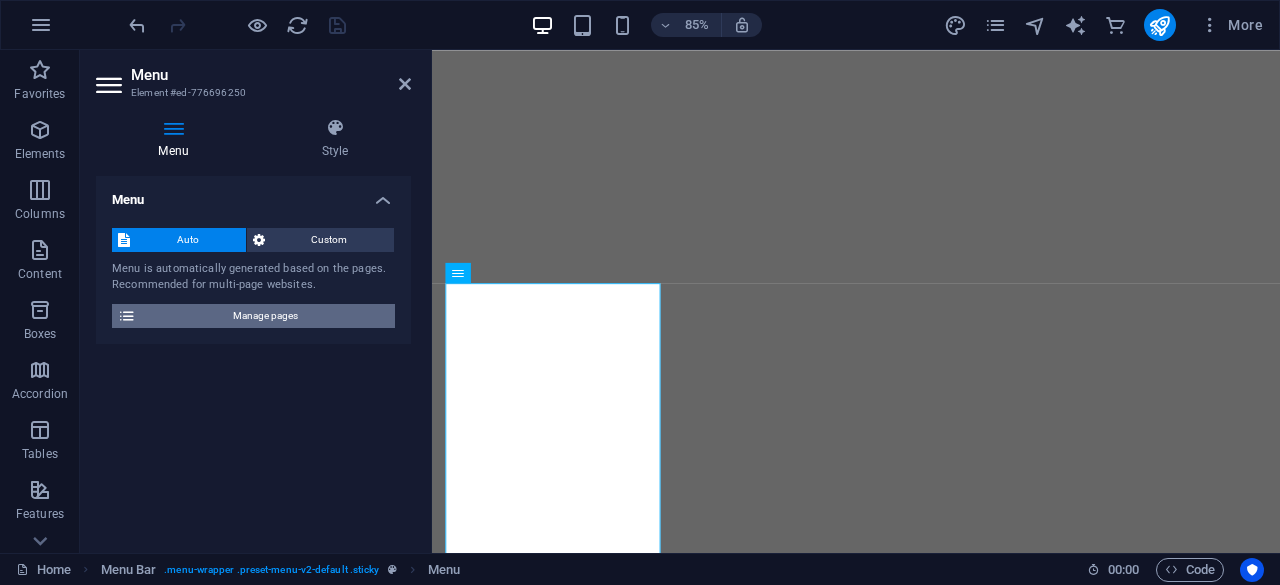 click on "Manage pages" at bounding box center [265, 316] 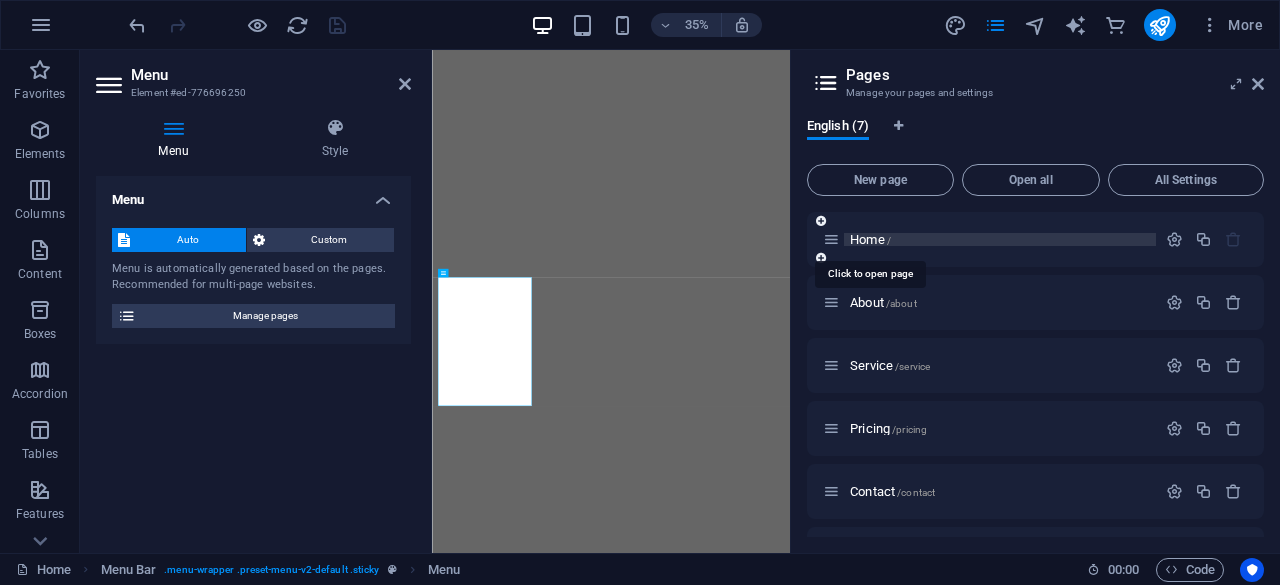 click on "Home /" at bounding box center [870, 239] 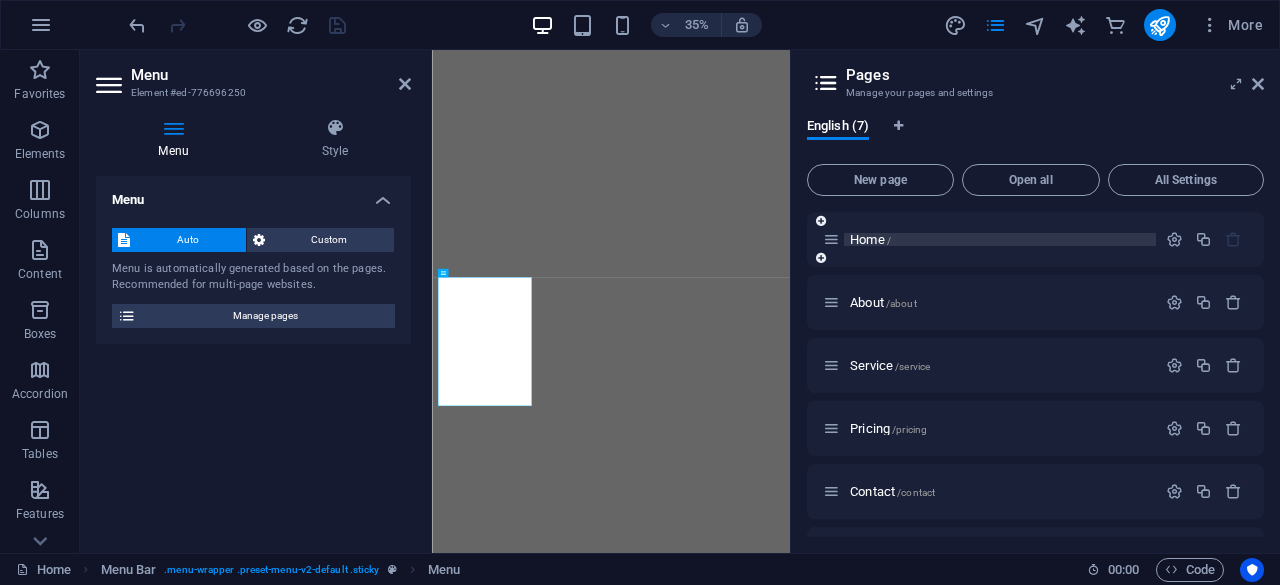 click on "Home /" at bounding box center [1000, 239] 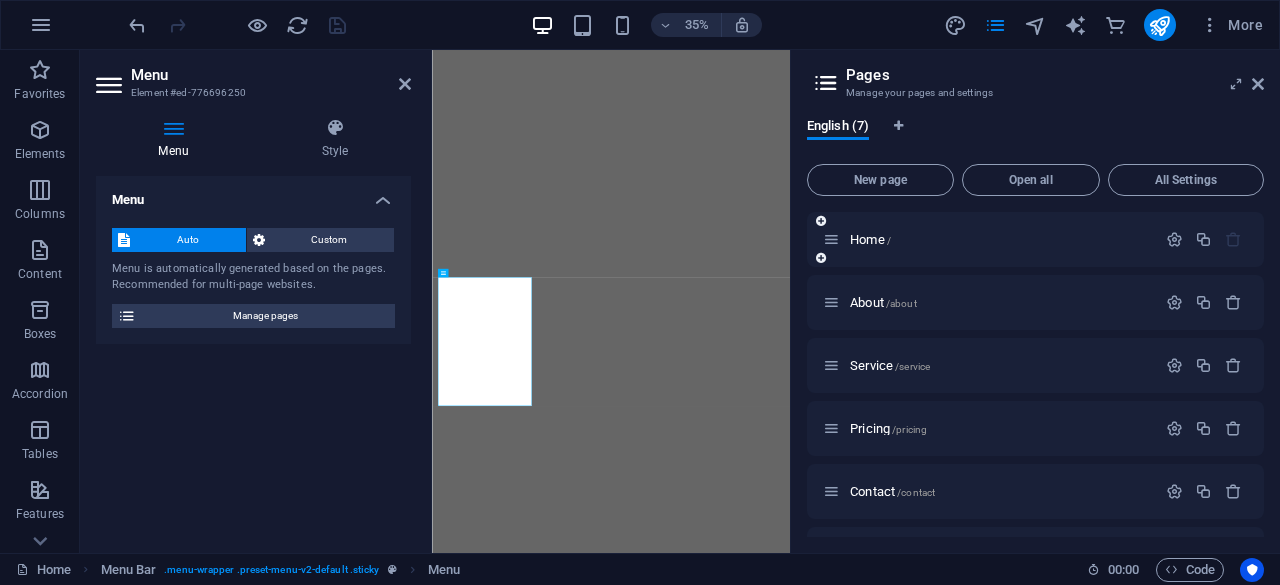 click at bounding box center (831, 239) 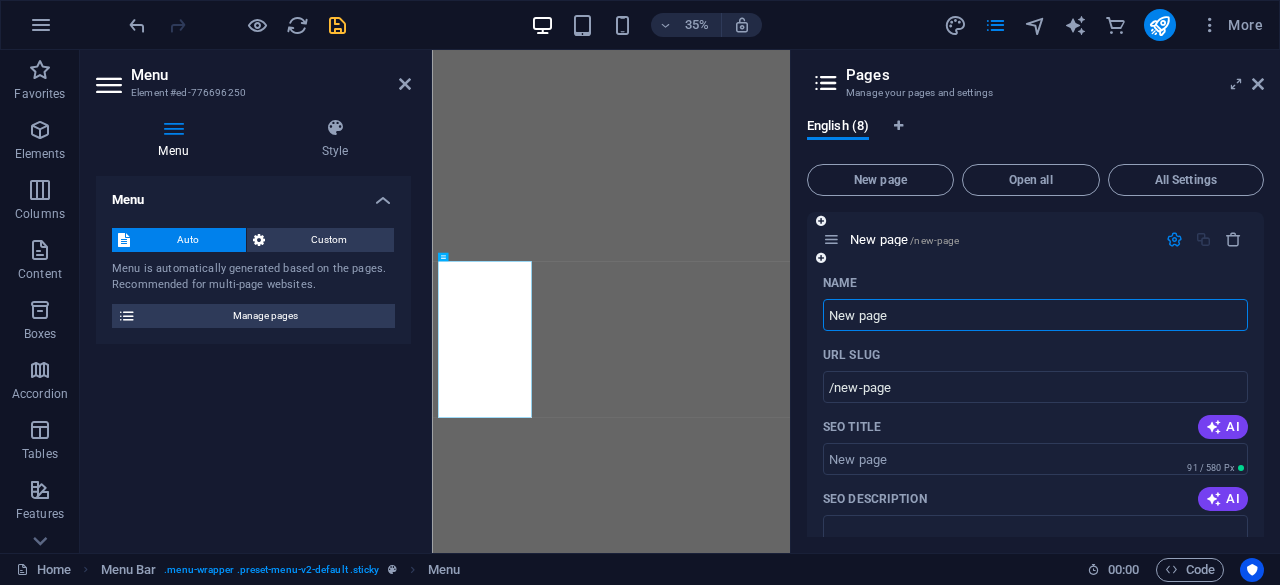 click on "New page" at bounding box center [1035, 315] 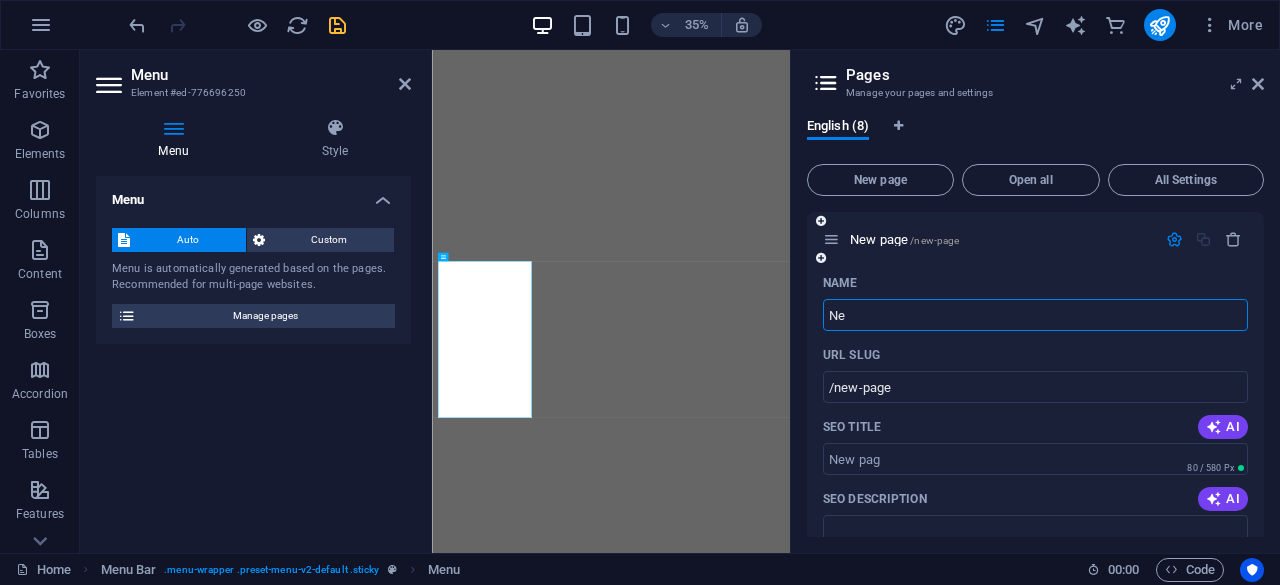 type on "N" 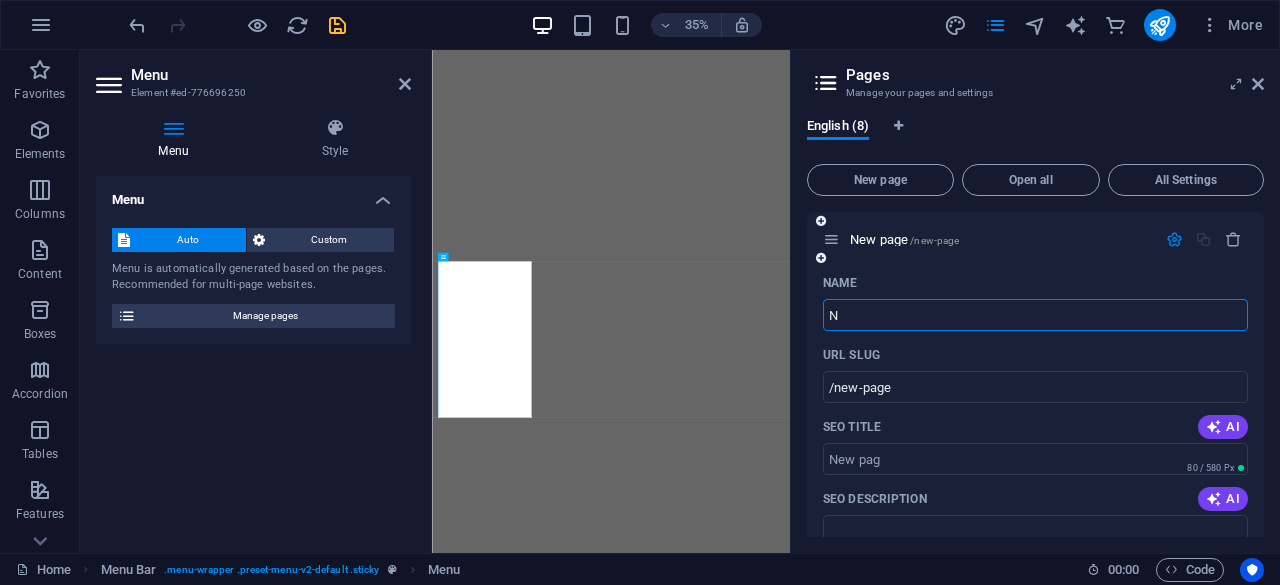 type 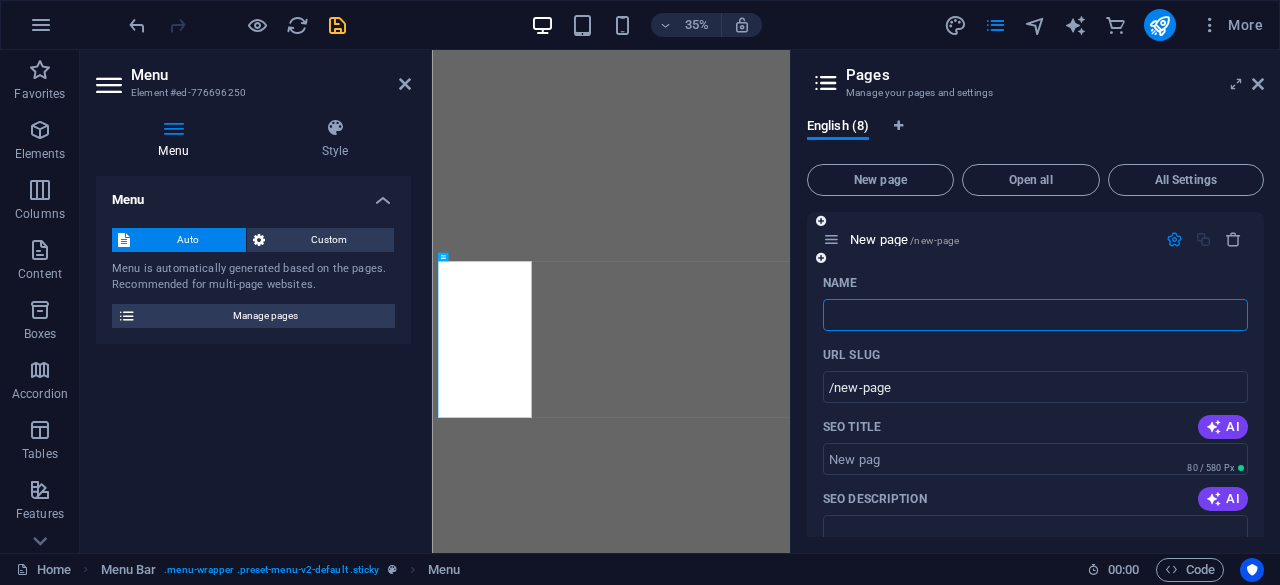type on "/new-pag" 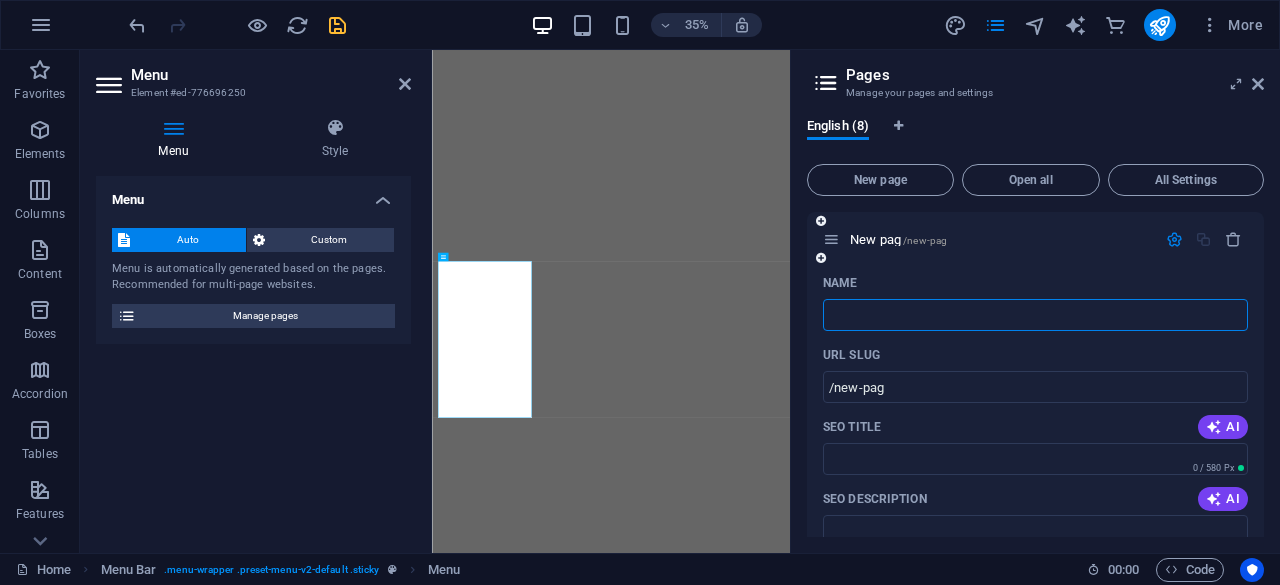 type 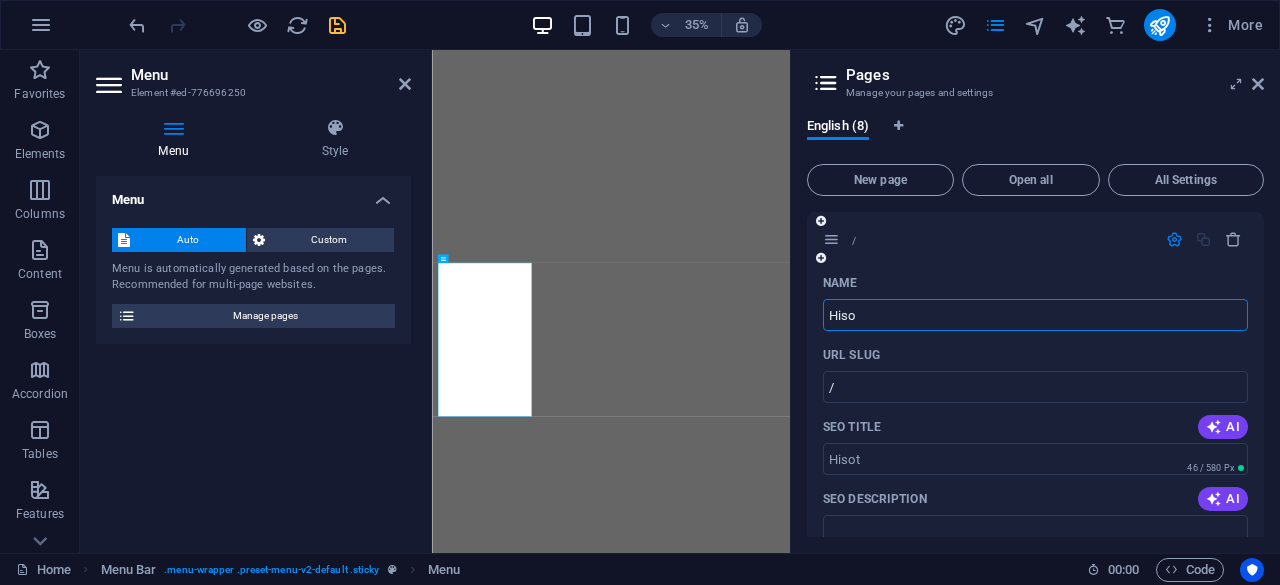 type on "His" 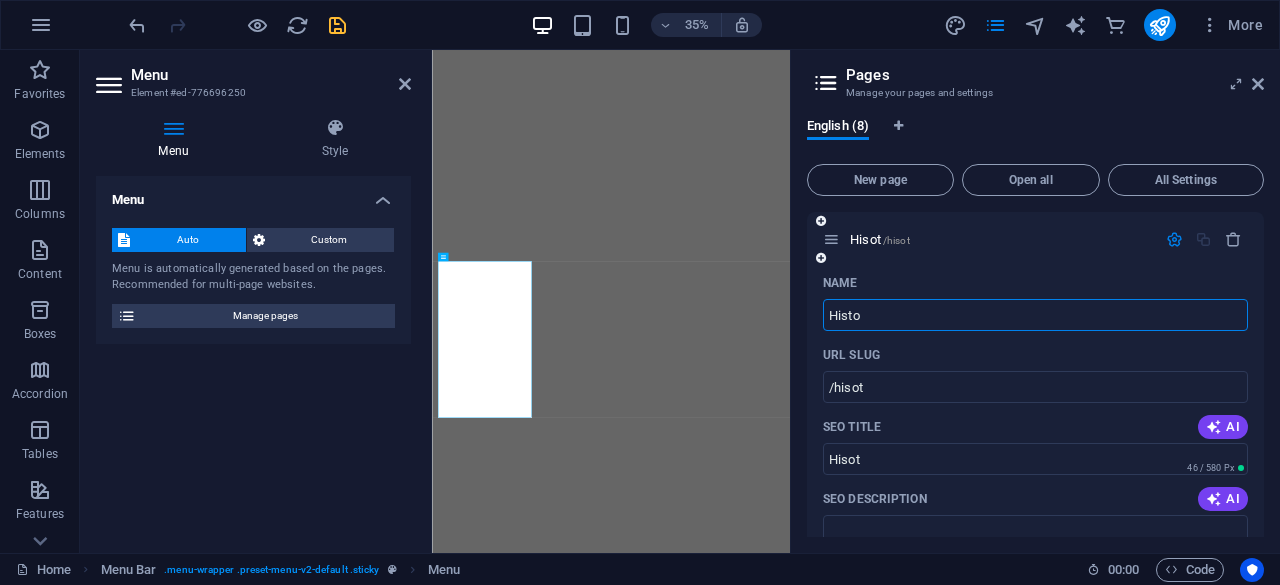 type on "Histor" 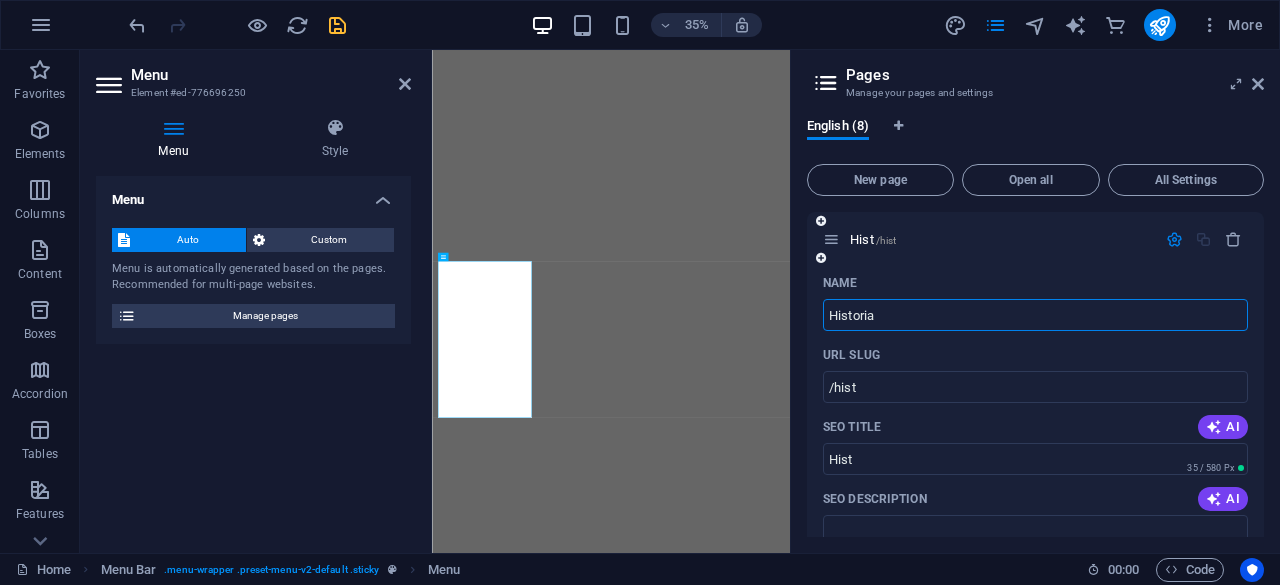type on "Historia" 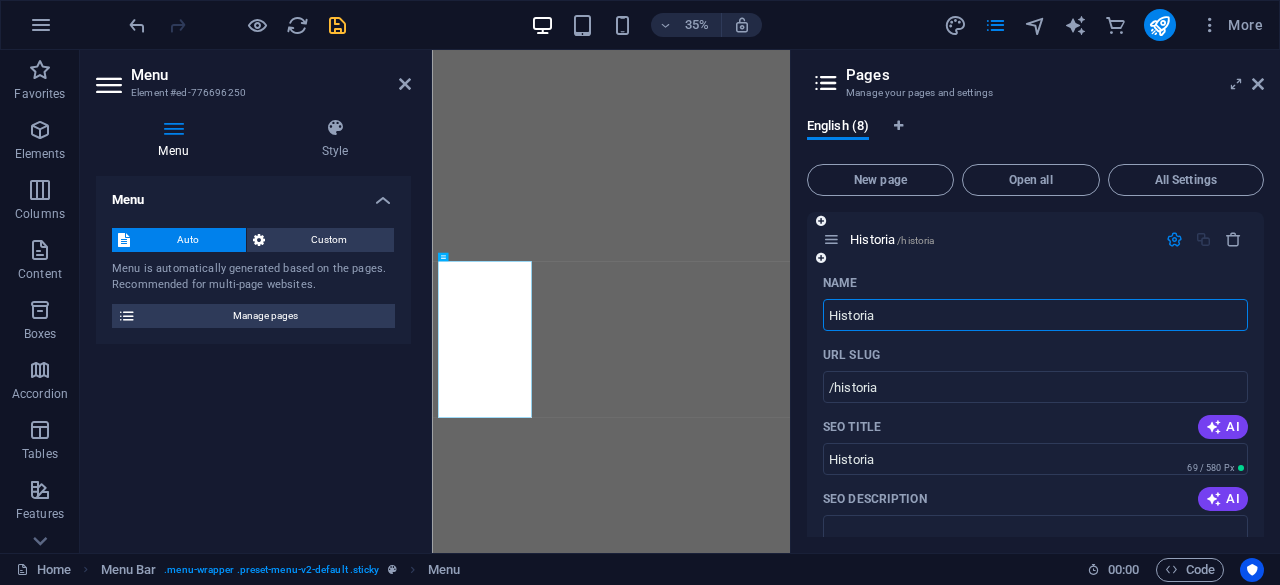 click on "Name" at bounding box center [1035, 283] 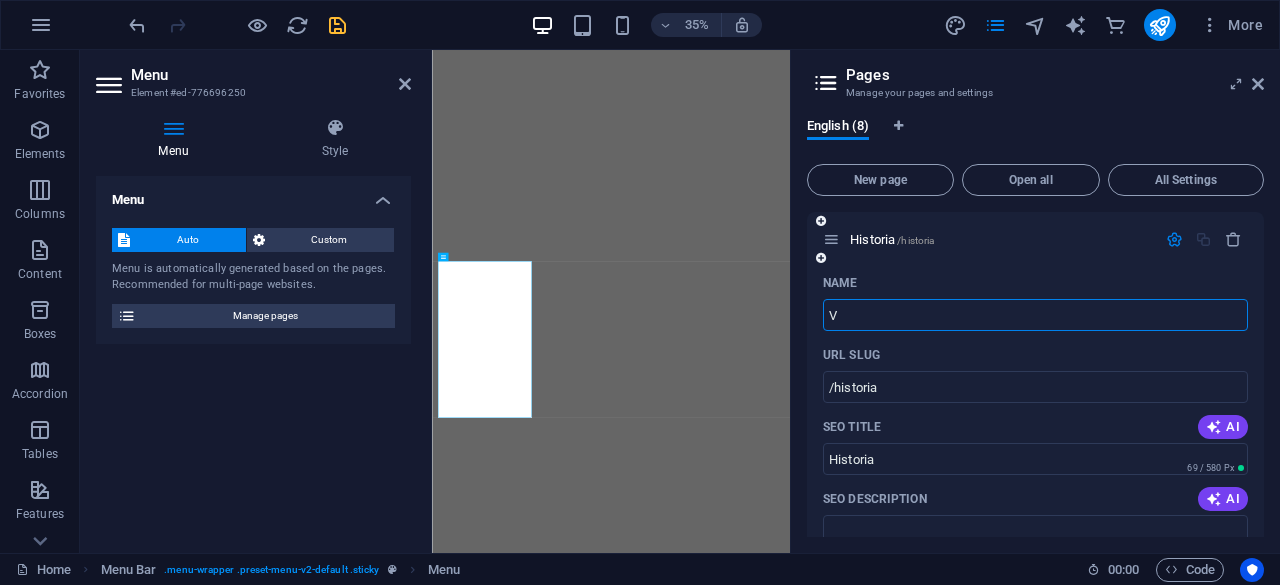 type on "Va" 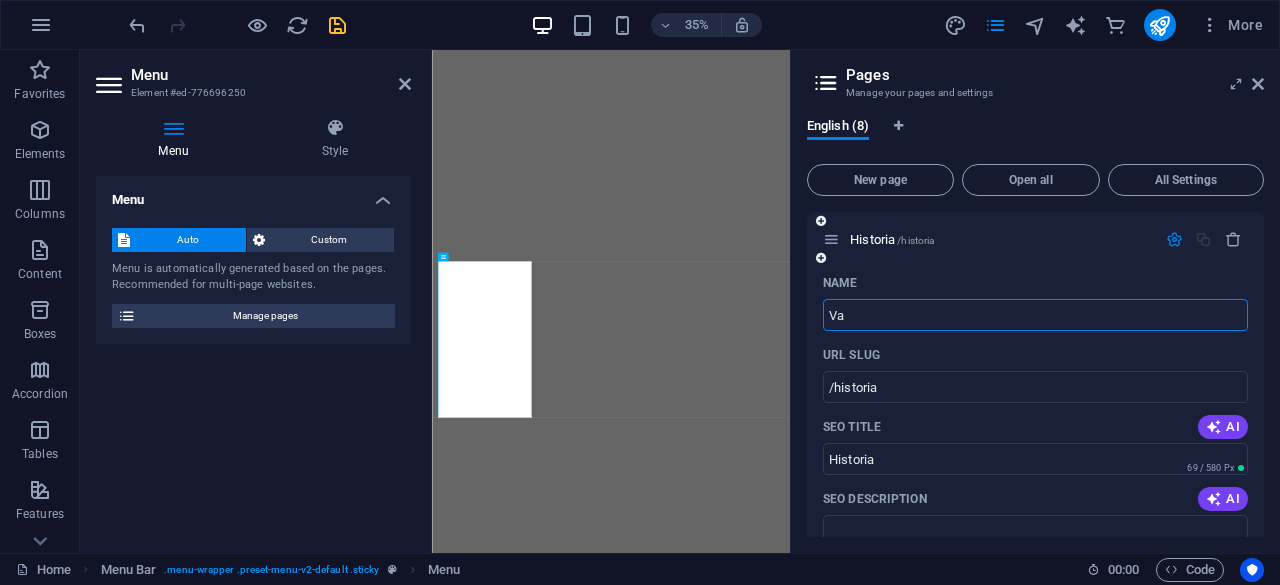 type on "/v" 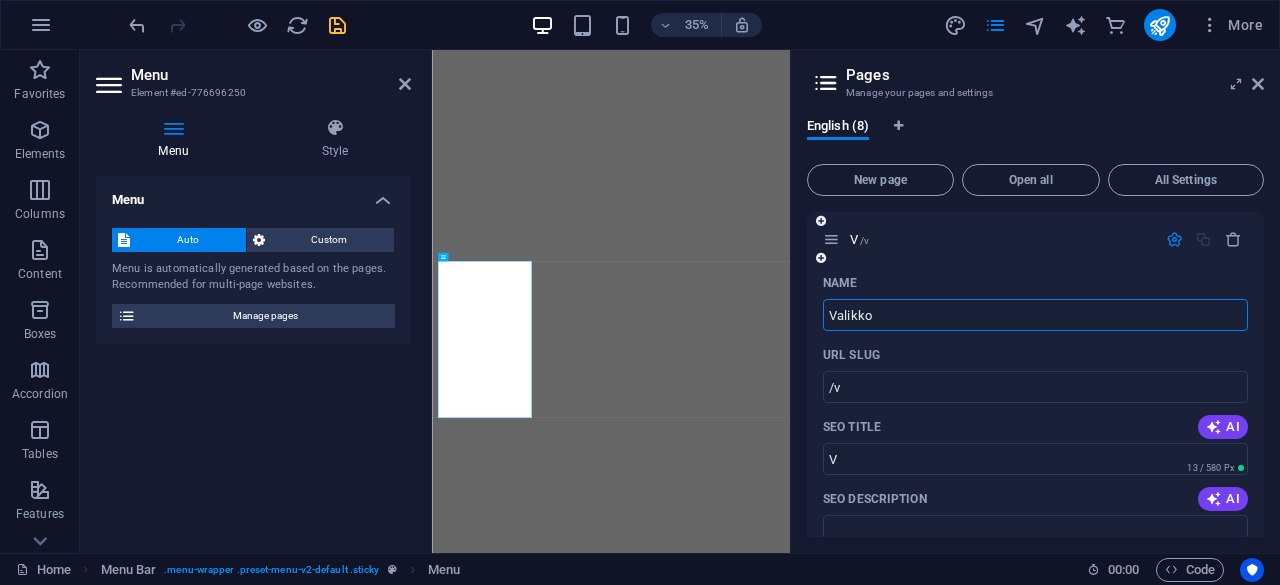 type on "Valikko" 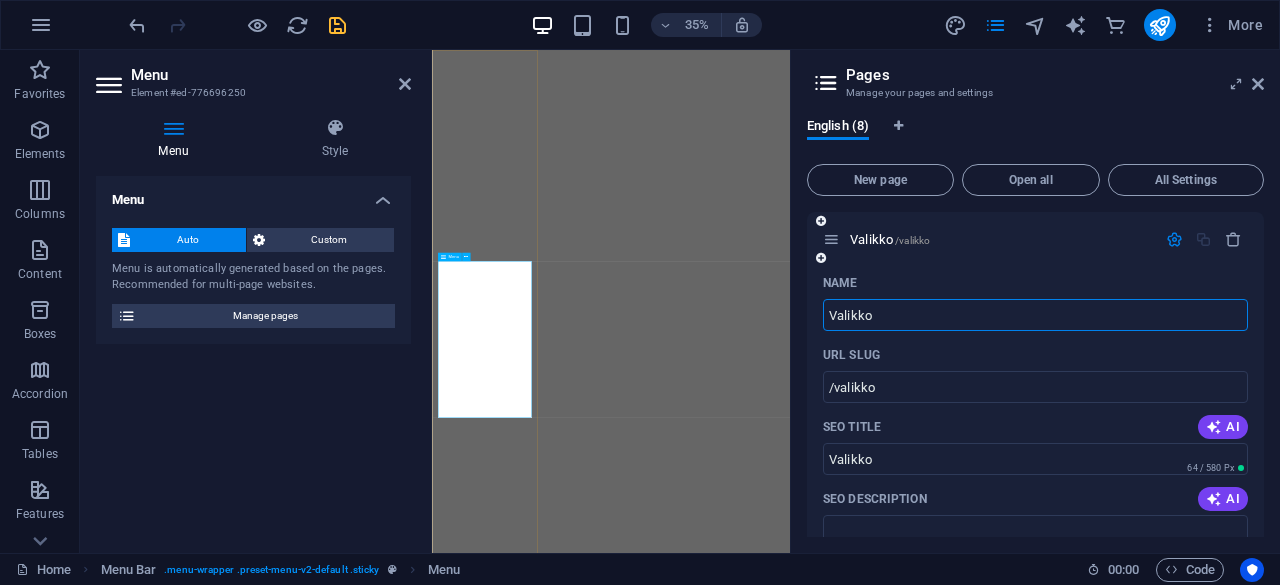 type on "Valikko" 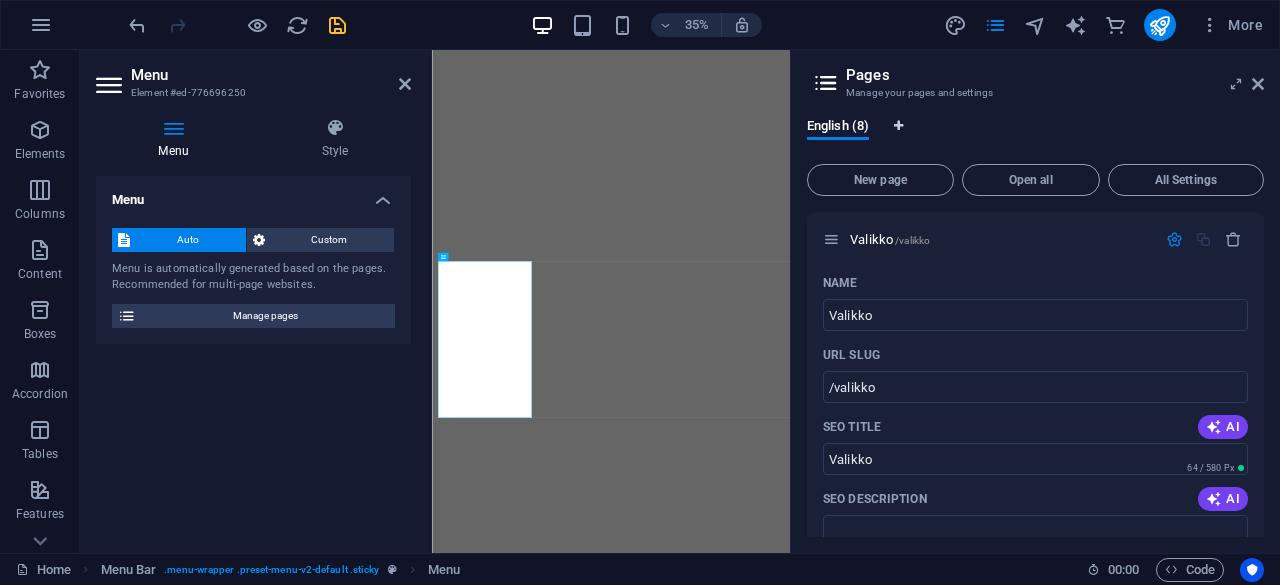 click at bounding box center (898, 126) 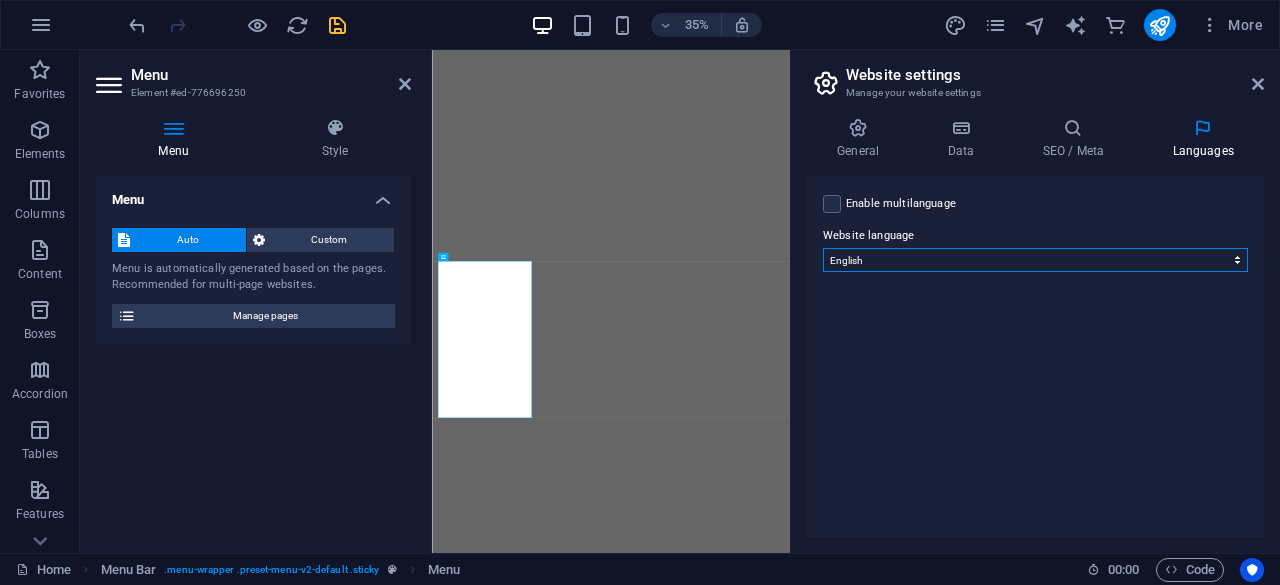 click on "Abkhazian Afar Afrikaans Akan Albanian Amharic Arabic Aragonese Armenian Assamese Avaric Avestan Aymara Azerbaijani Bambara Bashkir Basque Belarusian Bengali Bihari languages Bislama Bokmål Bosnian Breton Bulgarian Burmese Catalan Central Khmer Chamorro Chechen Chinese Church Slavic Chuvash Cornish Corsican Cree Croatian Czech Danish Dutch Dzongkha English Esperanto Estonian Ewe Faroese Farsi (Persian) Fijian Finnish French Fulah Gaelic Galician Ganda Georgian German Greek Greenlandic Guaraní Gujarati Haitian Creole Hausa Hebrew Herero Hindi Hiri Motu Hungarian Icelandic Ido Igbo Indonesian Interlingua Interlingue Inuktitut Inupiaq Irish Italian Japanese Javanese Kannada Kanuri Kashmiri Kazakh Kikuyu Kinyarwanda Komi Kongo Korean Kurdish Kwanyama Kyrgyz Lao Latin Latvian Limburgish Lingala Lithuanian Luba-Katanga Luxembourgish Macedonian Malagasy Malay Malayalam Maldivian Maltese Manx Maori Marathi Marshallese Mongolian Nauru Navajo Ndonga Nepali North Ndebele Northern Sami Norwegian Norwegian Nynorsk Nuosu" at bounding box center (1035, 260) 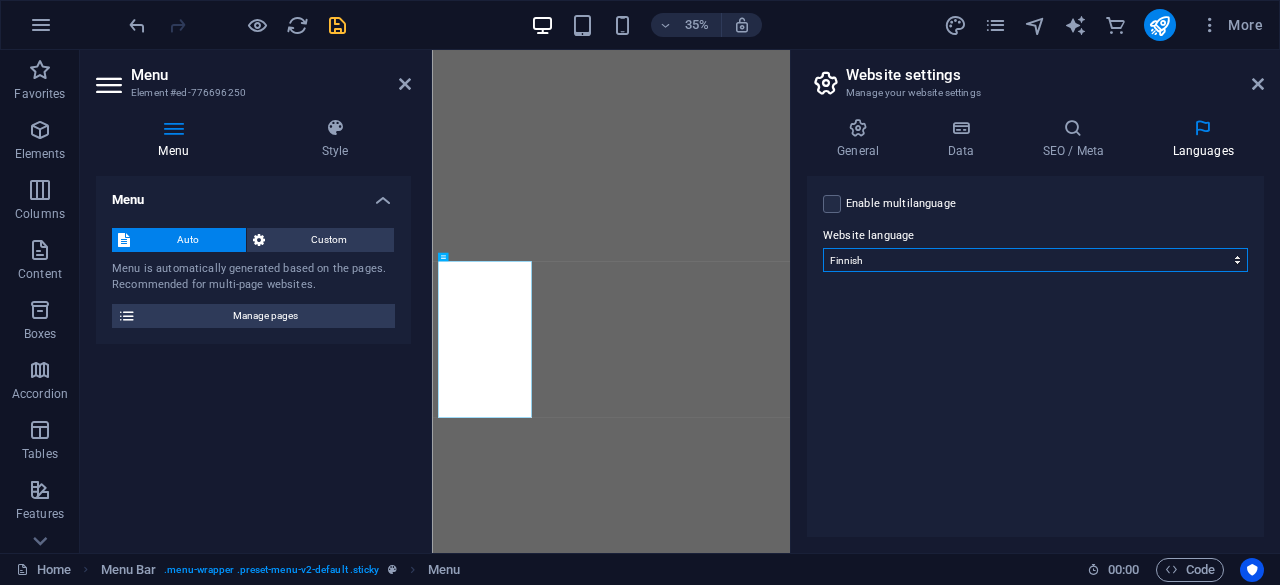 click on "Abkhazian Afar Afrikaans Akan Albanian Amharic Arabic Aragonese Armenian Assamese Avaric Avestan Aymara Azerbaijani Bambara Bashkir Basque Belarusian Bengali Bihari languages Bislama Bokmål Bosnian Breton Bulgarian Burmese Catalan Central Khmer Chamorro Chechen Chinese Church Slavic Chuvash Cornish Corsican Cree Croatian Czech Danish Dutch Dzongkha English Esperanto Estonian Ewe Faroese Farsi (Persian) Fijian Finnish French Fulah Gaelic Galician Ganda Georgian German Greek Greenlandic Guaraní Gujarati Haitian Creole Hausa Hebrew Herero Hindi Hiri Motu Hungarian Icelandic Ido Igbo Indonesian Interlingua Interlingue Inuktitut Inupiaq Irish Italian Japanese Javanese Kannada Kanuri Kashmiri Kazakh Kikuyu Kinyarwanda Komi Kongo Korean Kurdish Kwanyama Kyrgyz Lao Latin Latvian Limburgish Lingala Lithuanian Luba-Katanga Luxembourgish Macedonian Malagasy Malay Malayalam Maldivian Maltese Manx Maori Marathi Marshallese Mongolian Nauru Navajo Ndonga Nepali North Ndebele Northern Sami Norwegian Norwegian Nynorsk Nuosu" at bounding box center [1035, 260] 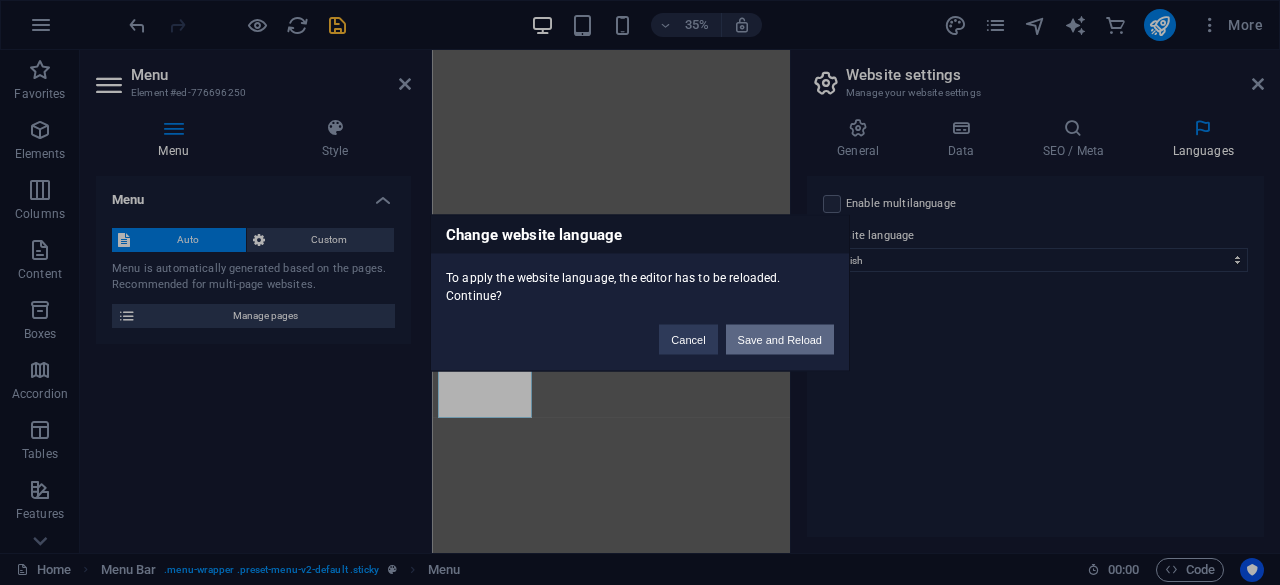 click on "Save and Reload" at bounding box center (780, 339) 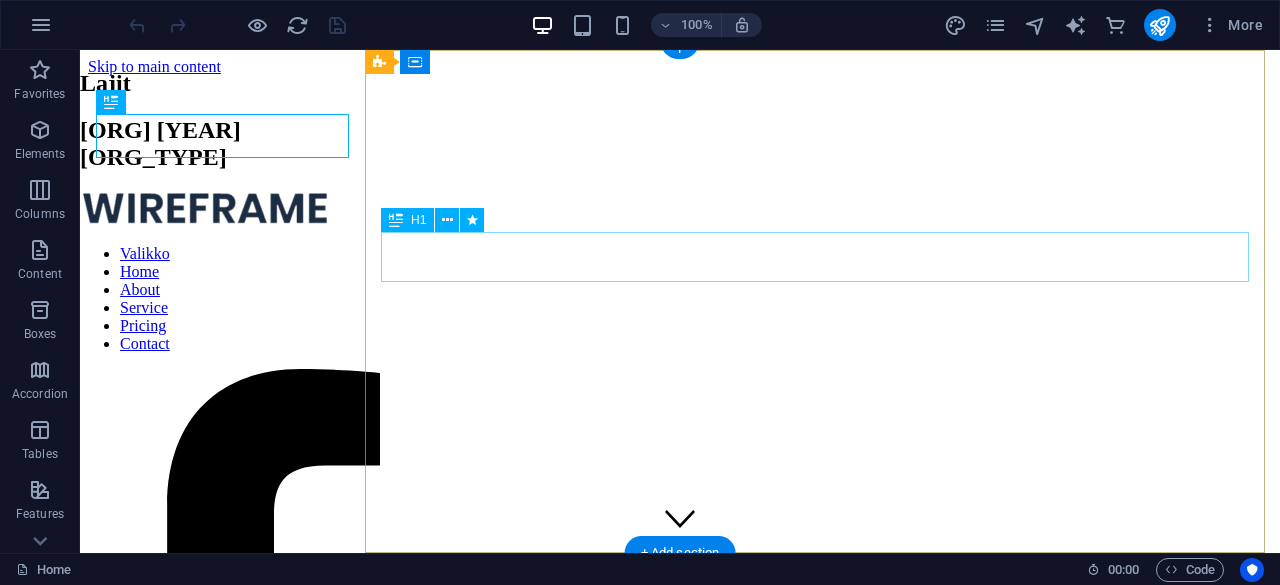scroll, scrollTop: 0, scrollLeft: 0, axis: both 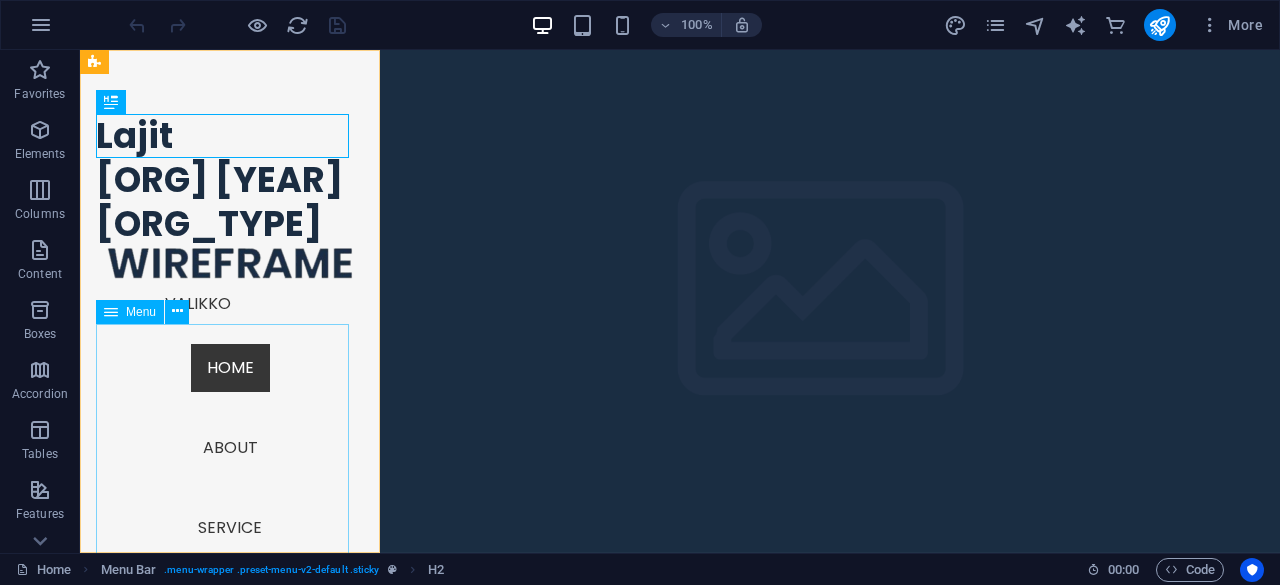 click on "Valikko Home About Service Pricing Contact" at bounding box center [230, 504] 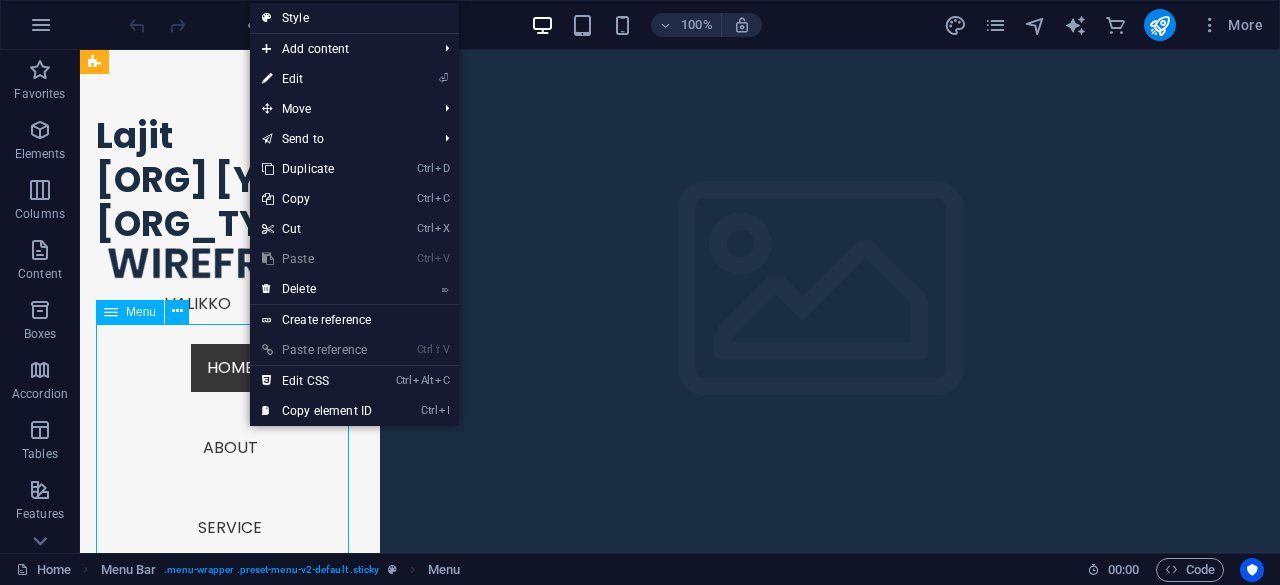 click on "Valikko Home About Service Pricing Contact" at bounding box center [230, 504] 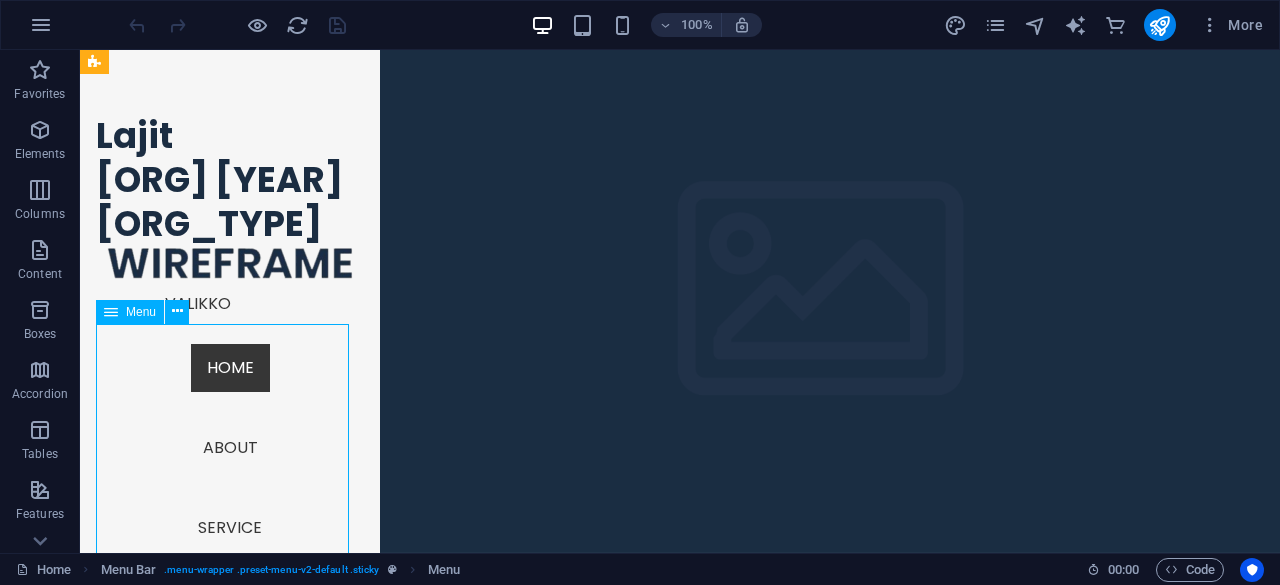 click on "Valikko Home About Service Pricing Contact" at bounding box center (230, 504) 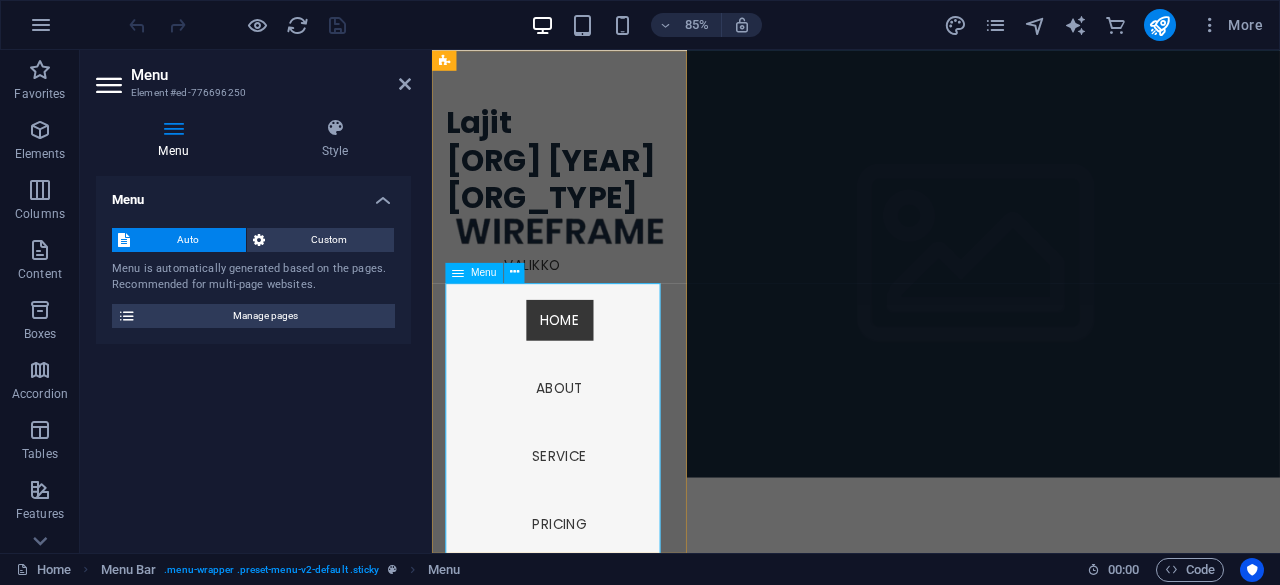 click on "Valikko Home About Service Pricing Contact" at bounding box center (582, 504) 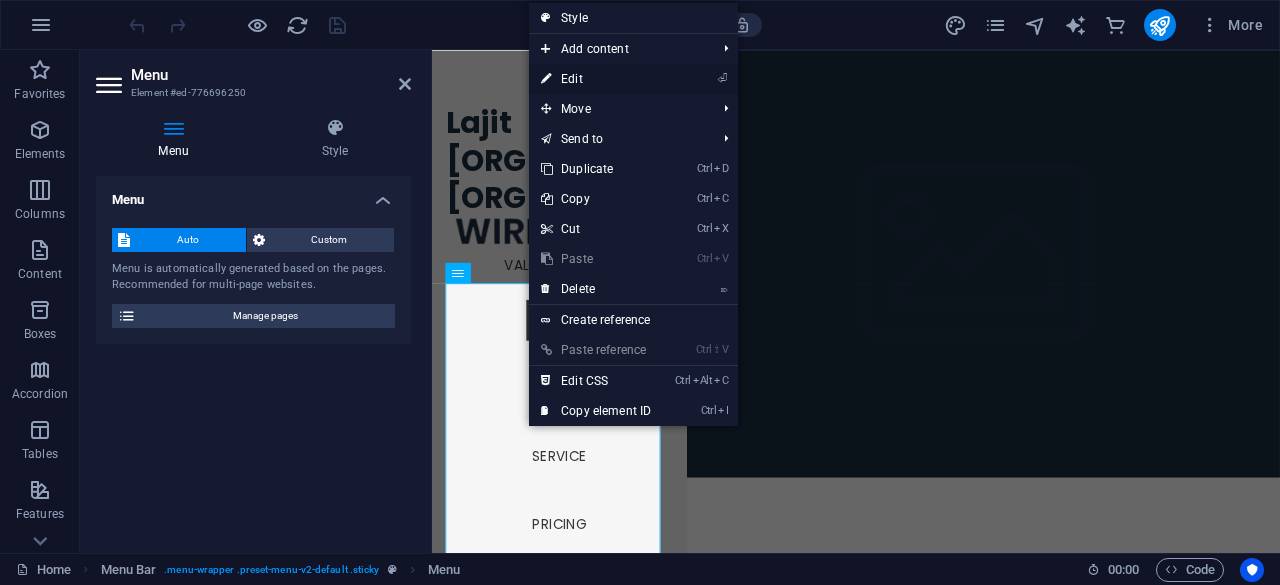 click on "⏎  Edit" at bounding box center (596, 79) 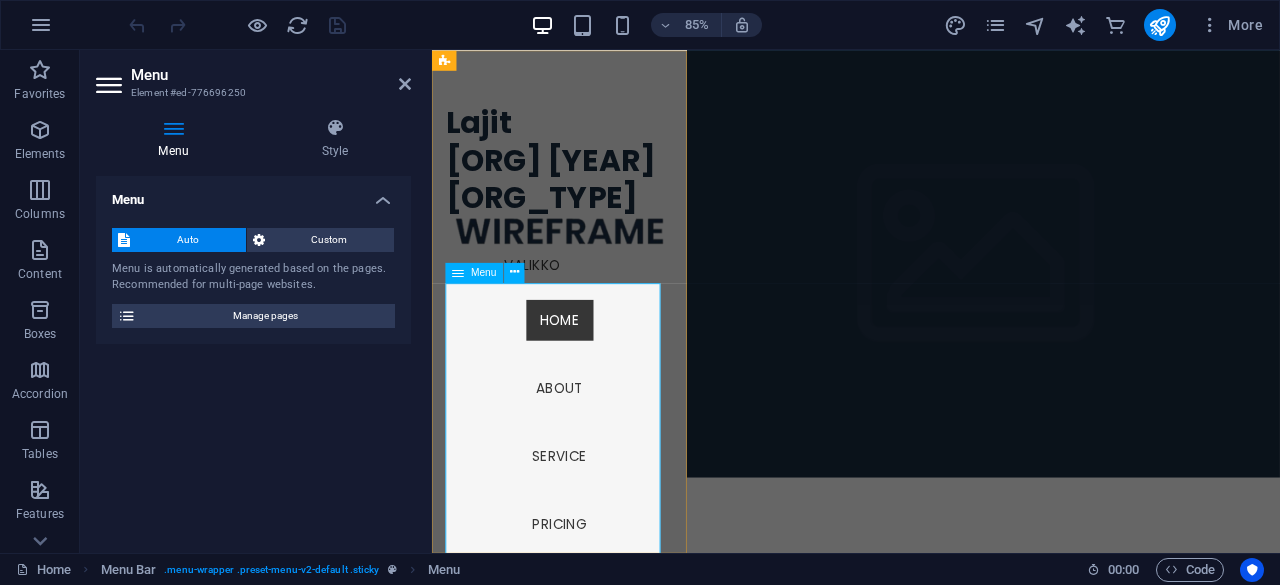 click on "Valikko Home About Service Pricing Contact" at bounding box center [582, 504] 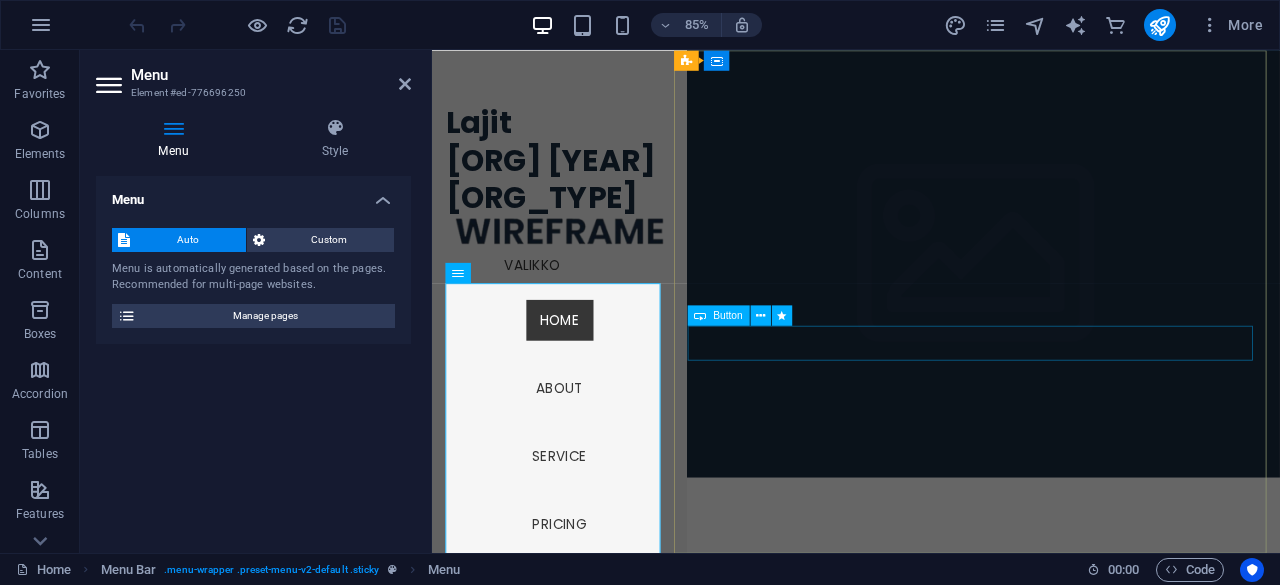 click on "Learn more" at bounding box center (1073, 751) 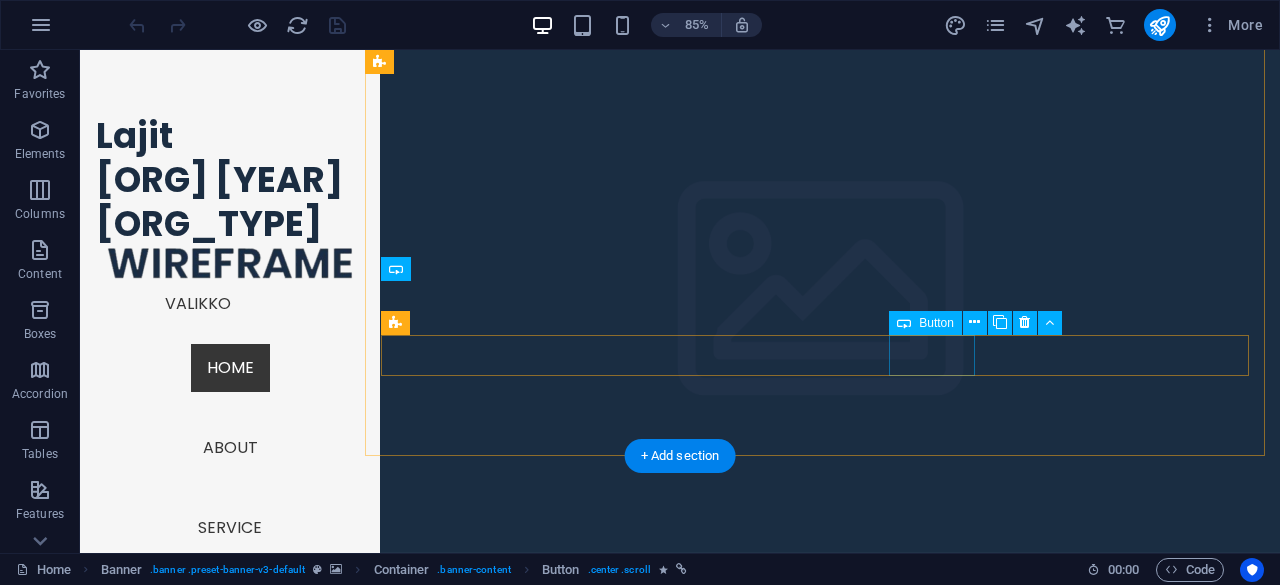 scroll, scrollTop: 538, scrollLeft: 0, axis: vertical 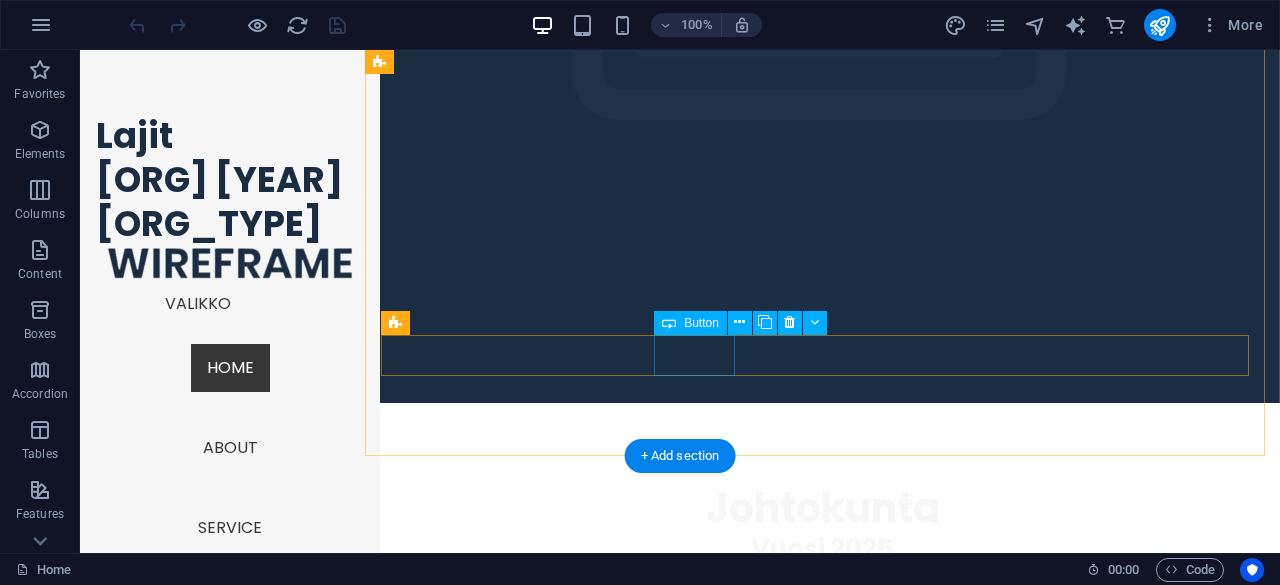 click on "About" at bounding box center [822, 1043] 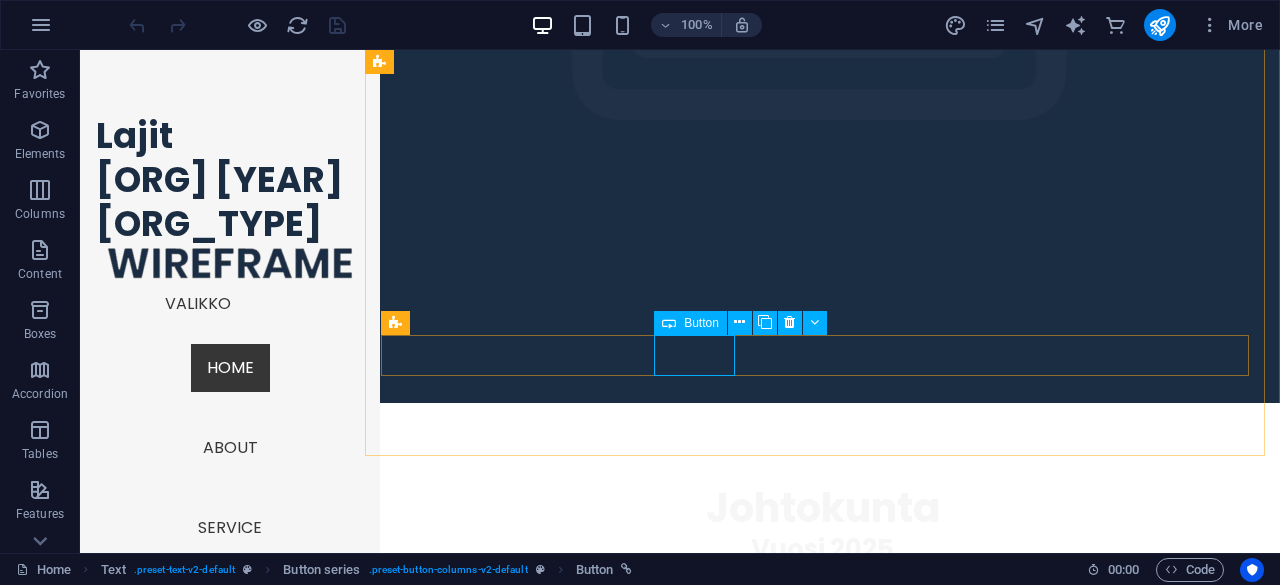 click on "Button" at bounding box center [690, 323] 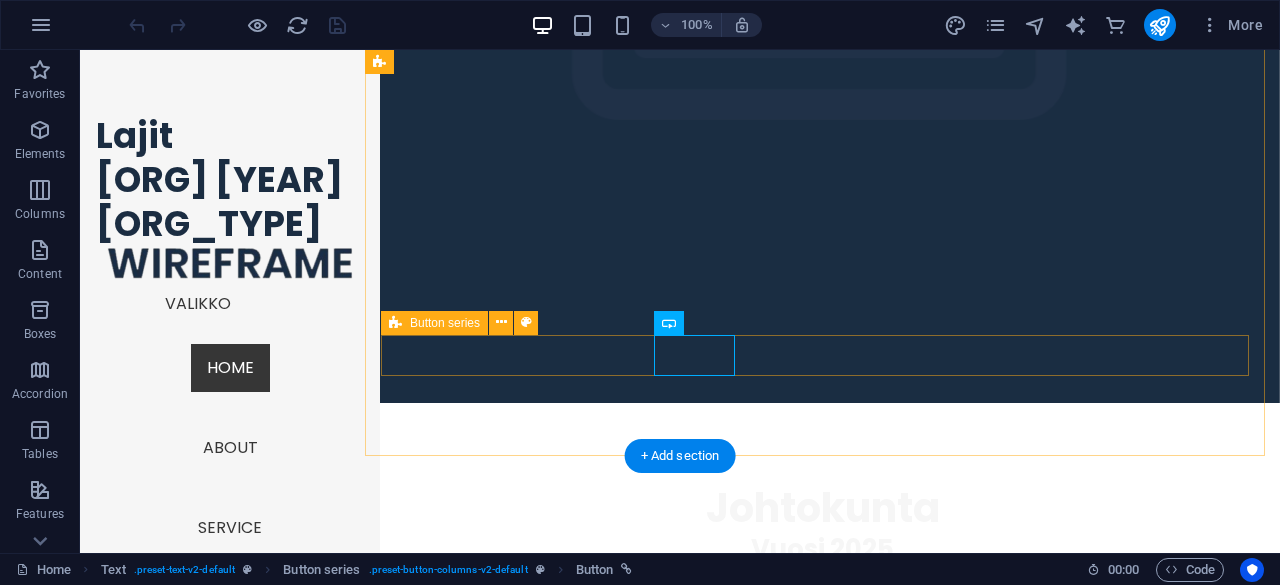 click on "About Service Pricing" at bounding box center (822, 1101) 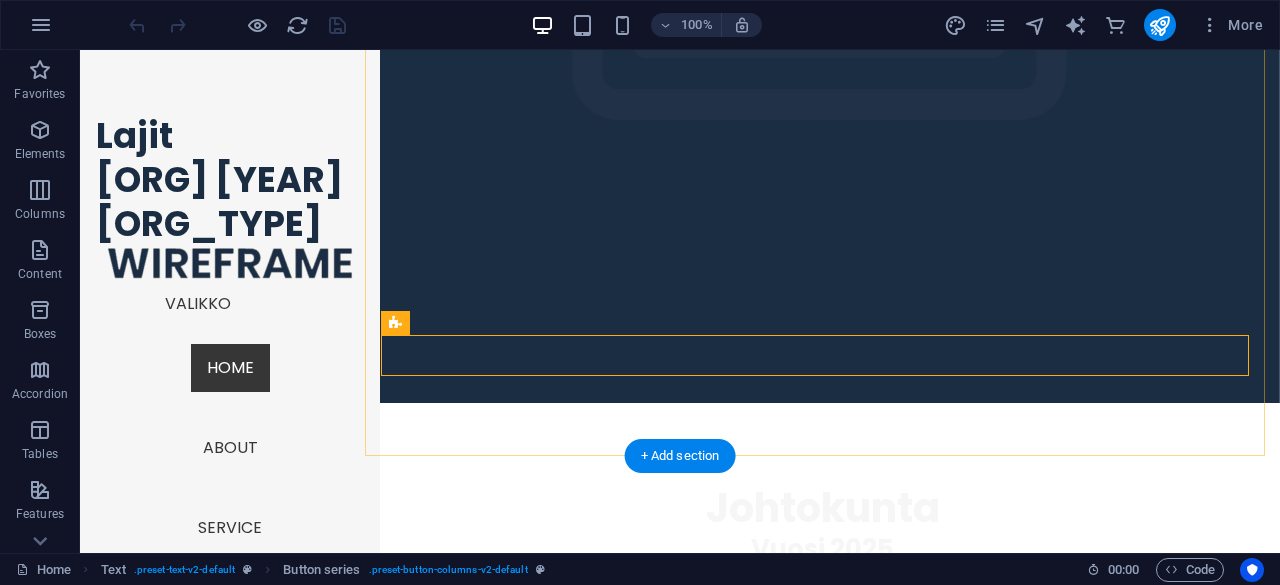 click on "+ Add section" at bounding box center [680, 456] 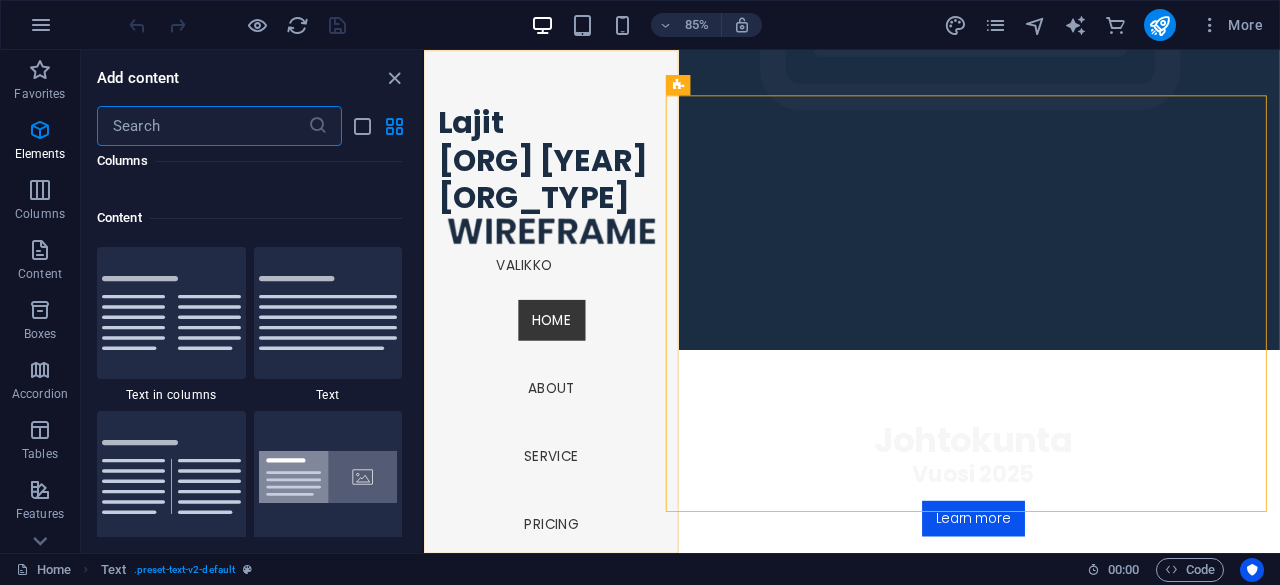 scroll, scrollTop: 3499, scrollLeft: 0, axis: vertical 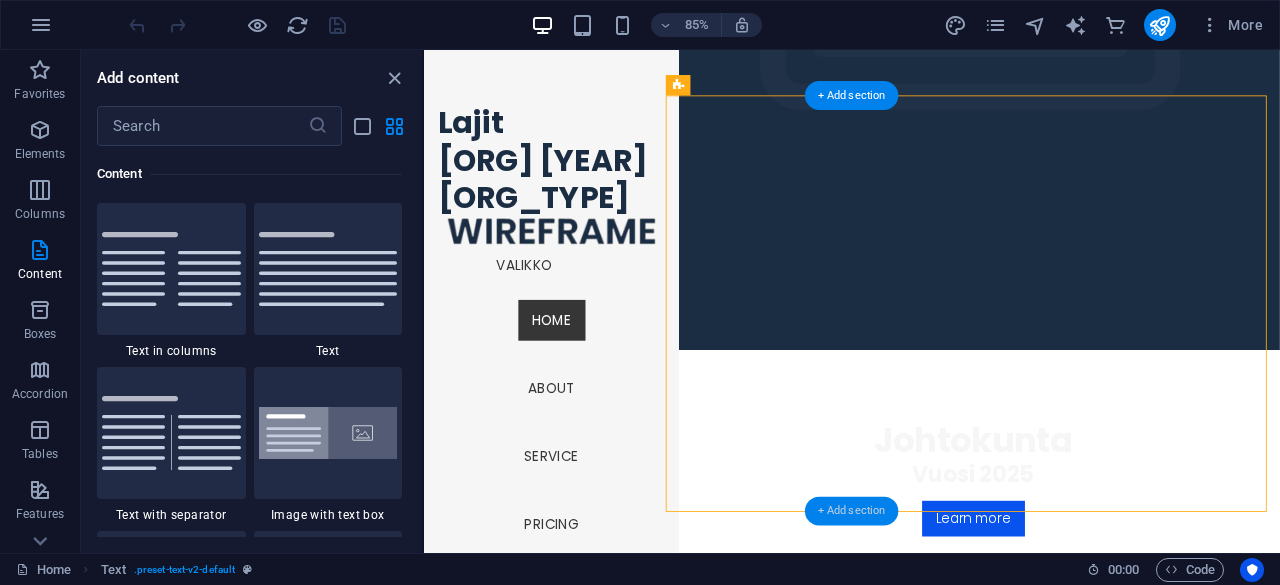 click on "+ Add section" at bounding box center (852, 511) 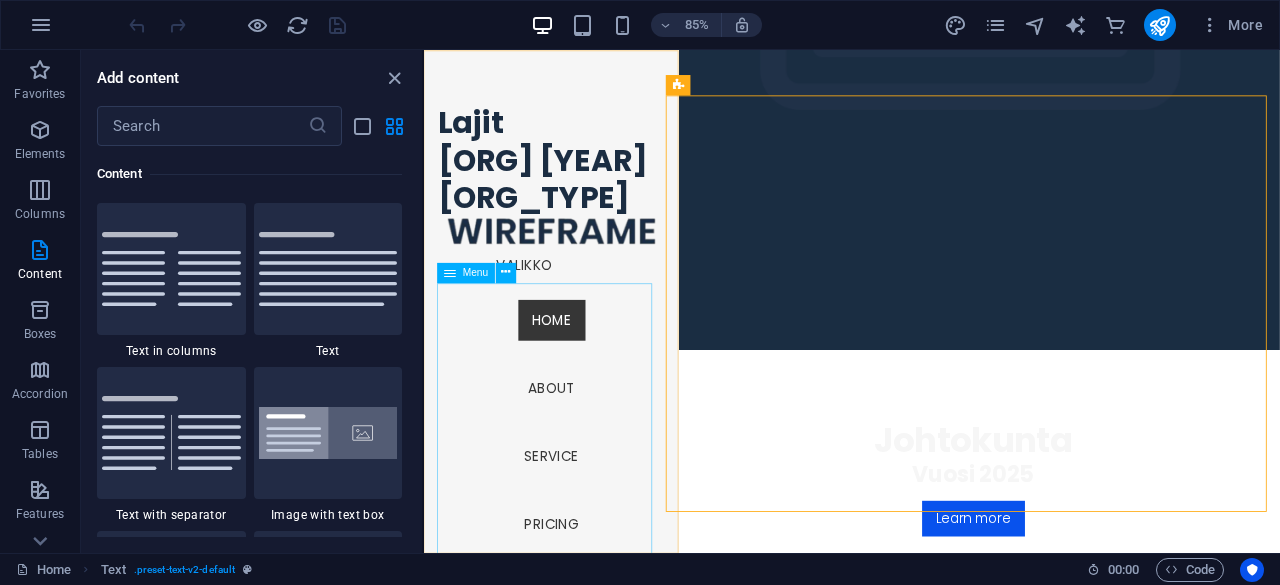 click on "Valikko Home About Service Pricing Contact" at bounding box center (574, 504) 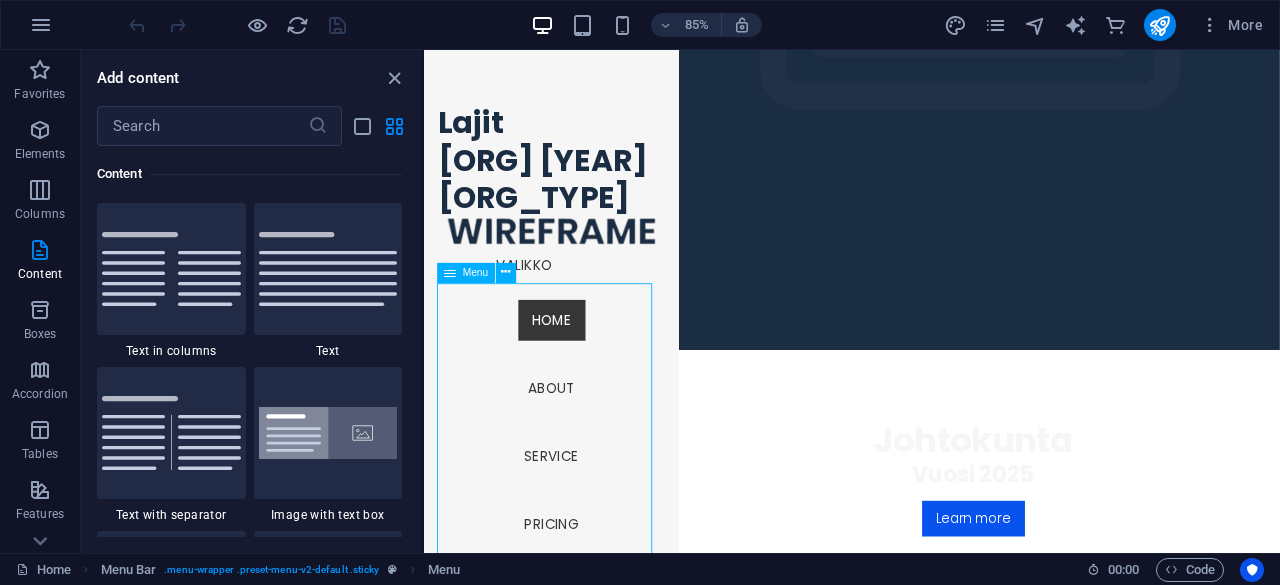 click on "Valikko Home About Service Pricing Contact" at bounding box center [574, 504] 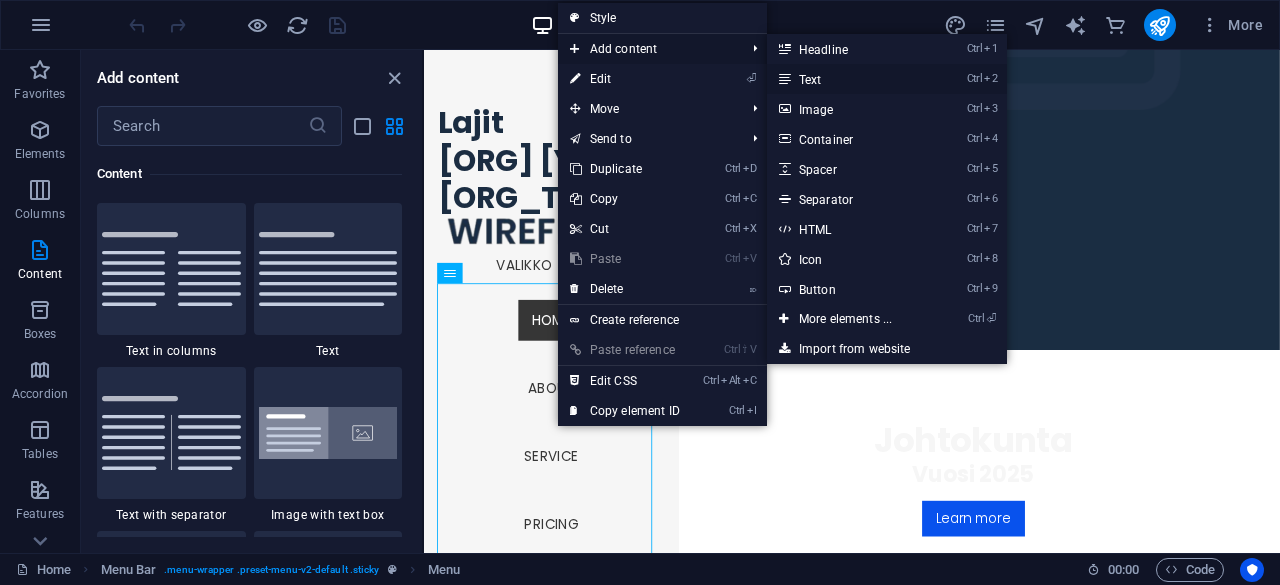 click on "Ctrl 2  Text" at bounding box center [849, 79] 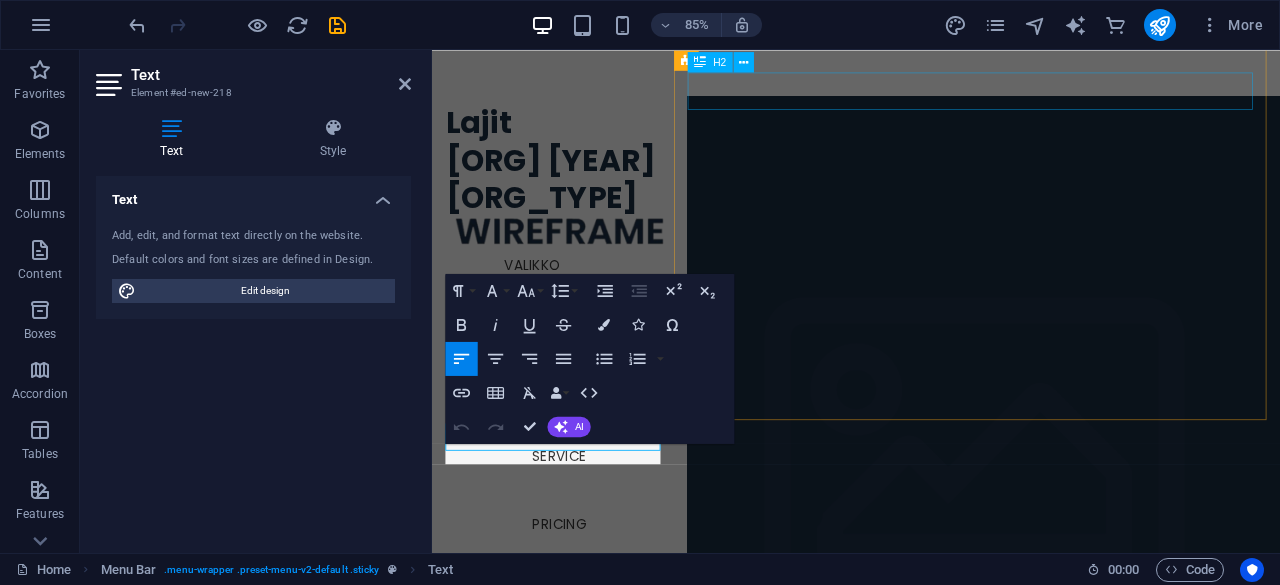 scroll, scrollTop: 1127, scrollLeft: 0, axis: vertical 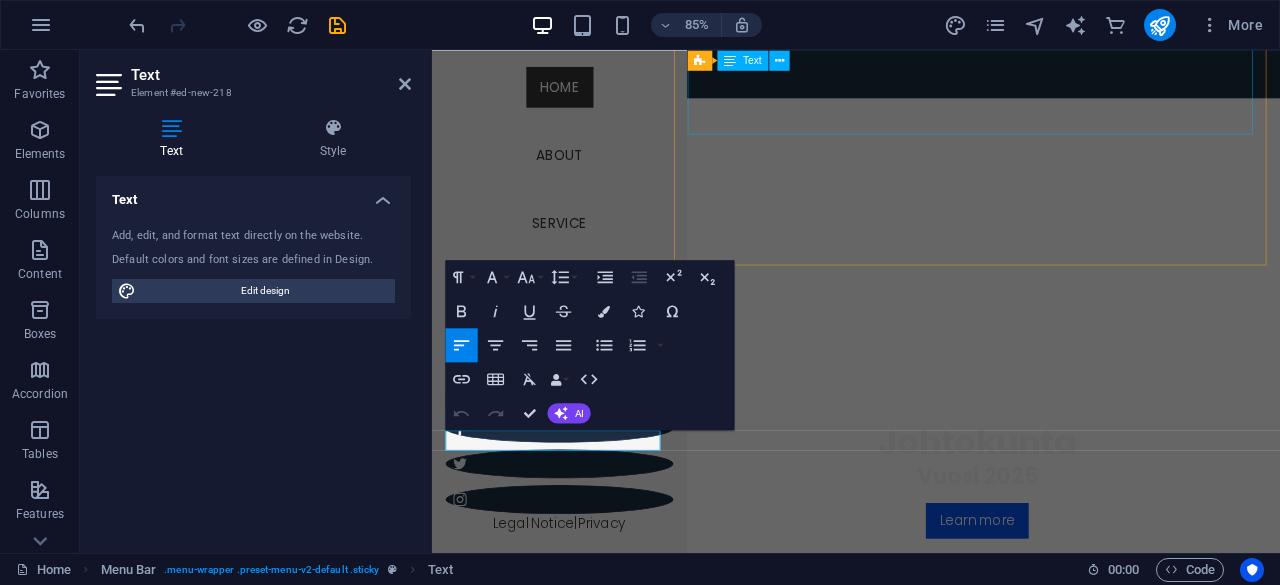 type 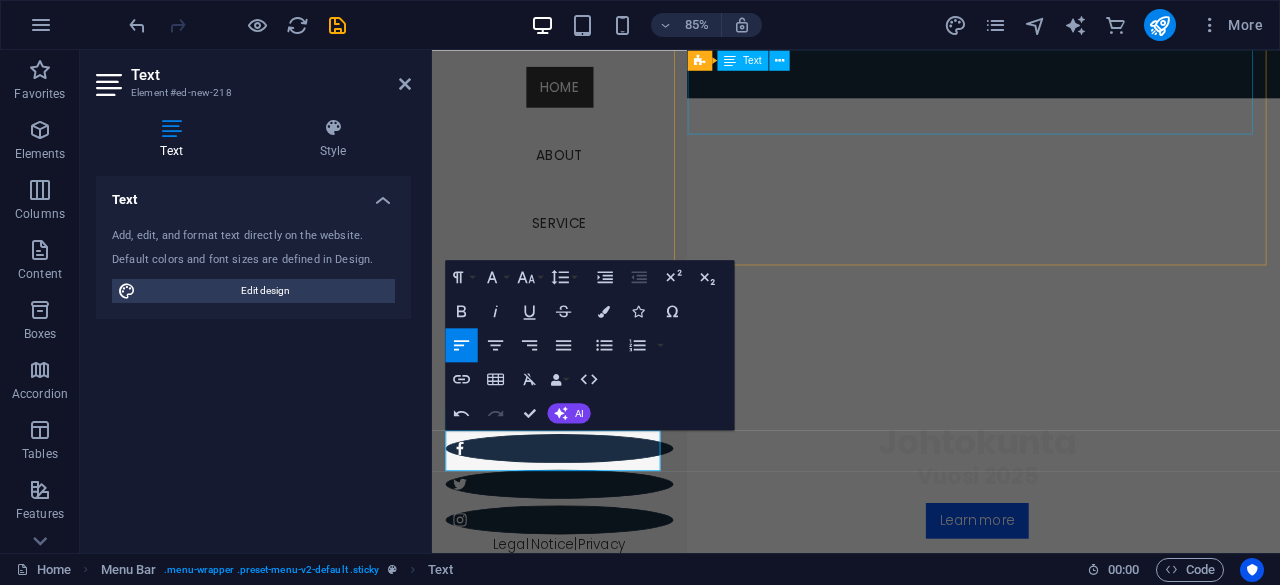 click on "Lorem ipsum dolor sitope amet, consectetur adipisicing elitip. Massumenda, dolore, cum vel modi asperiores consequatur suscipit quidem ducimus eveniet iure expedita consecteture odiogil voluptatum similique fugit voluptates atem accusamus quae quas dolorem tenetur facere tempora maiores adipisci reiciendis accusantium voluptatibus id voluptate tempore dolor harum nisi amet! Nobis, eaque. Aenean commodo ligula eget dolor. Lorem ipsum dolor sit amet, consectetuer adipiscing elit leget odiogil voluptatum similique fugit voluptates dolor. Libero assumenda, dolore, cum vel modi asperiores consequatur." at bounding box center [1073, 945] 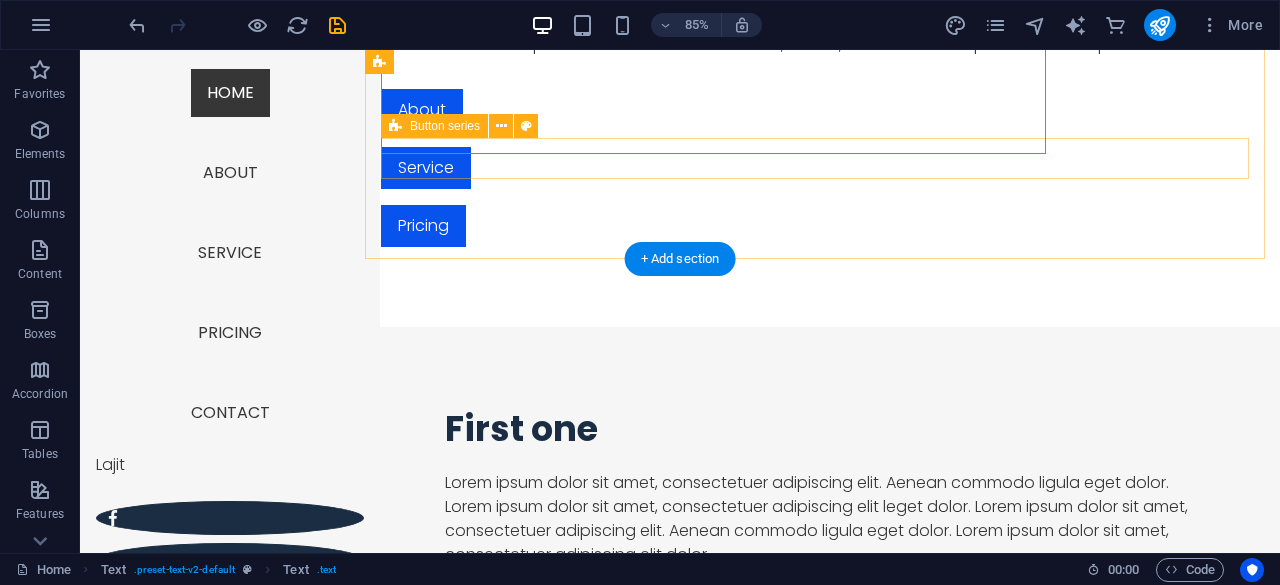 scroll, scrollTop: 1038, scrollLeft: 0, axis: vertical 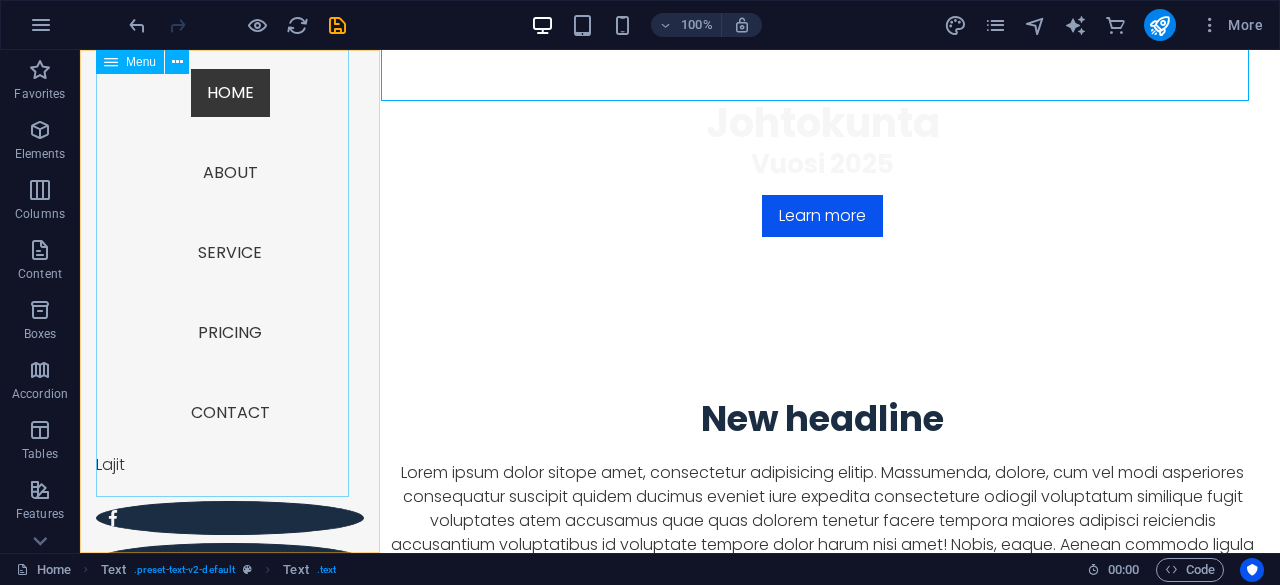click on "Valikko Home About Service Pricing Contact" at bounding box center [230, 229] 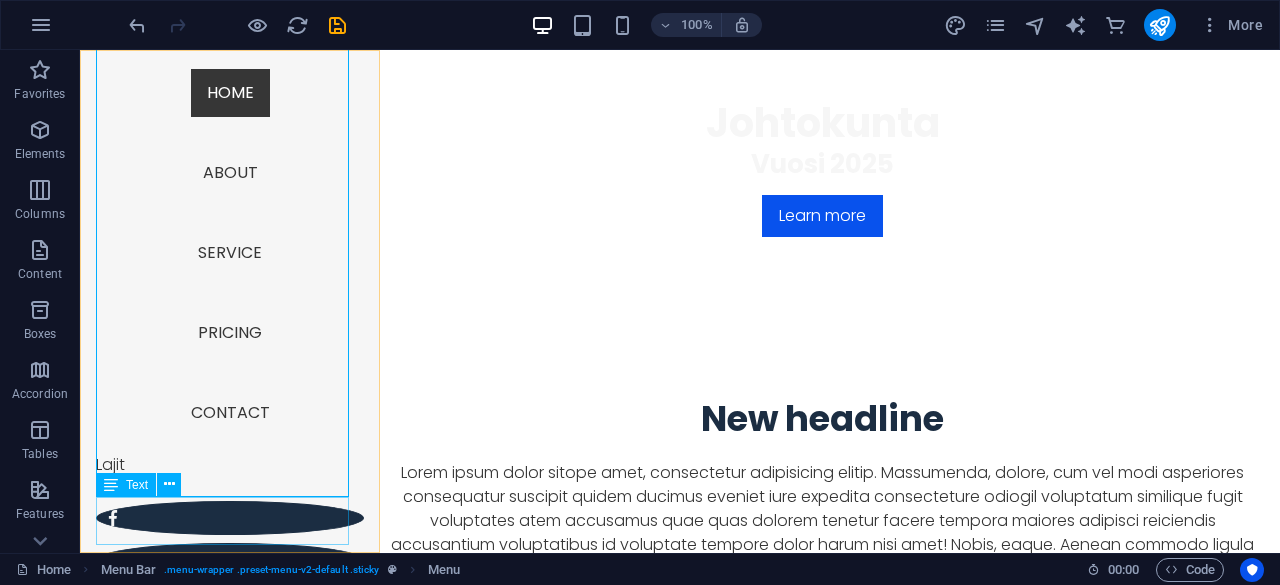 click on "Lajit" at bounding box center [230, 477] 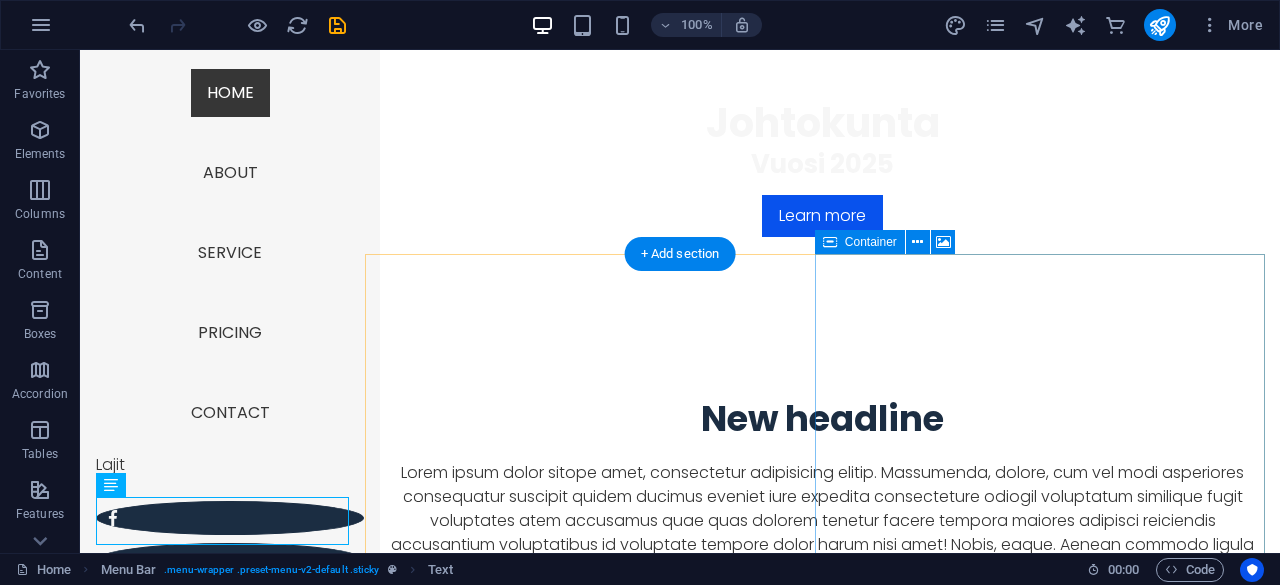 click on "Drop content here or  Add elements  Paste clipboard" at bounding box center [822, 1730] 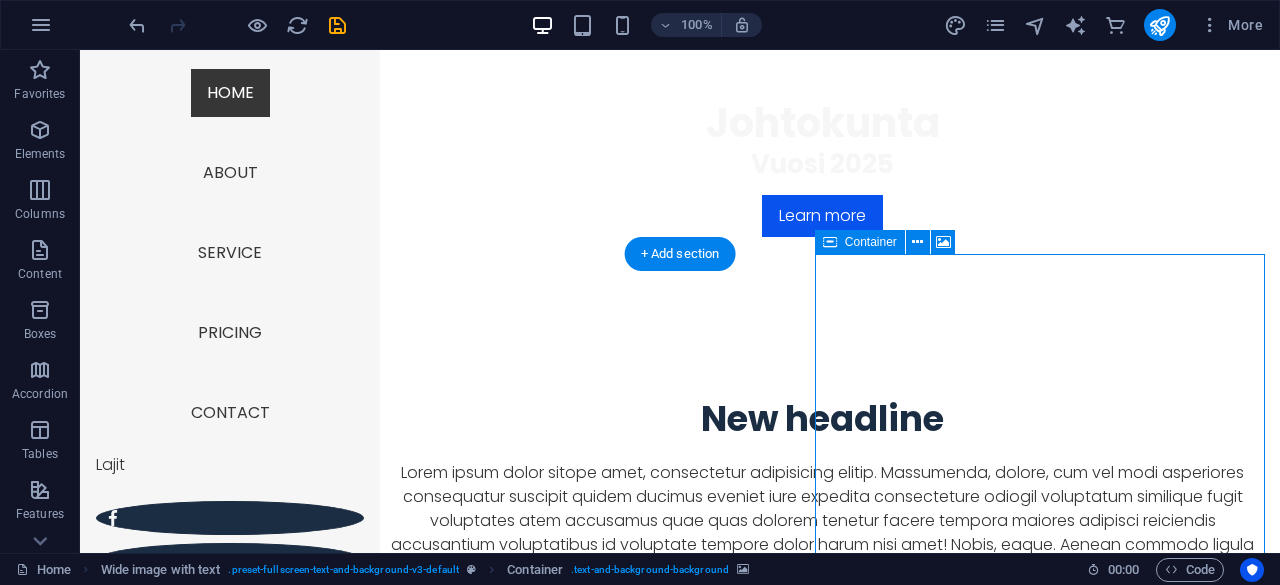 click at bounding box center [722, 1760] 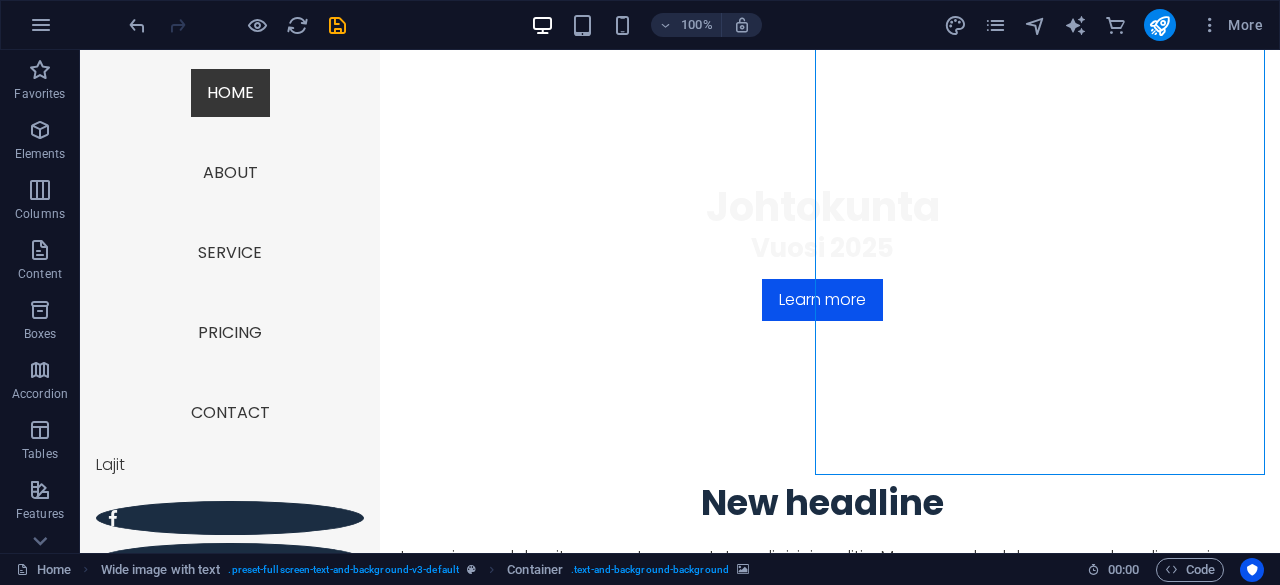 scroll, scrollTop: 1231, scrollLeft: 0, axis: vertical 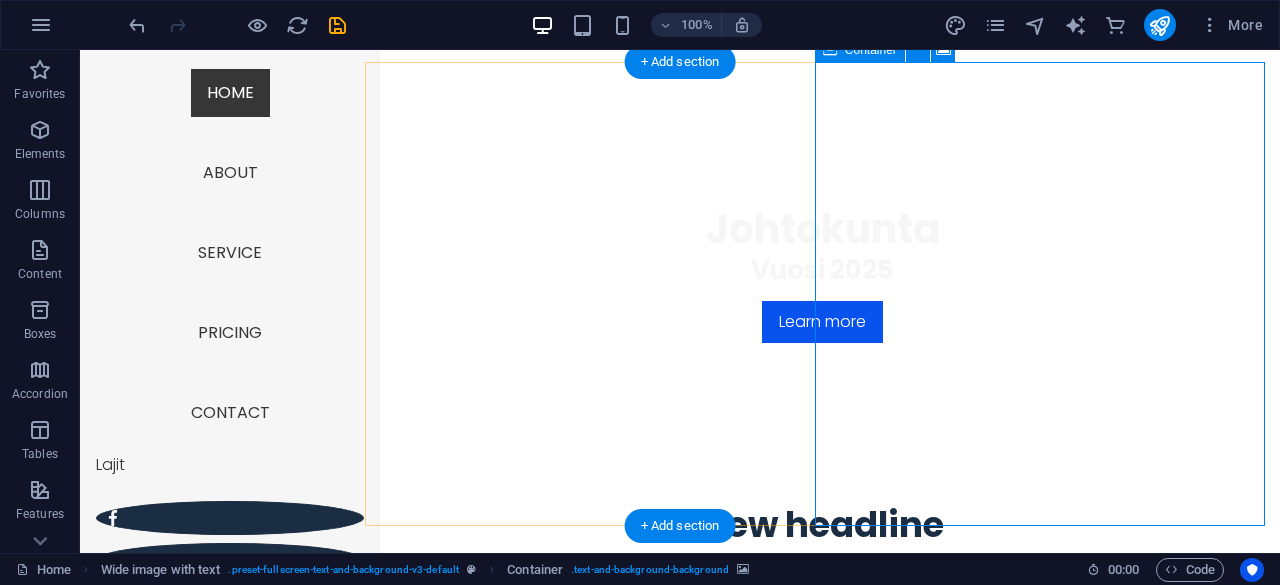 click on "Drop content here or  Add elements  Paste clipboard" at bounding box center [822, 1836] 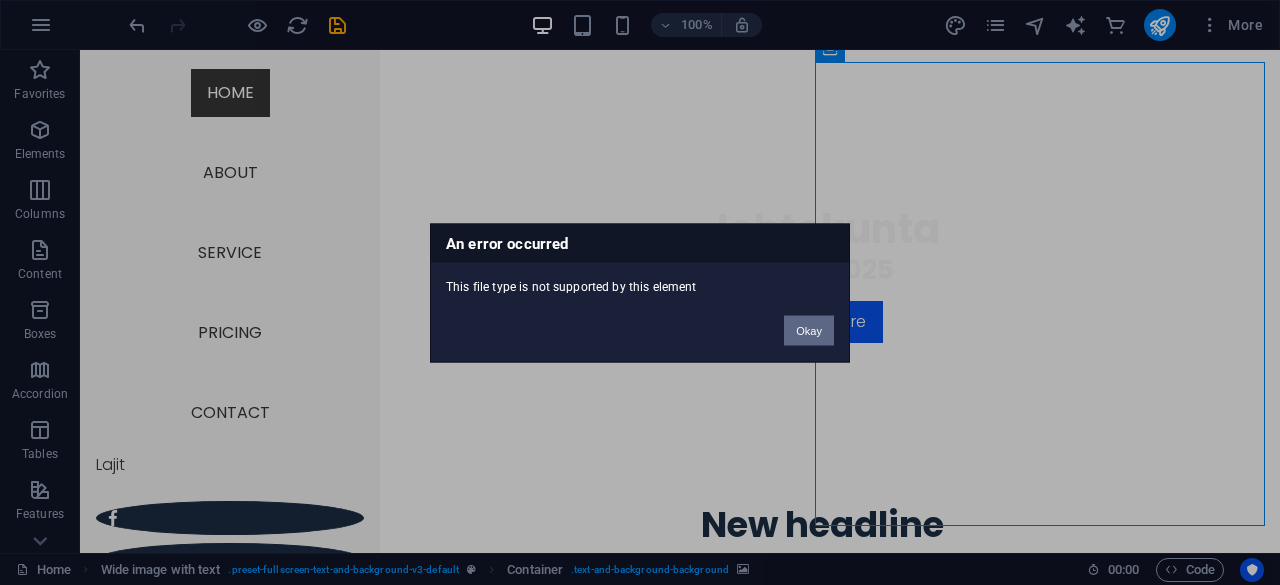 click on "Okay" at bounding box center [809, 330] 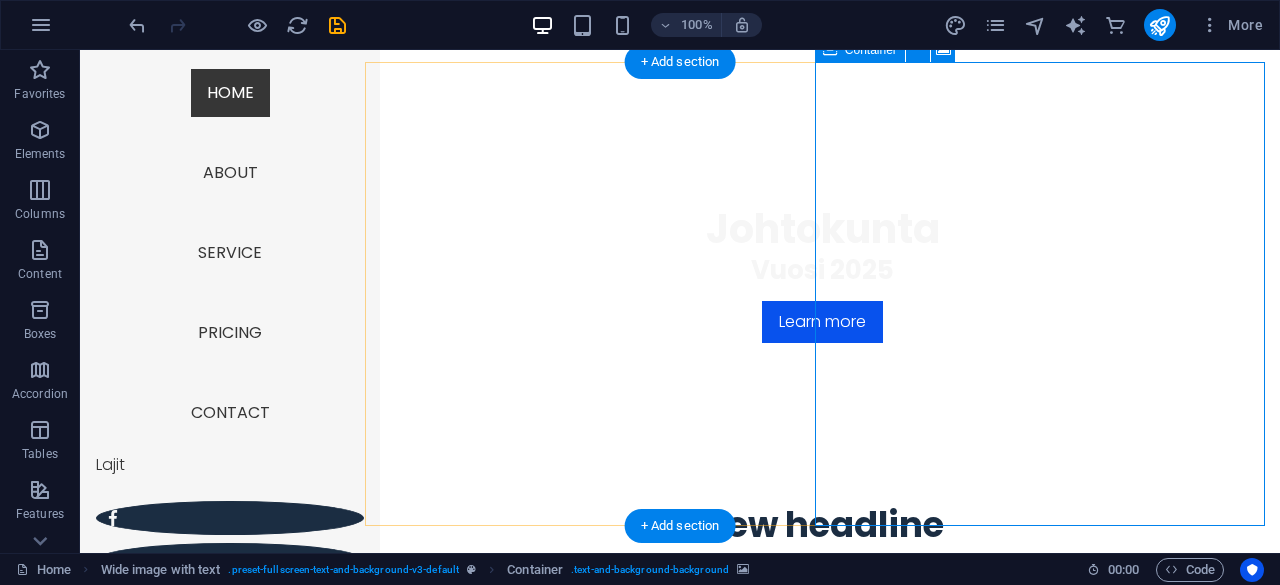 click on "Drop content here or  Add elements  Paste clipboard" at bounding box center (822, 1836) 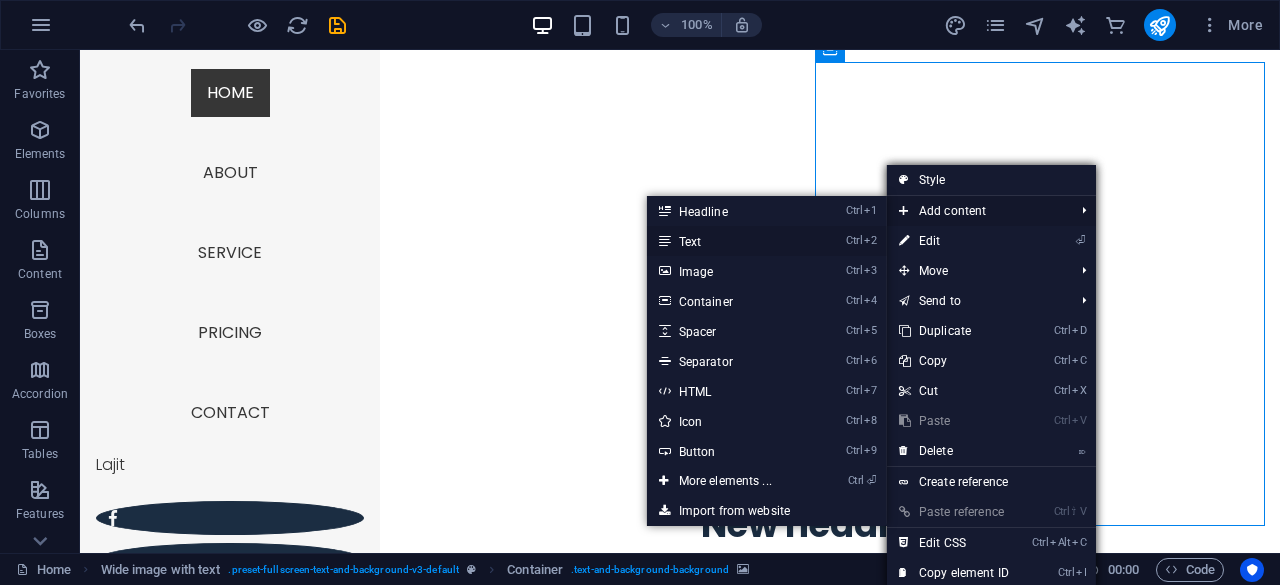 click on "Ctrl 2  Text" at bounding box center [729, 241] 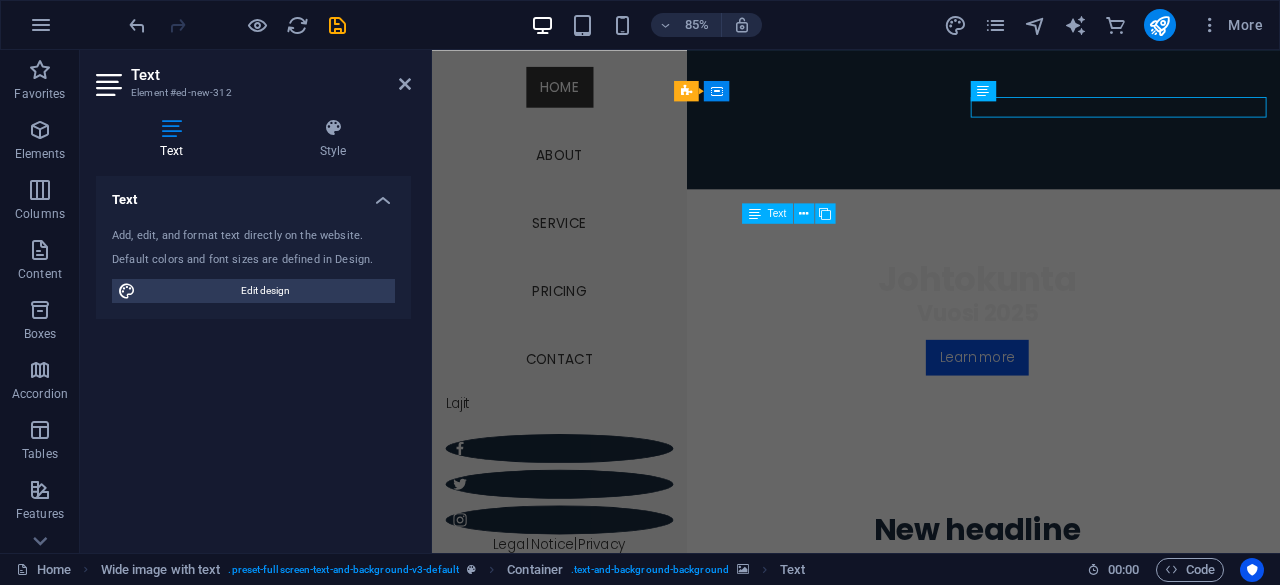 scroll, scrollTop: 1320, scrollLeft: 0, axis: vertical 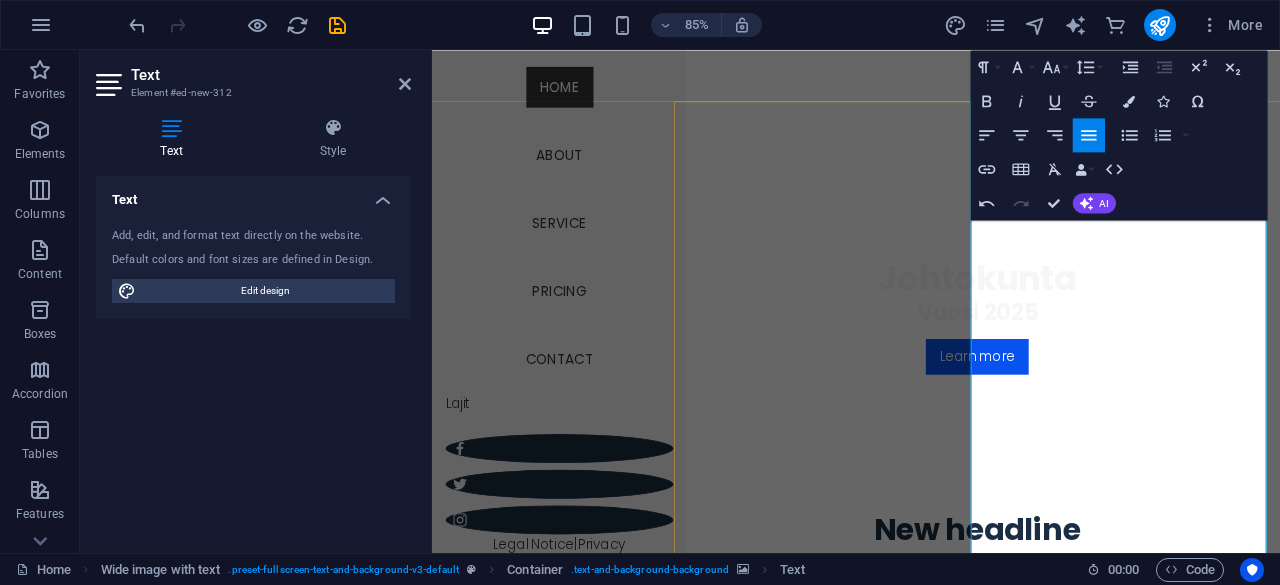 click on "Lue myös yläpalkista tiedotteemme." at bounding box center [1073, 2506] 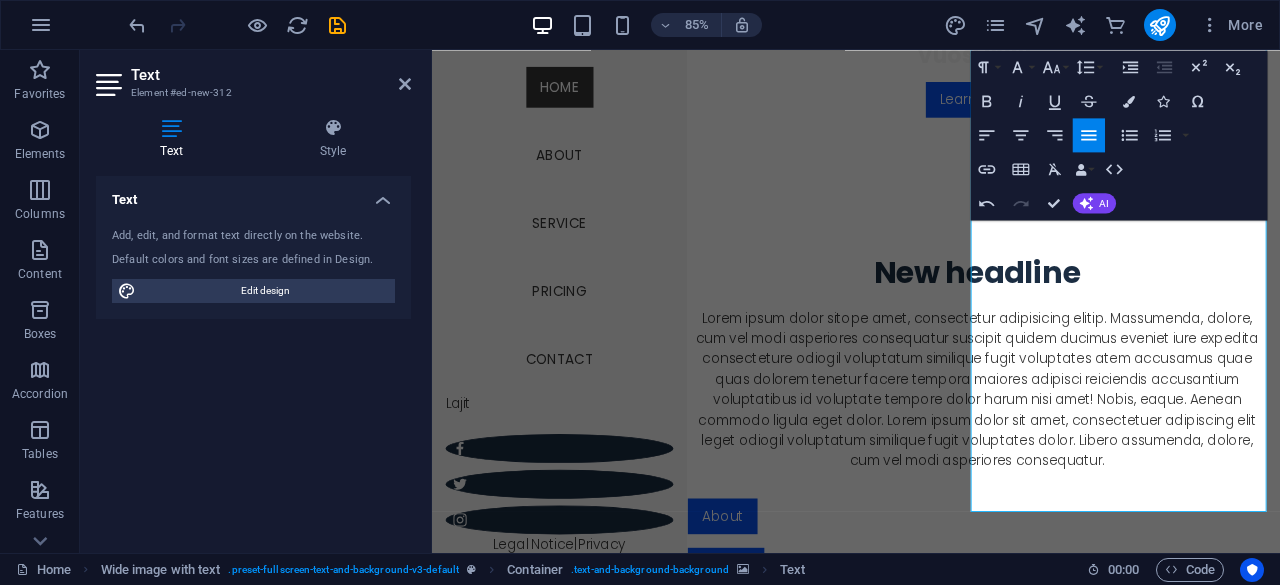 scroll, scrollTop: 1553, scrollLeft: 0, axis: vertical 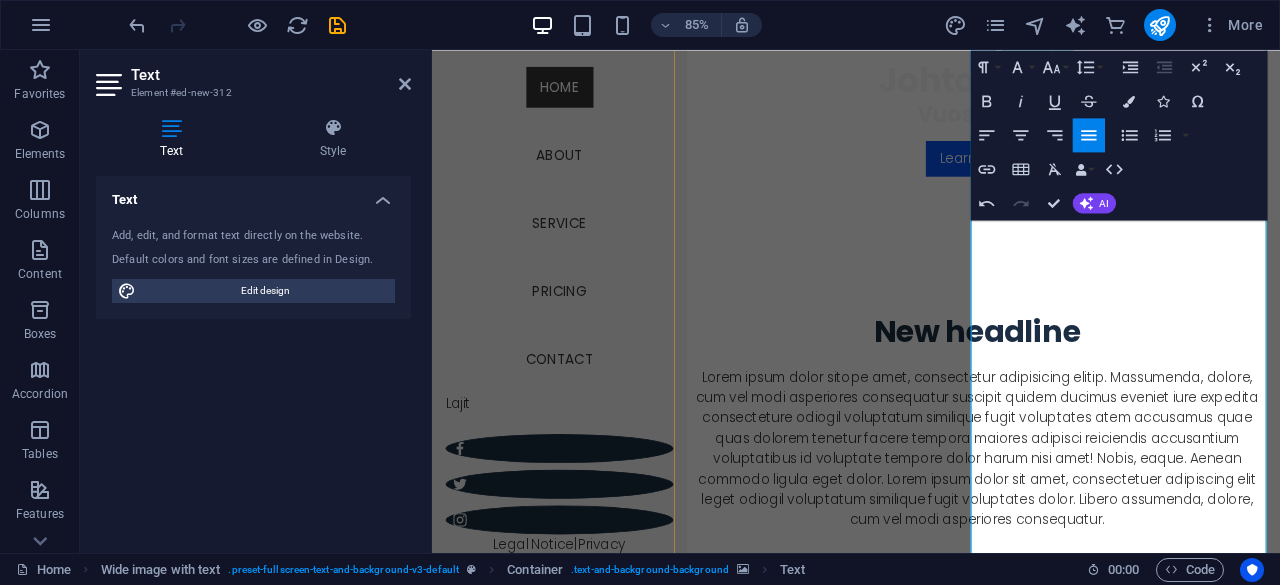 click on "KESÄLLÄ 2025 TAPAHTUU Leikki- ja liikuntakerho Karhen koululla . Ajankohdista tarkemmin myöhemmin täällä ja Facebookissa Beach volleyta haverissa SYKSYLLÄ jatkuvat" at bounding box center (1073, 2393) 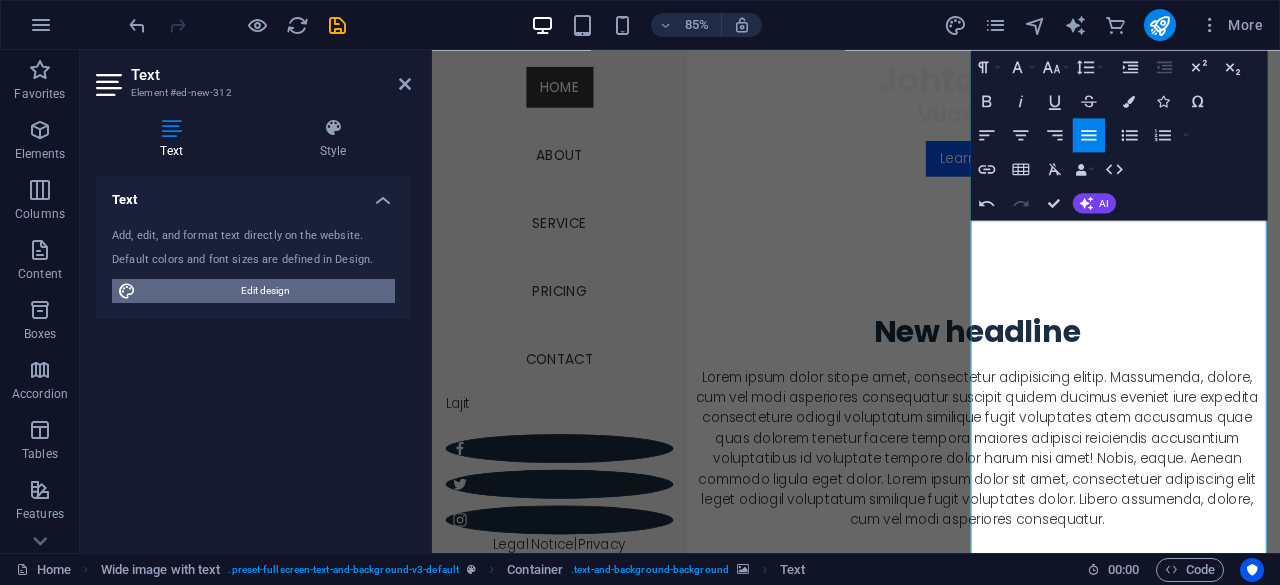 click on "Edit design" at bounding box center [265, 291] 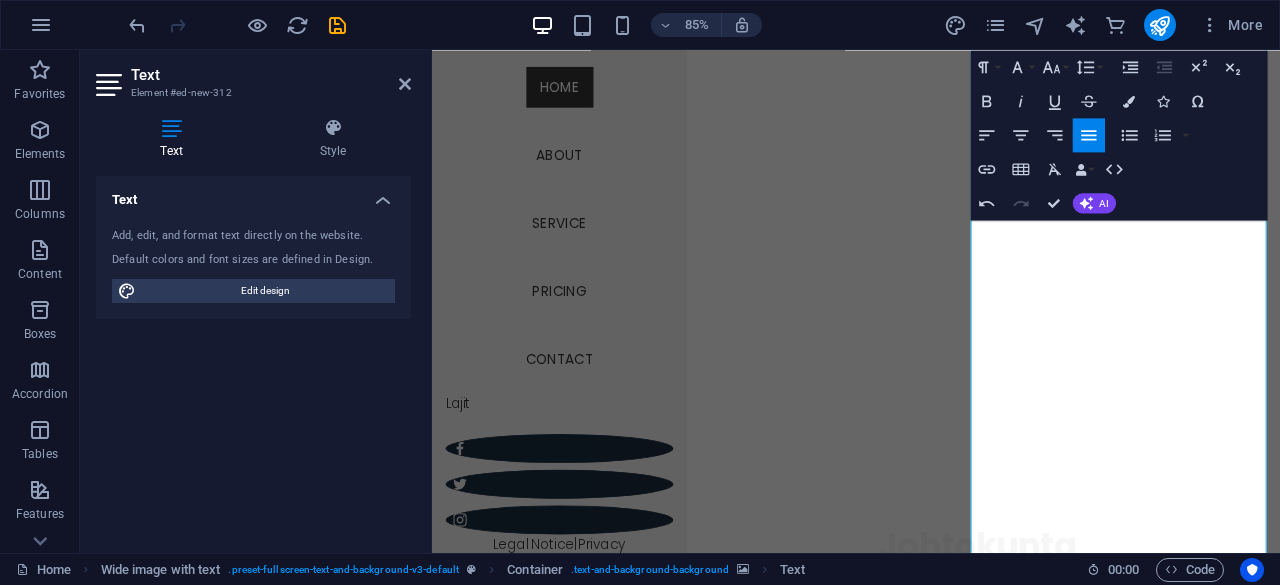 select on "px" 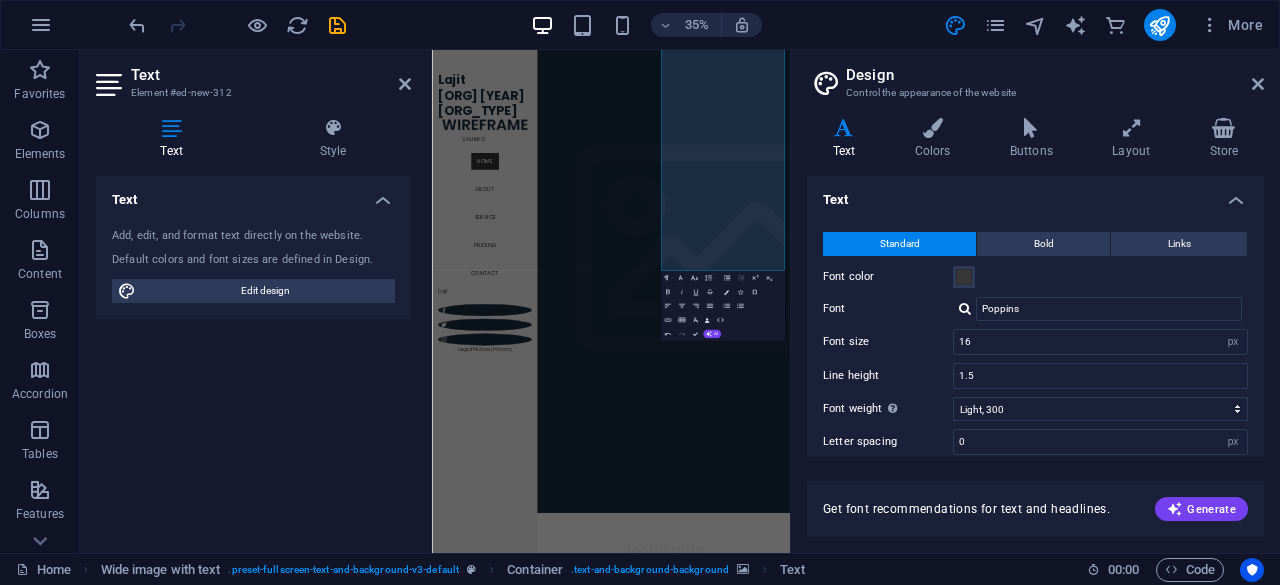 scroll, scrollTop: 2435, scrollLeft: 0, axis: vertical 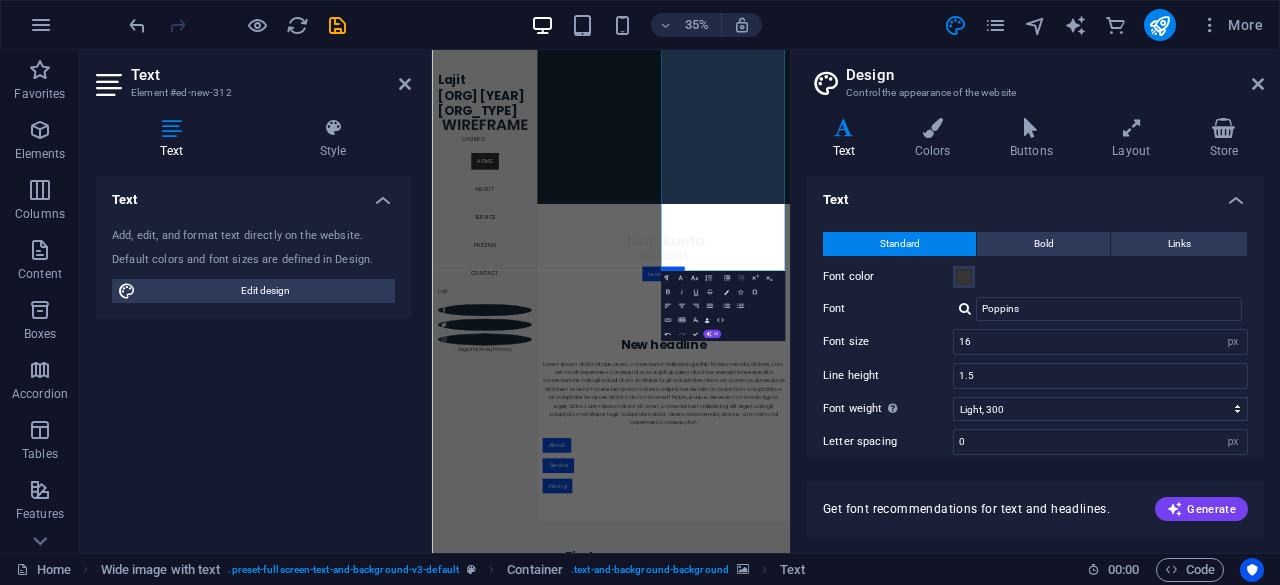 drag, startPoint x: 1268, startPoint y: 242, endPoint x: 1279, endPoint y: 377, distance: 135.4474 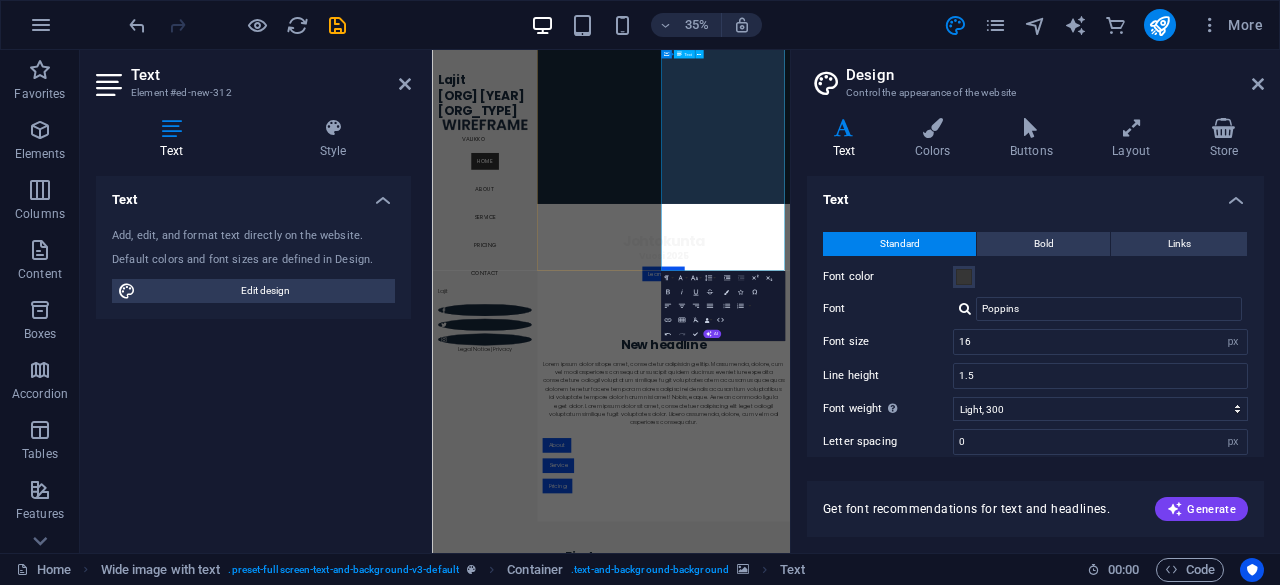 click on "KESÄLLÄ 2025 TAPAHTUU Leikki- ja liikuntakerho Karhen koululla . Ajankohdista tarkemmin myöhemmin täällä ja Facebookissa Beach volleyta haverissa SYKSYLLÄ jatkuvat" at bounding box center [1093, 2904] 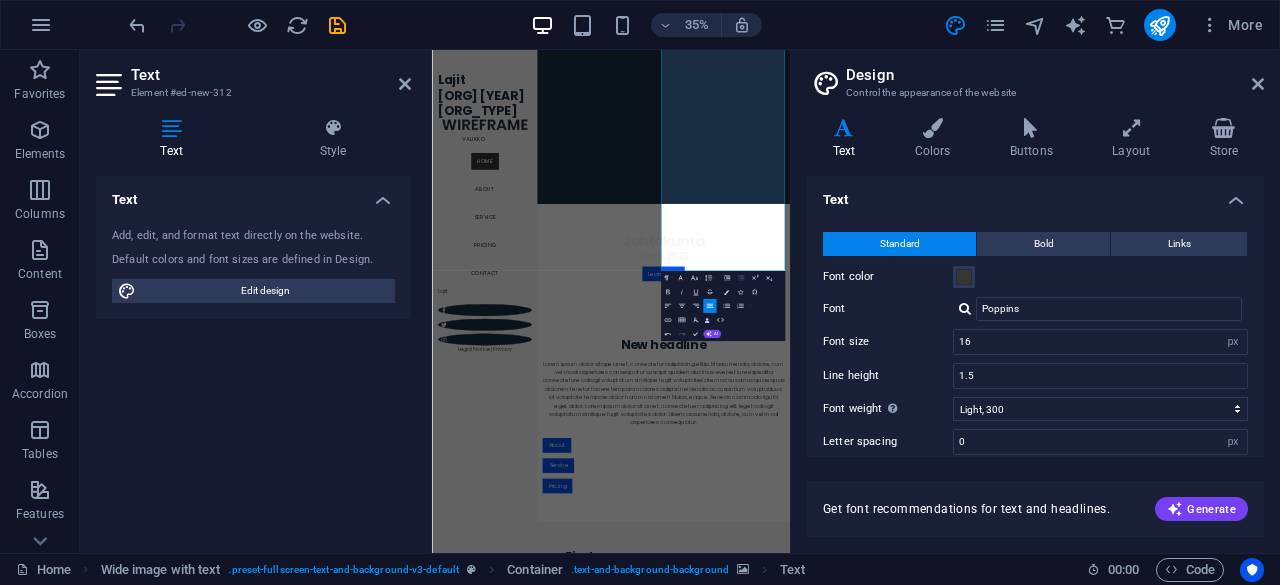 click on "Design Control the appearance of the website Variants  Text  Colors  Buttons  Layout  Store Text Standard Bold Links Font color Font Poppins Font size 16 rem px Line height 1.5 Font weight To display the font weight correctly, it may need to be enabled.  Manage Fonts Thin, 100 Extra-light, 200 Light, 300 Regular, 400 Medium, 500 Semi-bold, 600 Bold, 700 Extra-bold, 800 Black, 900 Letter spacing 0 rem px Font style Text transform Tt TT tt Text align Font weight To display the font weight correctly, it may need to be enabled.  Manage Fonts Thin, 100 Extra-light, 200 Light, 300 Regular, 400 Medium, 500 Semi-bold, 600 Bold, 700 Extra-bold, 800 Black, 900 Default Hover / Active Font color Font color Decoration Decoration Transition duration 0.3 s Transition function Ease Ease In Ease Out Ease In/Ease Out Linear Headlines All H1 / Textlogo H2 H3 H4 H5 H6 Font color Font Poppins Line height 1.25 Font weight To display the font weight correctly, it may need to be enabled.  Manage Fonts Thin, 100 Extra-light, 200 0 px" at bounding box center [1035, 301] 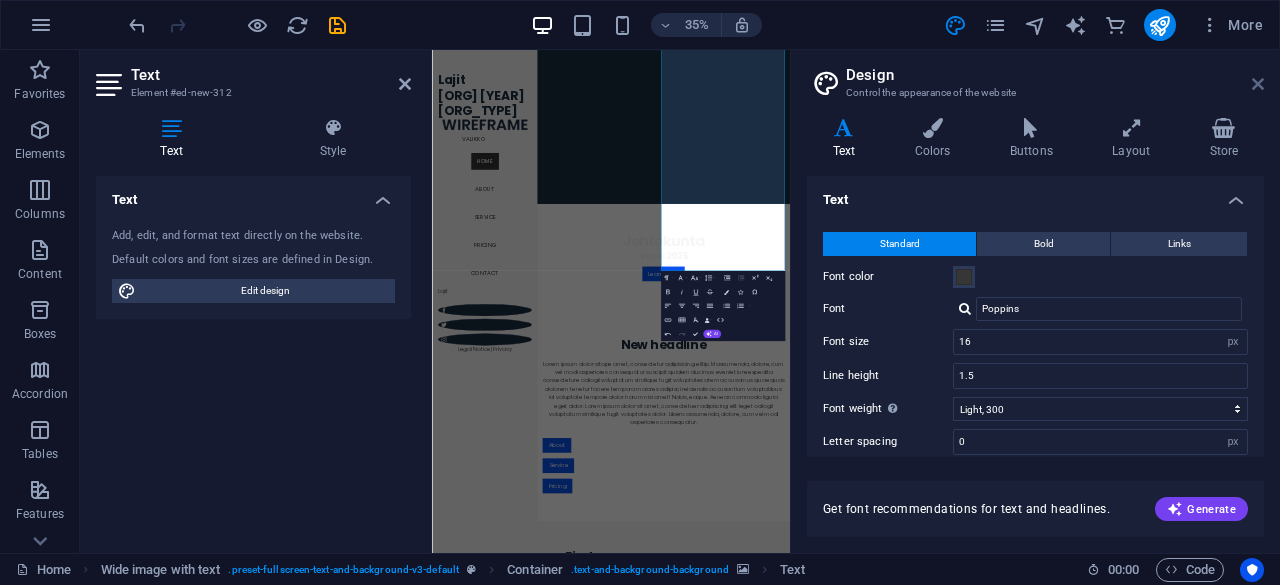 click at bounding box center [1258, 84] 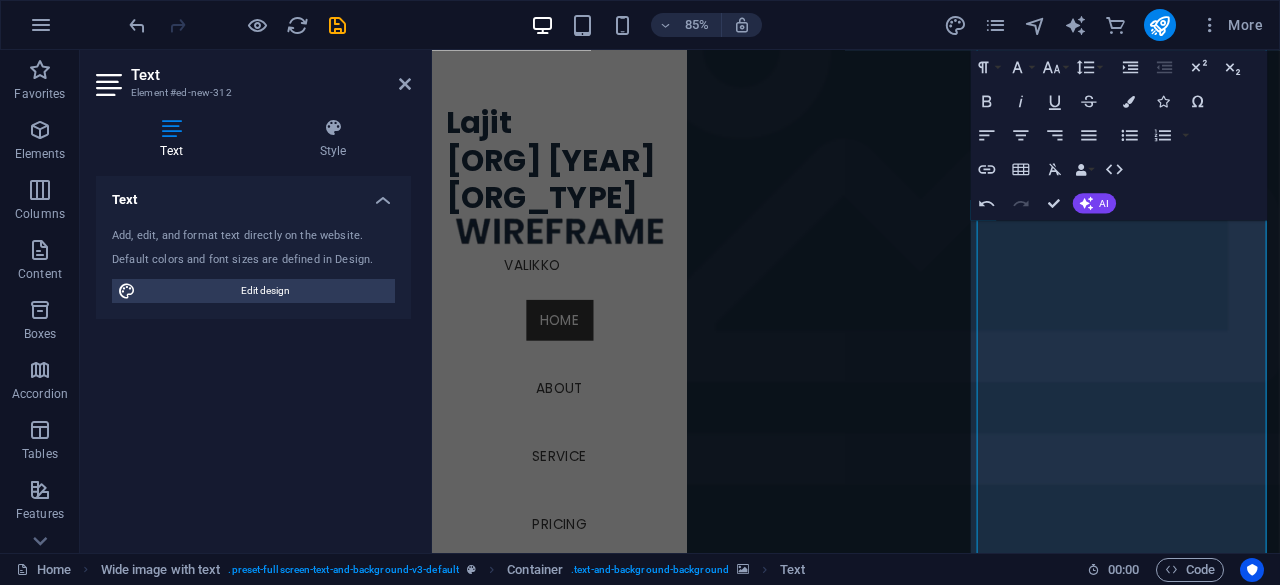 scroll, scrollTop: 1565, scrollLeft: 0, axis: vertical 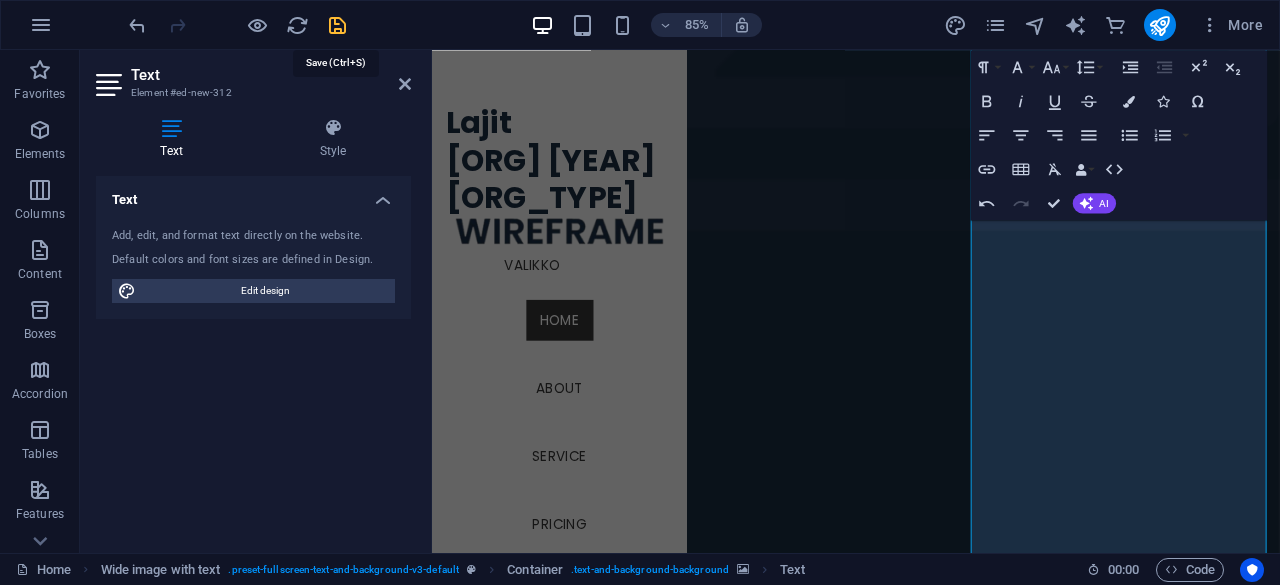 click at bounding box center (337, 25) 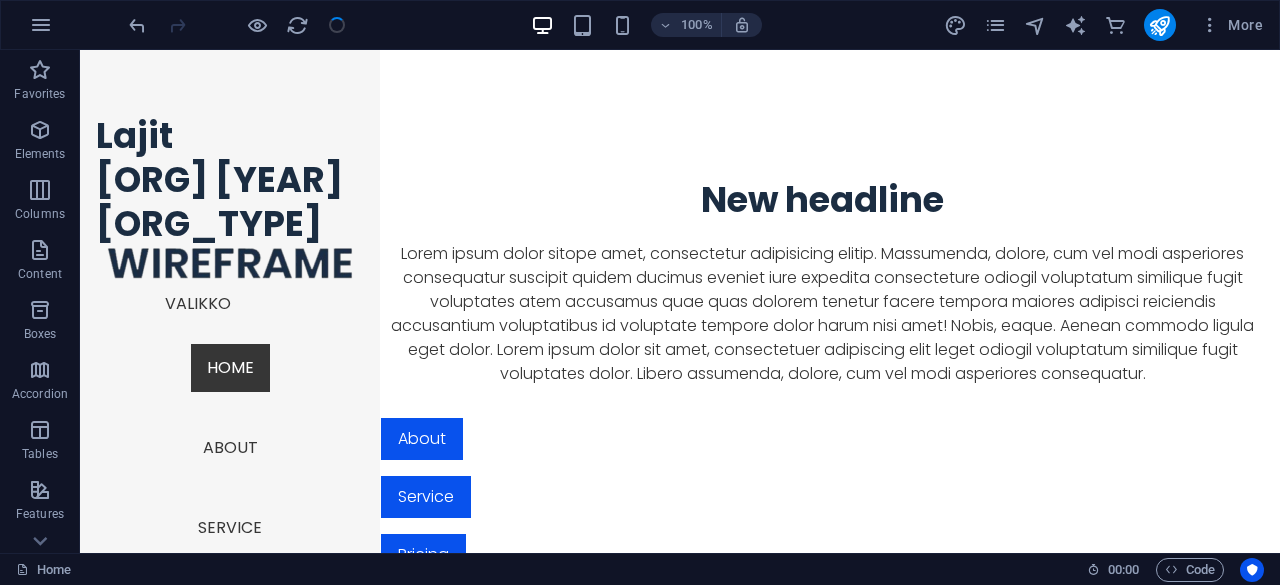 scroll, scrollTop: 1440, scrollLeft: 0, axis: vertical 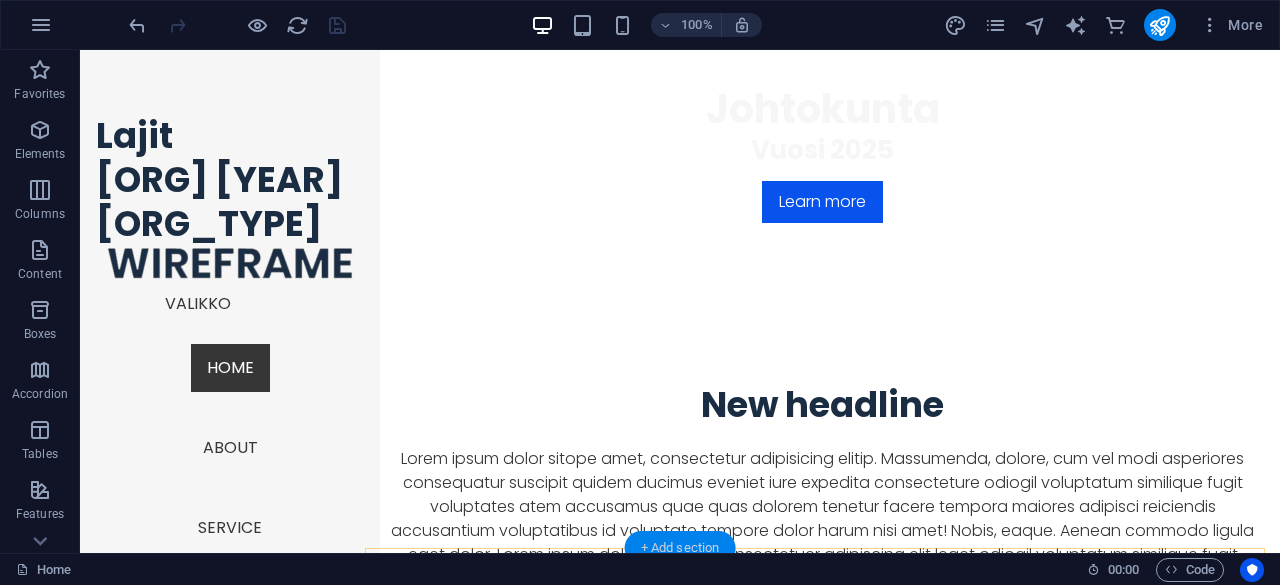 click on "+ Add section" at bounding box center [680, 548] 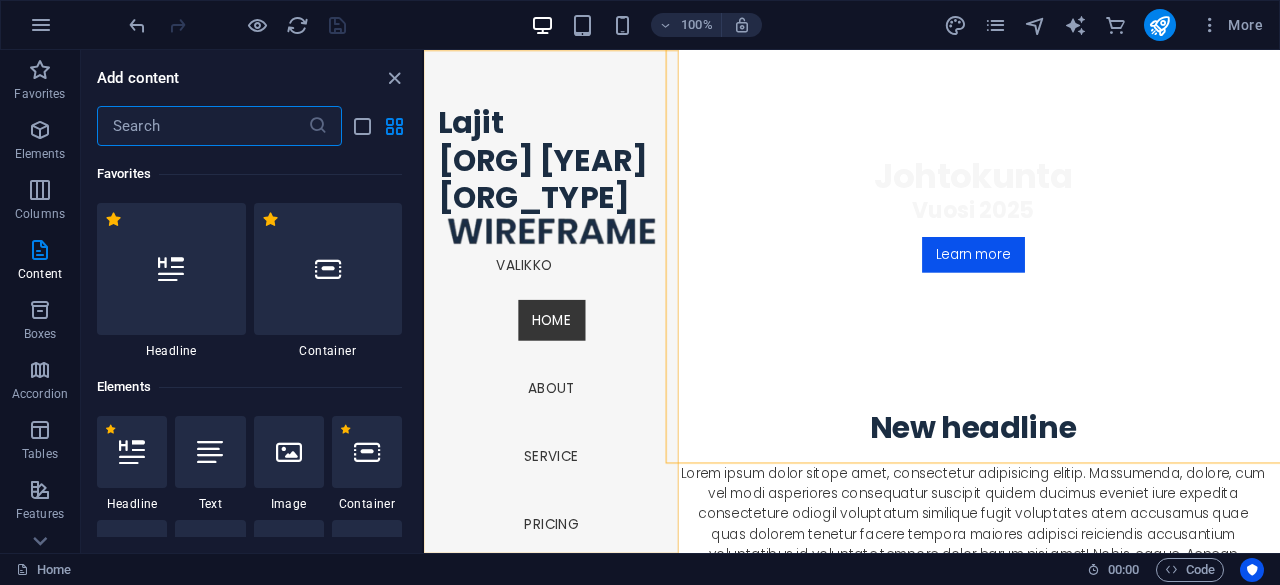 scroll, scrollTop: 1453, scrollLeft: 0, axis: vertical 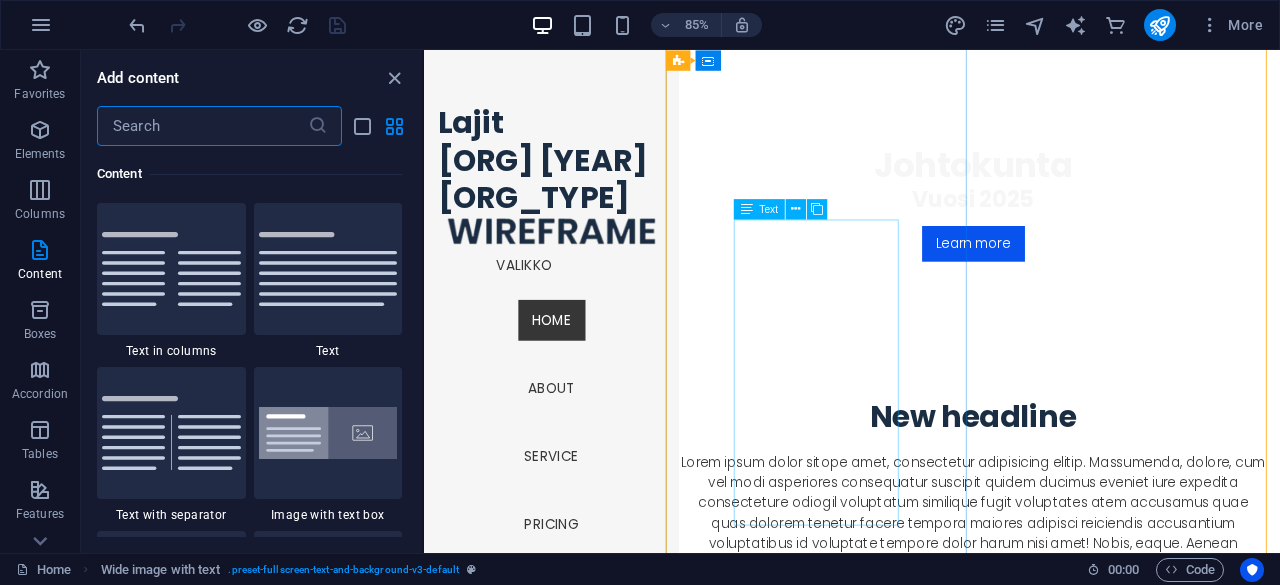 click on "Lorem ipsum dolor sit amet, consectetuer adipiscing elit. Aenean commodo ligula eget dolor. Lorem ipsum dolor sit amet, consectetuer adipiscing elit leget dolor. Lorem ipsum dolor sit amet, consectetuer adipiscing elit. Aenean commodo ligula eget dolor. Lorem ipsum dolor sit amet, consectetuer adipiscing elit dolor." at bounding box center (1070, 1189) 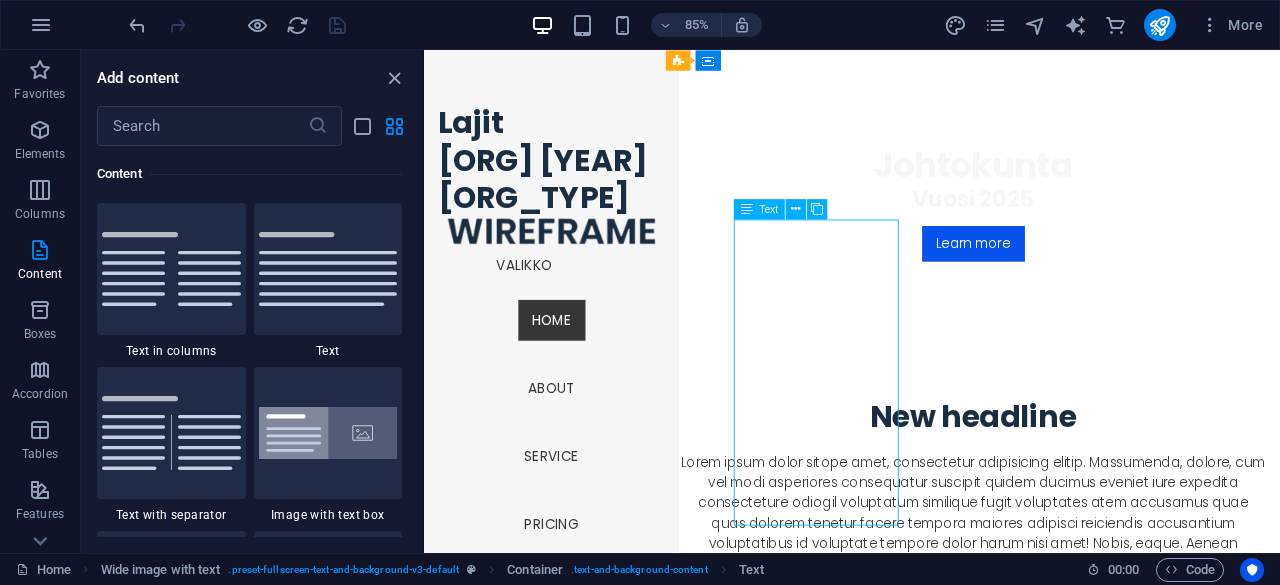 drag, startPoint x: 797, startPoint y: 257, endPoint x: 864, endPoint y: 360, distance: 122.87392 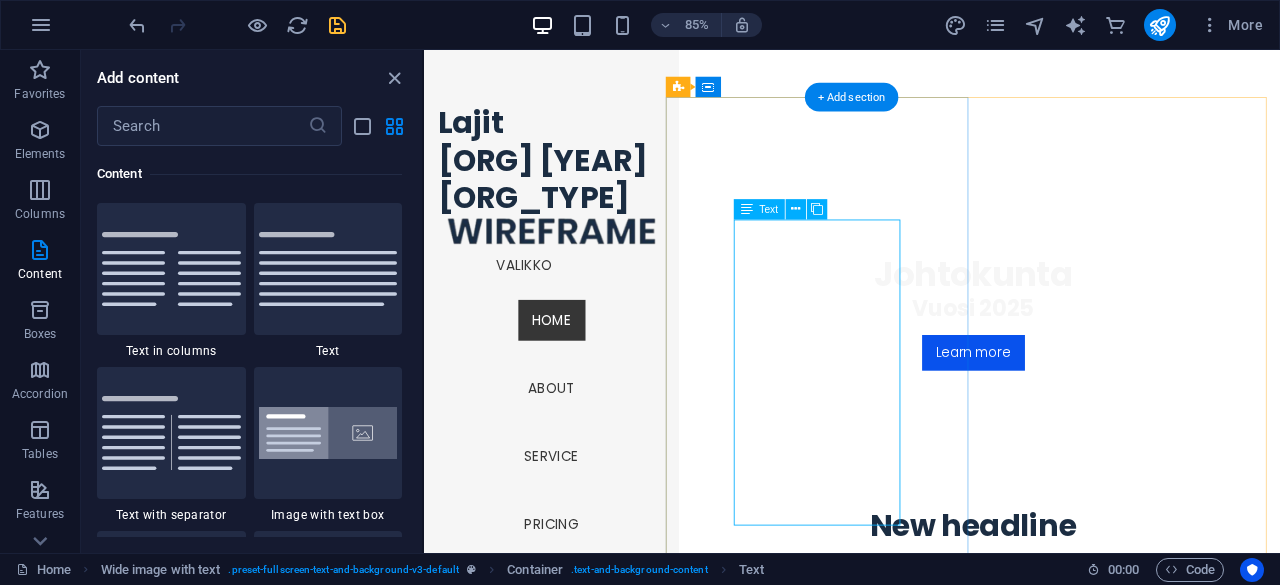 click on "Lorem ipsum dolor sit amet, consectetuer adipiscing elit. Aenean commodo ligula eget dolor. Lorem ipsum dolor sit amet, consectetuer adipiscing elit leget dolor. Lorem ipsum dolor sit amet, consectetuer adipiscing elit. Aenean commodo ligula eget dolor. Lorem ipsum dolor sit amet, consectetuer adipiscing elit dolor." at bounding box center [1070, 1317] 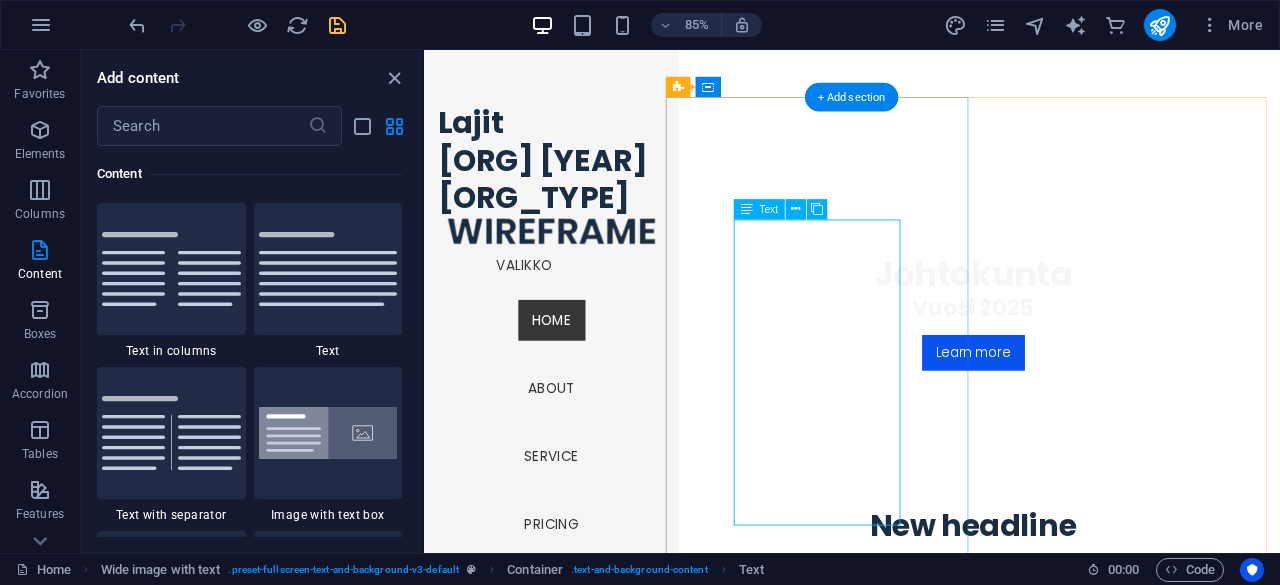 click on "Lorem ipsum dolor sit amet, consectetuer adipiscing elit. Aenean commodo ligula eget dolor. Lorem ipsum dolor sit amet, consectetuer adipiscing elit leget dolor. Lorem ipsum dolor sit amet, consectetuer adipiscing elit. Aenean commodo ligula eget dolor. Lorem ipsum dolor sit amet, consectetuer adipiscing elit dolor." at bounding box center [1070, 1317] 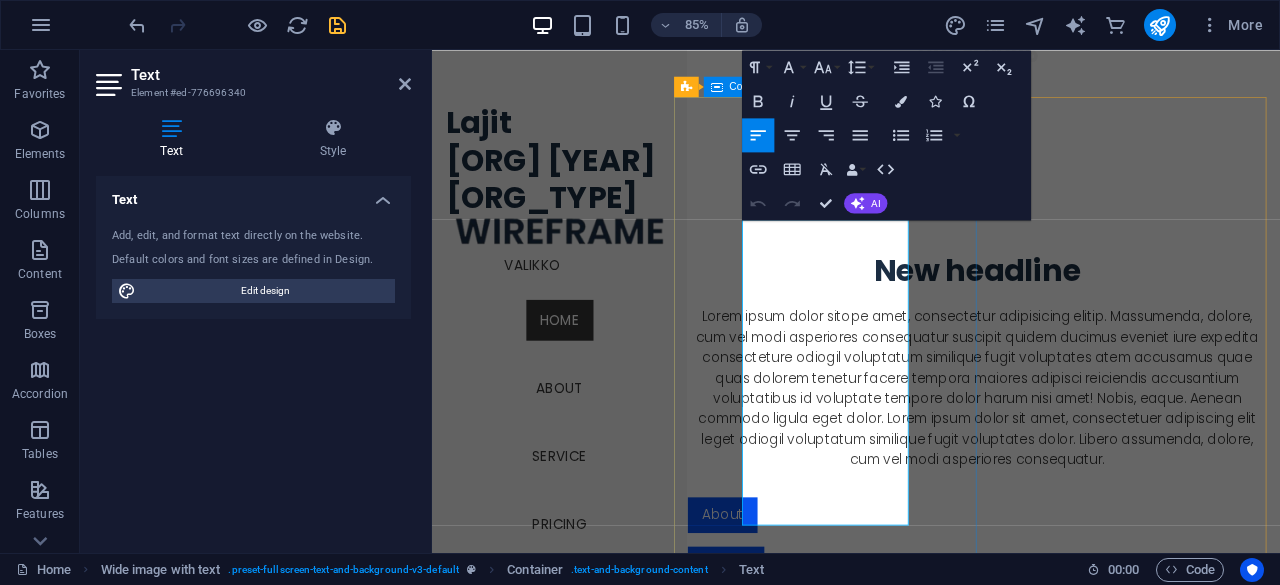 drag, startPoint x: 871, startPoint y: 594, endPoint x: 777, endPoint y: 176, distance: 428.43903 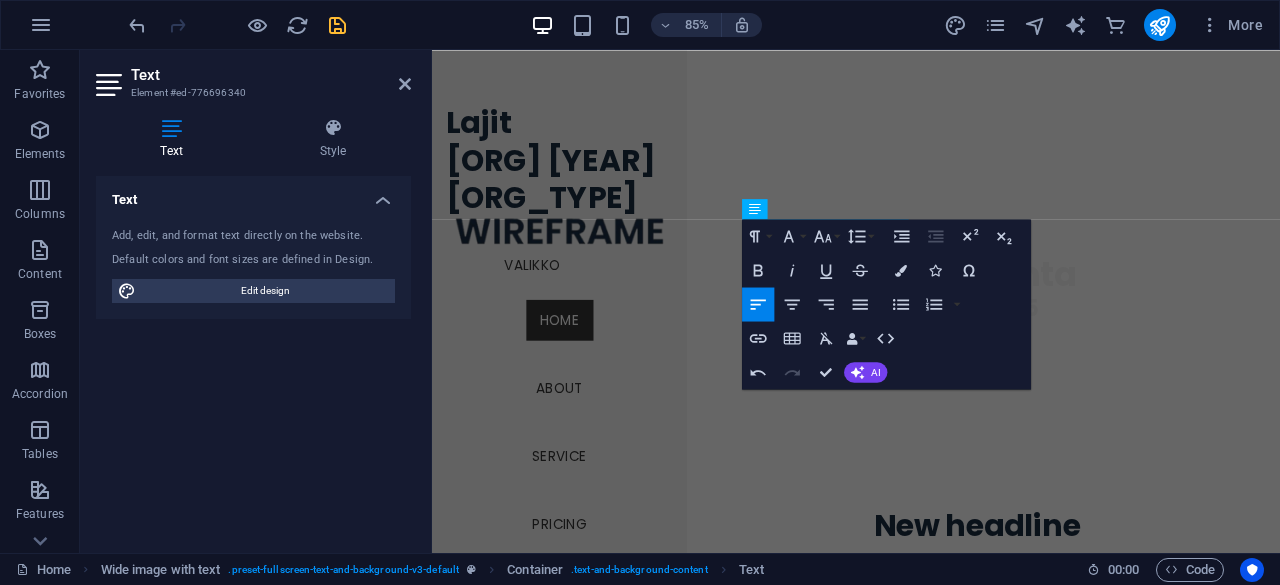 click at bounding box center (856, 301) 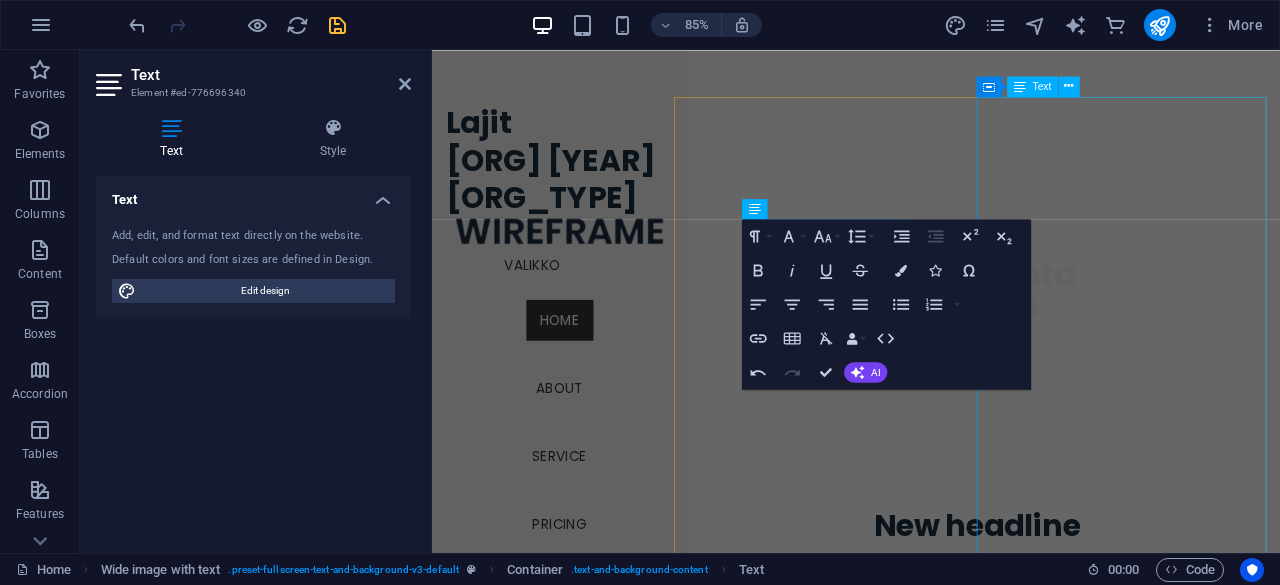 click on "Viljakkalan Urheilijat -45 ry. on perustettu huhtikuun 22 p:na 1945. Alkujaan seura oli yleisurheiluseura, yli 80- toimintavuoden aikana mukana on ollut myös urheilulajeja merkittävimpinä hiihto ja ilma-ase ammunta.  Nykyisin toimivat ilma-ase ammunta, kuntolentopallo ja salibandy.    Viljakkalan Urheilijat on edelleen valmis ottamaan uusia lajeja toimintaan mukaan aktiivisten vetäjien/harrastajien löytyessä. Yhteydenotot johtokunnan suuntaan.   Viljakkalan urheilijoiden sivuja uudistetaan paraikaa ja niille on tarkoitus muun muassa koota valokuvia ja tarinoita vuosien varrelta. Mikäli sinulla on sellaisia lähetä Tommi Niemiselle nieminen.tvj@gmail.com   Lue myös yläpalkista tiedotteemme. KESÄLLÄ 2025 TAPAHTUU Leikki- ja liikuntakerho Karhen koululla . Ajankohdista tarkemmin myöhemmin täällä ja Facebookissa Beach volleyta haverissa SYKSYLLÄ jatkuvat Ilma-ase ammunta Ansomäessä Salibandy Vilskeelle (aikuiset miehet) Kuntolentopallo Vilskeellä (aikuiset miehet&naiset)" at bounding box center [1073, 6877] 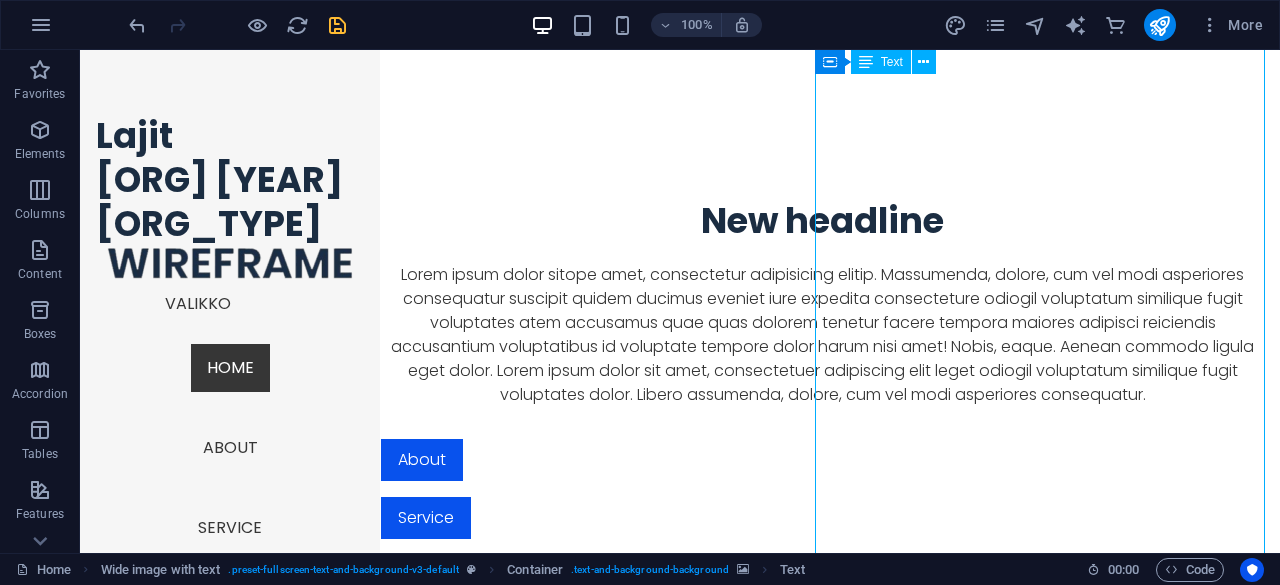 scroll, scrollTop: 1257, scrollLeft: 0, axis: vertical 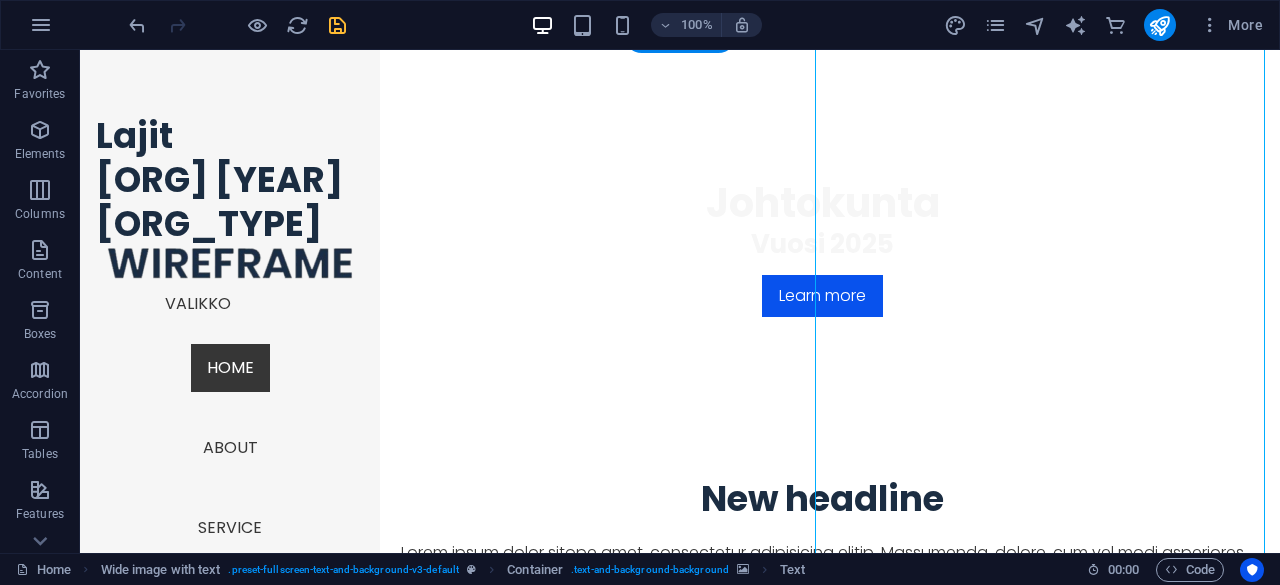 drag, startPoint x: 996, startPoint y: 541, endPoint x: 922, endPoint y: 283, distance: 268.40268 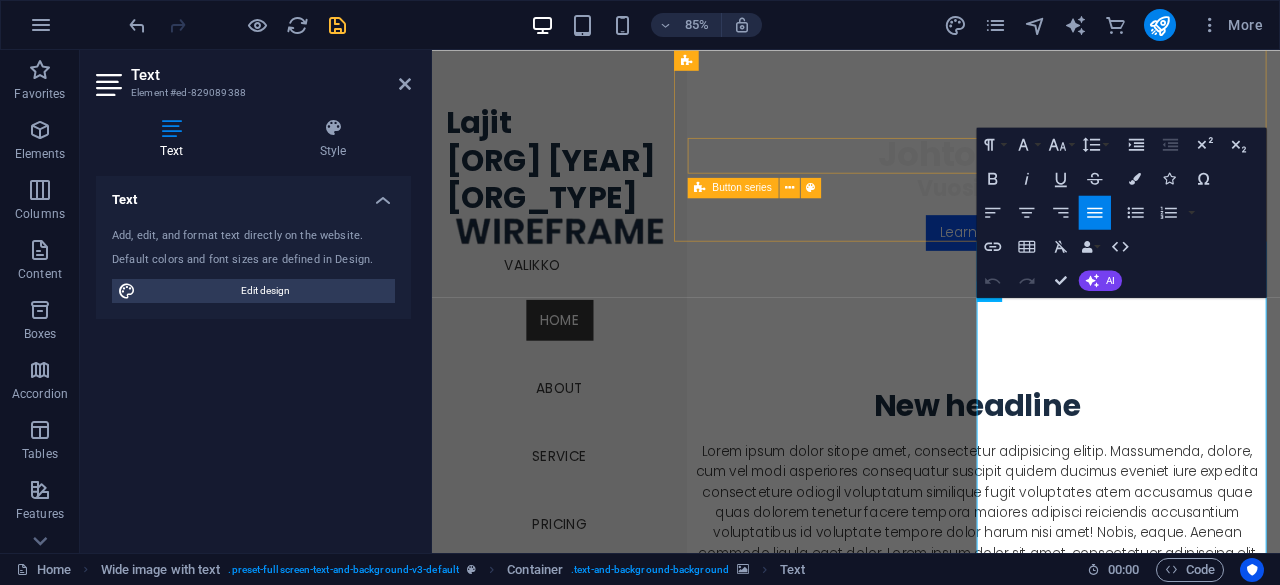 scroll, scrollTop: 1084, scrollLeft: 0, axis: vertical 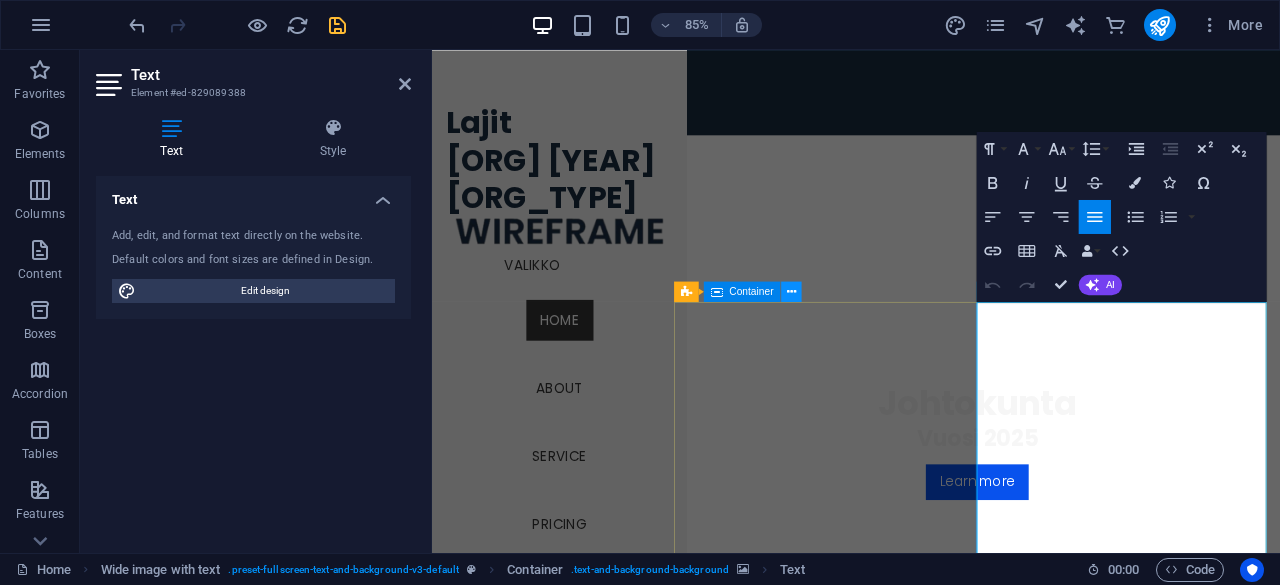 click at bounding box center (791, 292) 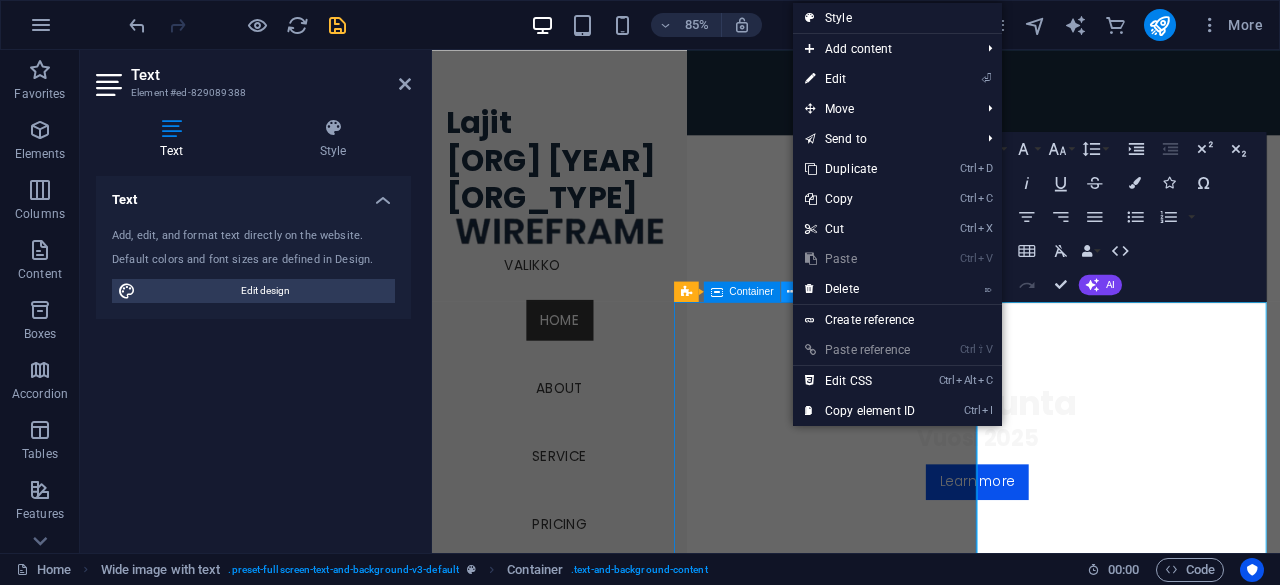 click at bounding box center [791, 292] 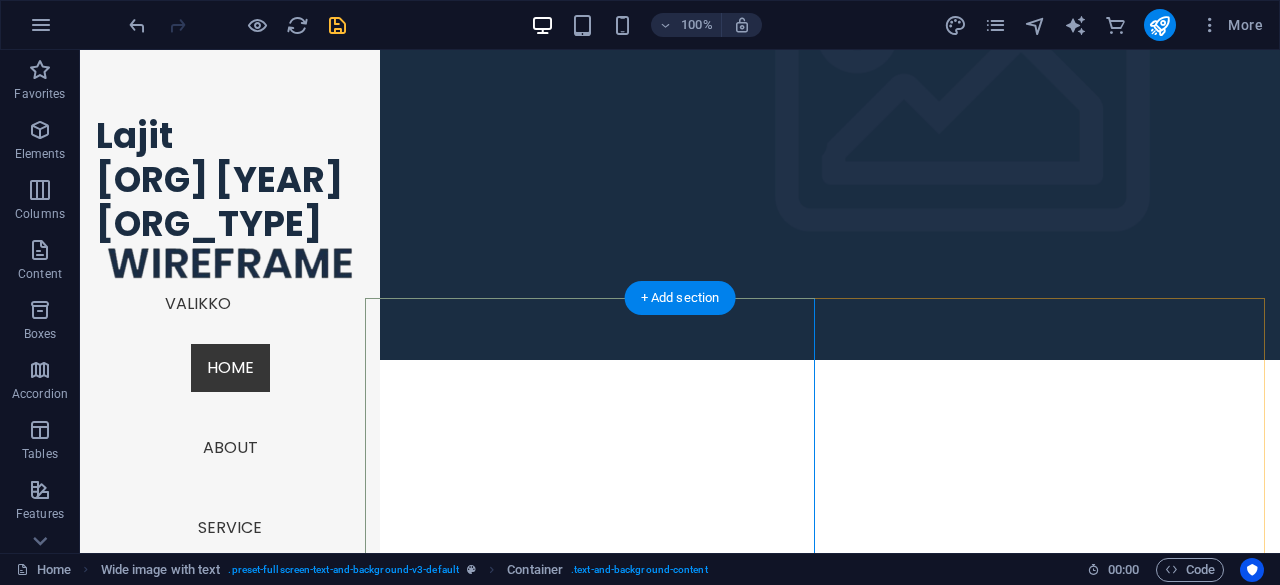 scroll, scrollTop: 995, scrollLeft: 0, axis: vertical 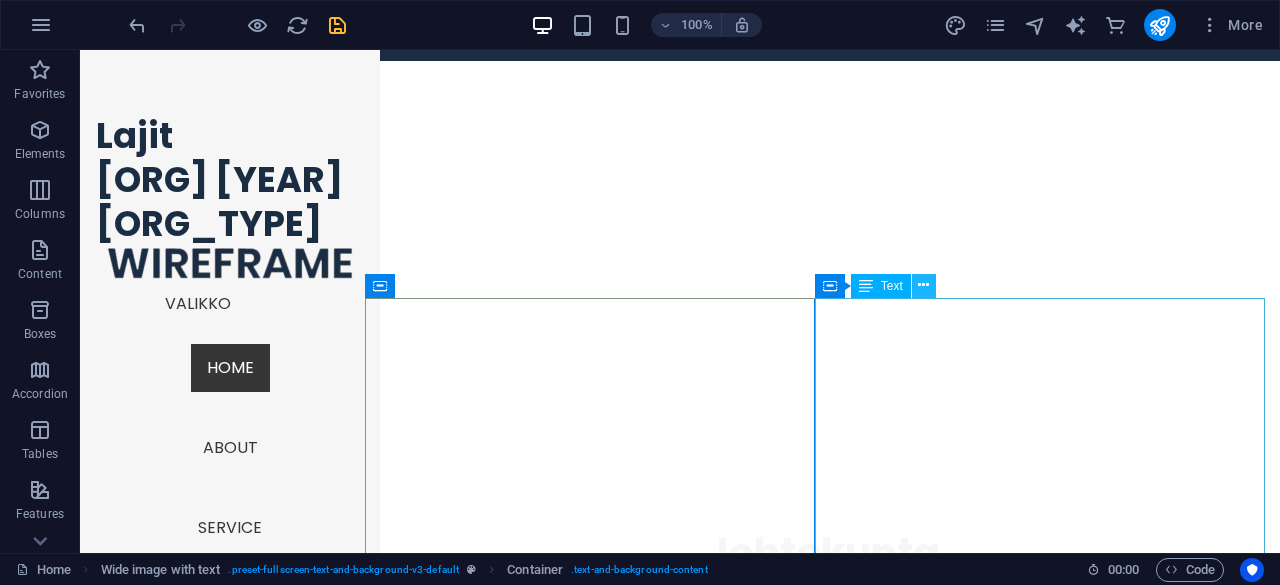 click at bounding box center (923, 285) 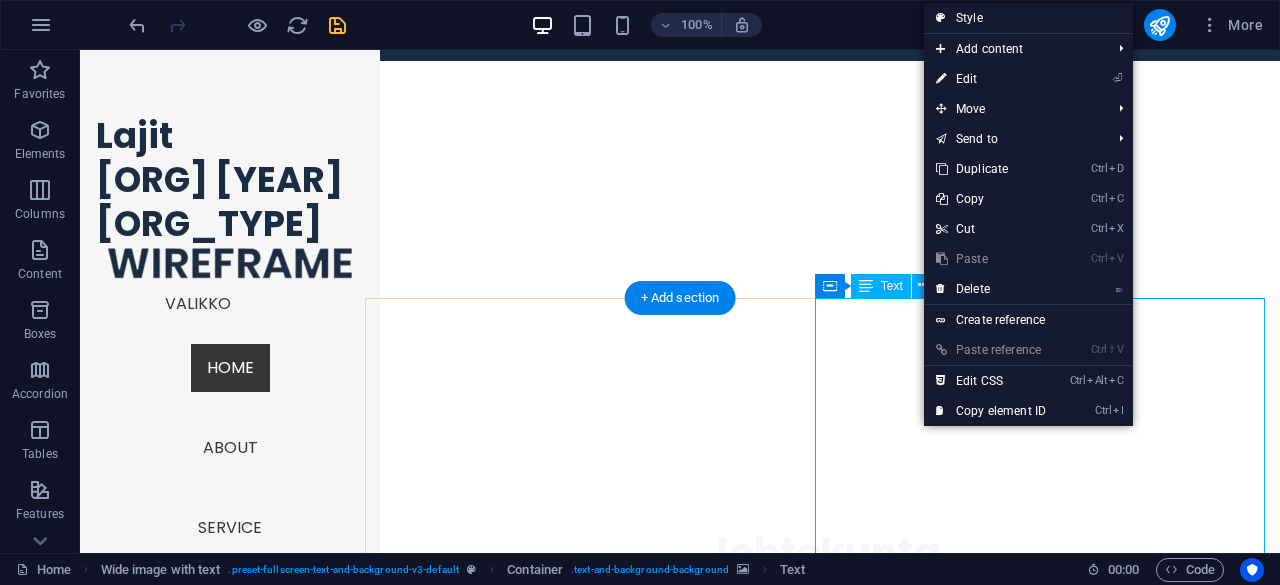 click on "Viljakkalan Urheilijat -45 ry. on perustettu huhtikuun 22 p:na 1945. Alkujaan seura oli yleisurheiluseura, yli 80- toimintavuoden aikana mukana on ollut myös urheilulajeja merkittävimpinä hiihto ja ilma-ase ammunta.  Nykyisin toimivat ilma-ase ammunta, kuntolentopallo ja salibandy.    Viljakkalan Urheilijat on edelleen valmis ottamaan uusia lajeja toimintaan mukaan aktiivisten vetäjien/harrastajien löytyessä. Yhteydenotot johtokunnan suuntaan.   Viljakkalan urheilijoiden sivuja uudistetaan paraikaa ja niille on tarkoitus muun muassa koota valokuvia ja tarinoita vuosien varrelta. Mikäli sinulla on sellaisia lähetä Tommi Niemiselle nieminen.tvj@gmail.com   Lue myös yläpalkista tiedotteemme. KESÄLLÄ 2025 TAPAHTUU Leikki- ja liikuntakerho Karhen koululla . Ajankohdista tarkemmin myöhemmin täällä ja Facebookissa Beach volleyta haverissa SYKSYLLÄ jatkuvat Ilma-ase ammunta Ansomäessä Salibandy Vilskeelle (aikuiset miehet) Kuntolentopallo Vilskeellä (aikuiset miehet&naiset)" at bounding box center [822, 5701] 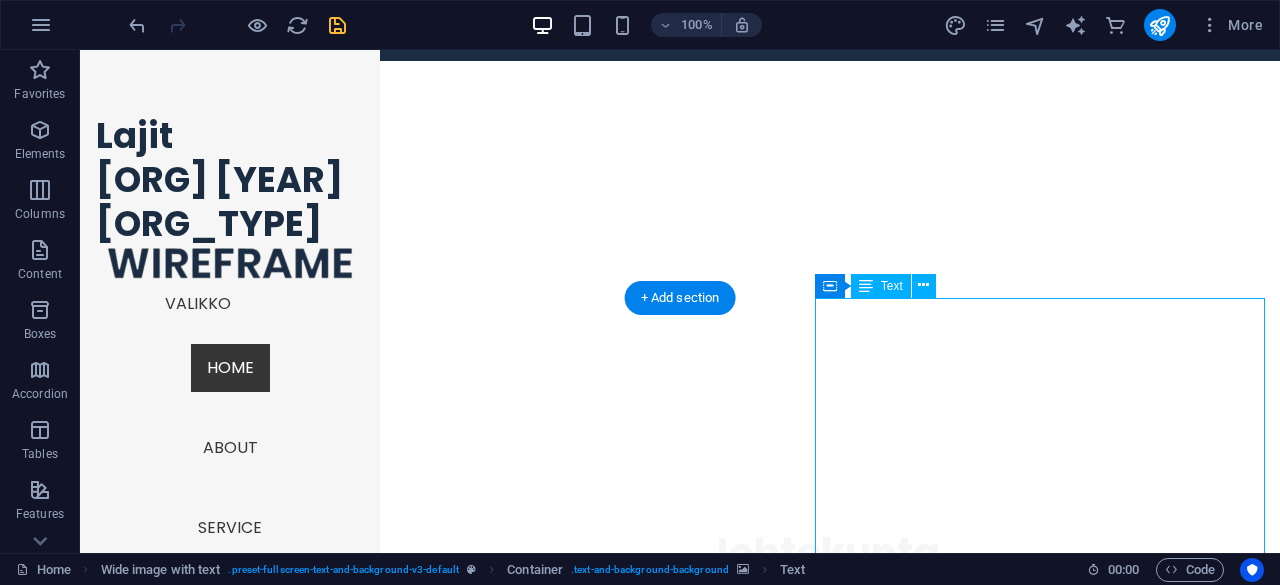drag, startPoint x: 822, startPoint y: 309, endPoint x: 967, endPoint y: 384, distance: 163.24828 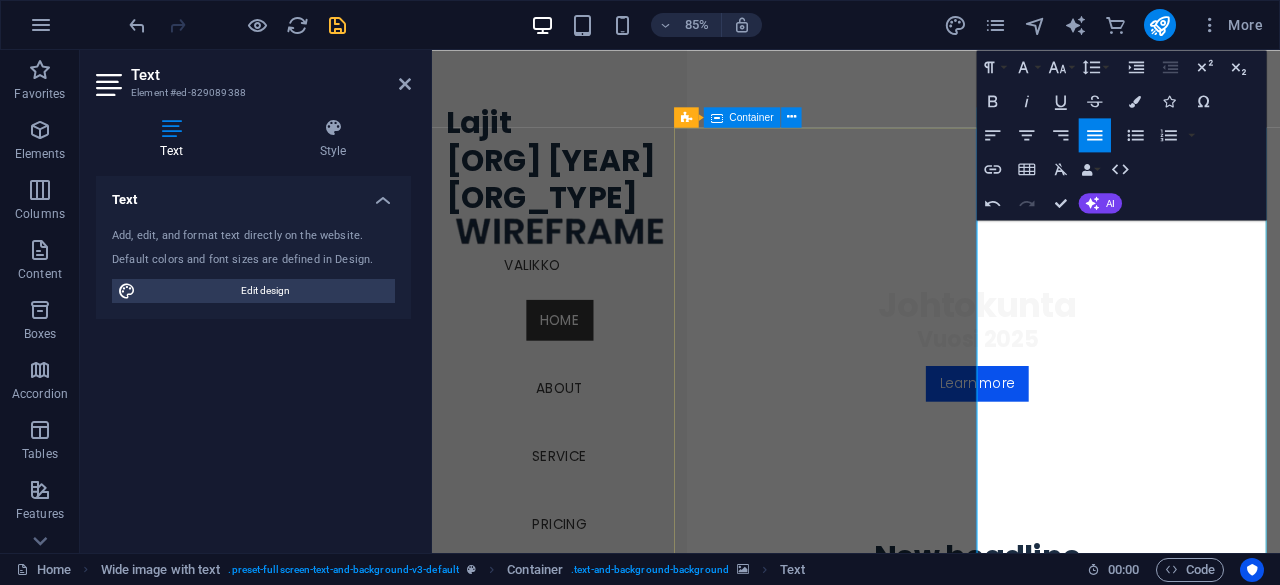 scroll, scrollTop: 1481, scrollLeft: 0, axis: vertical 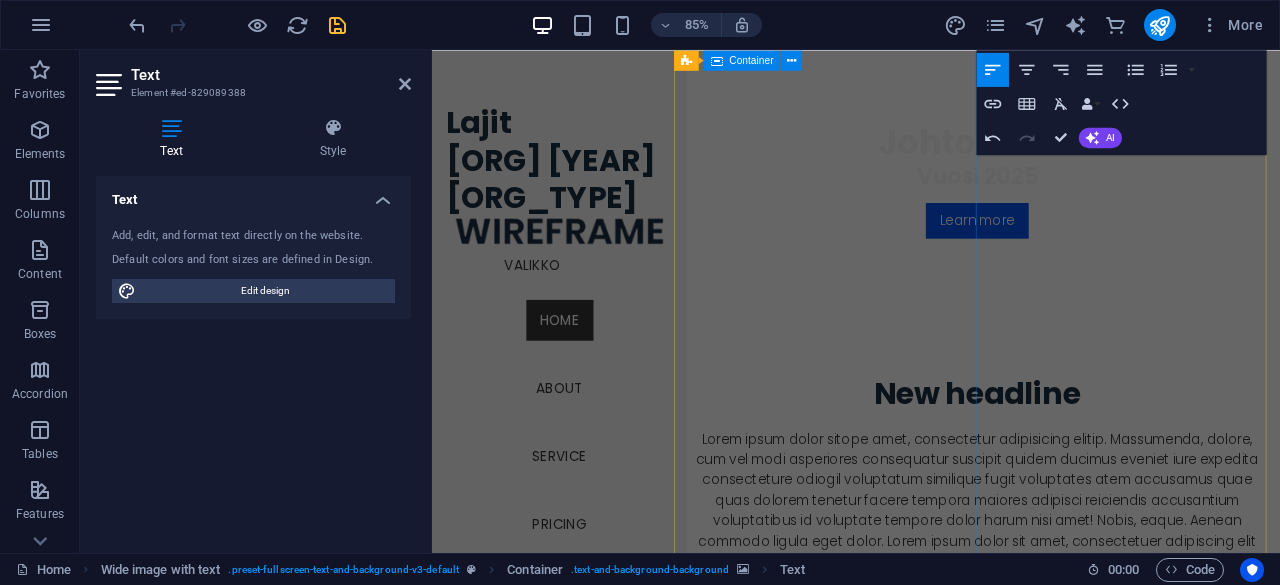 click on "First one   Viljakkalan Urheilijat -45 ry. on perustettu huhtikuun 22 p:na 1945. Alkujaan seura oli yleisurheiluseura, yli 80- toimintavuoden aikana mukana on ollut myös urheilulajeja merkittävimpinä hiihto ja ilma-ase ammunta.  Nykyisin toimivat ilma-ase ammunta, kuntolentopallo ja salibandy.
Viljakkalan Urheilijat on edelleen valmis ottamaan uusia lajeja toimintaan mukaan aktiivisten vetäjien/harrastajien löytyessä. Yhteydenotot johtokunnan suuntaan.
Viljakkalan urheilijoiden sivuja uudistetaan paraikaa ja niille on tarkoitus muun muassa koota valokuvia ja tarinoita vuosien varrelta. Mikäli sinulla on sellaisia lähetä Tommi Niemiselle nieminen.tvj@gmail.com
Lue myös yläpalkista tiedotteemme.
KESÄLLÄ 2025 TAPAHTUU
Leikki- ja liikuntakerho Karhen koululla . Ajankohdista tarkemmin myöhemmin täällä ja Facebookissa
Beach volleyta haverissa
SYKSYLLÄ jatkuvat
Ilma-ase ammunta Ansomäessä" at bounding box center [1073, 1789] 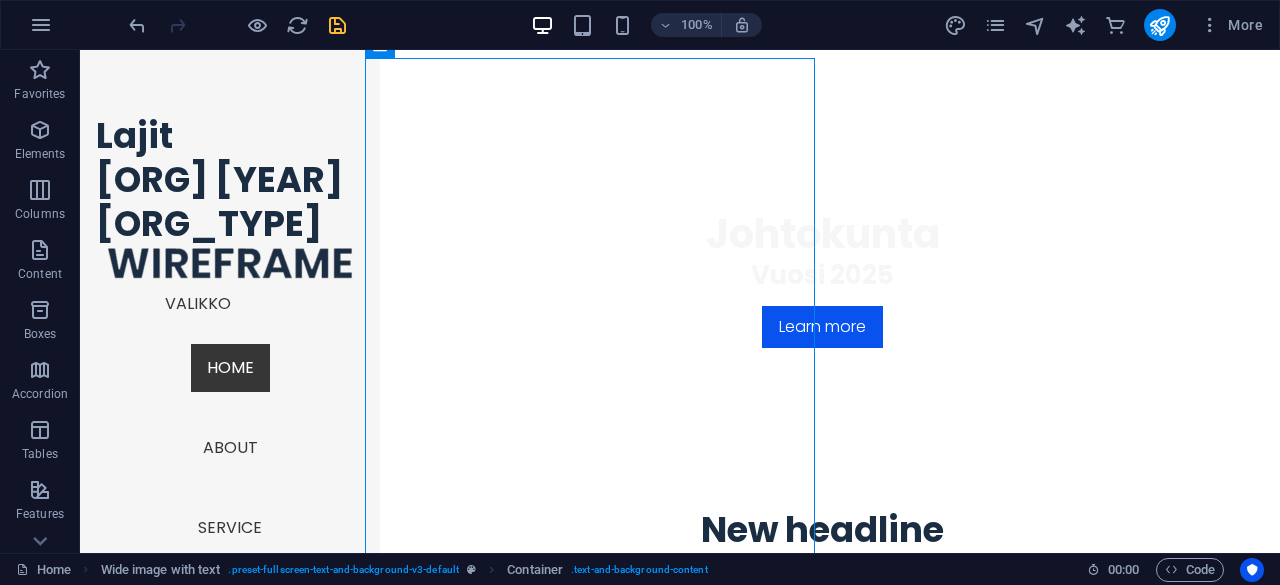 scroll, scrollTop: 1147, scrollLeft: 0, axis: vertical 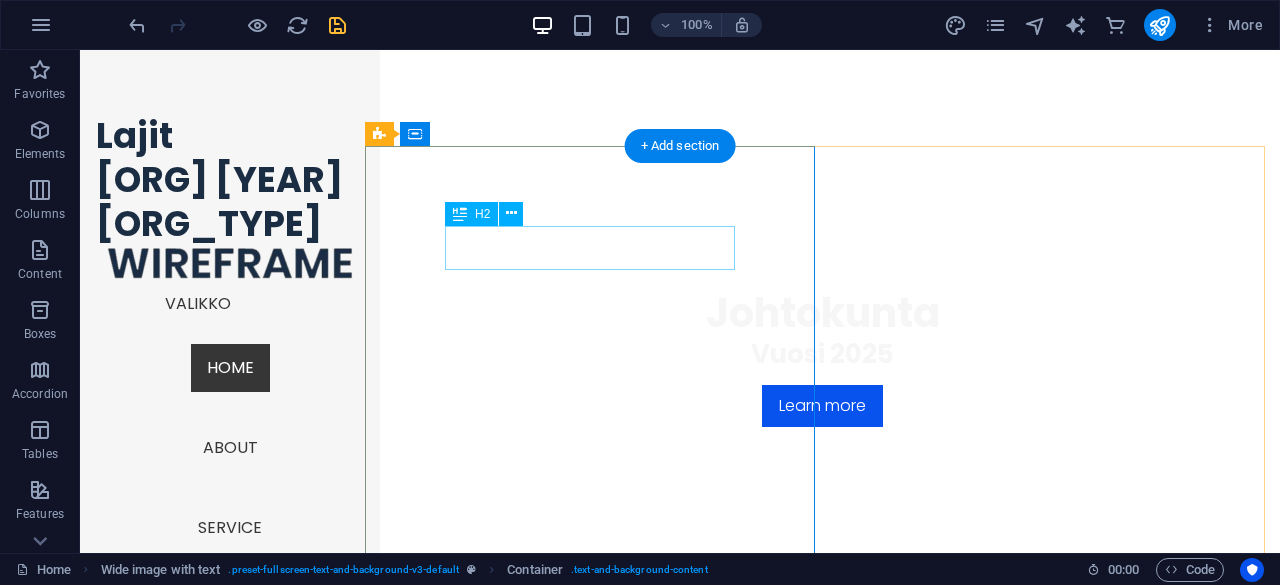 click on "First one" at bounding box center [822, 1167] 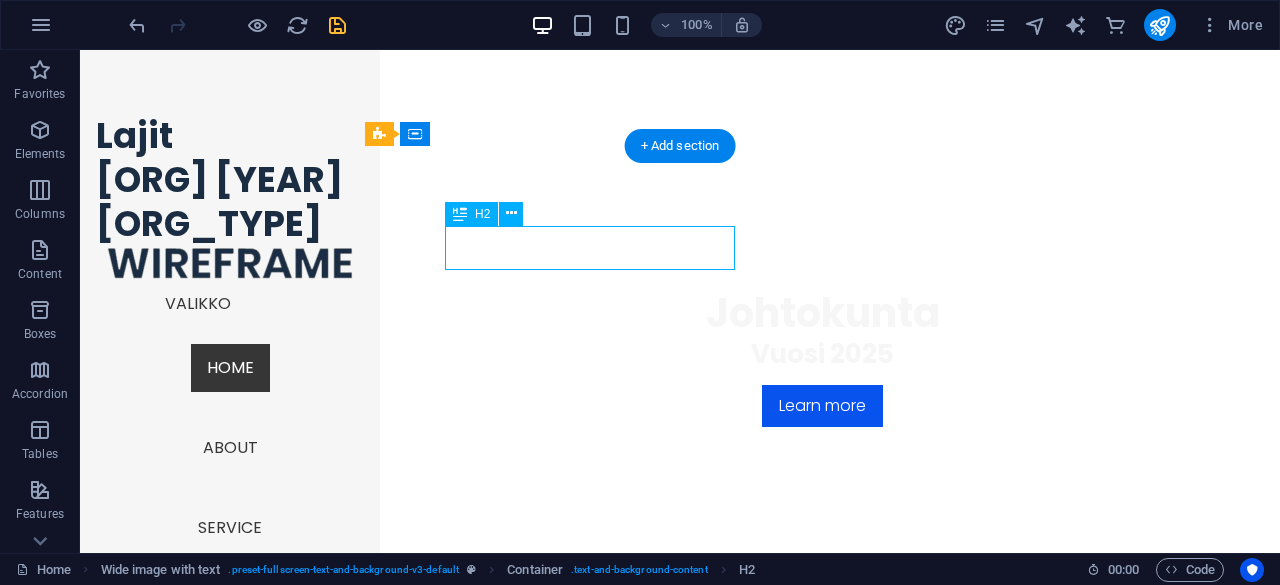 click on "First one" at bounding box center [822, 1167] 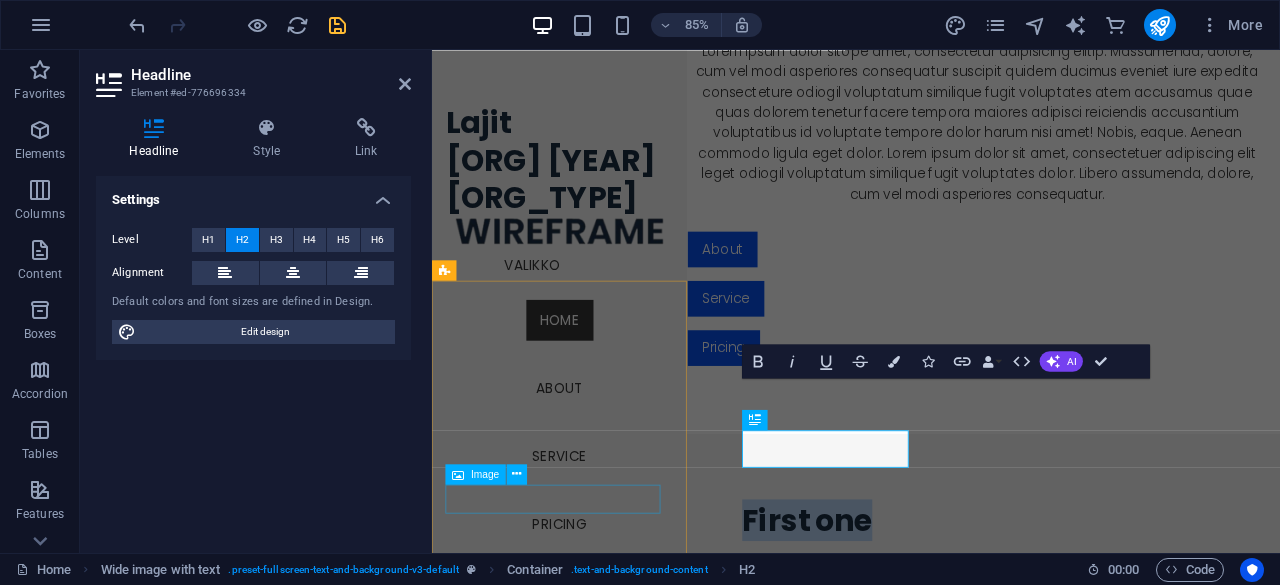 scroll, scrollTop: 1284, scrollLeft: 0, axis: vertical 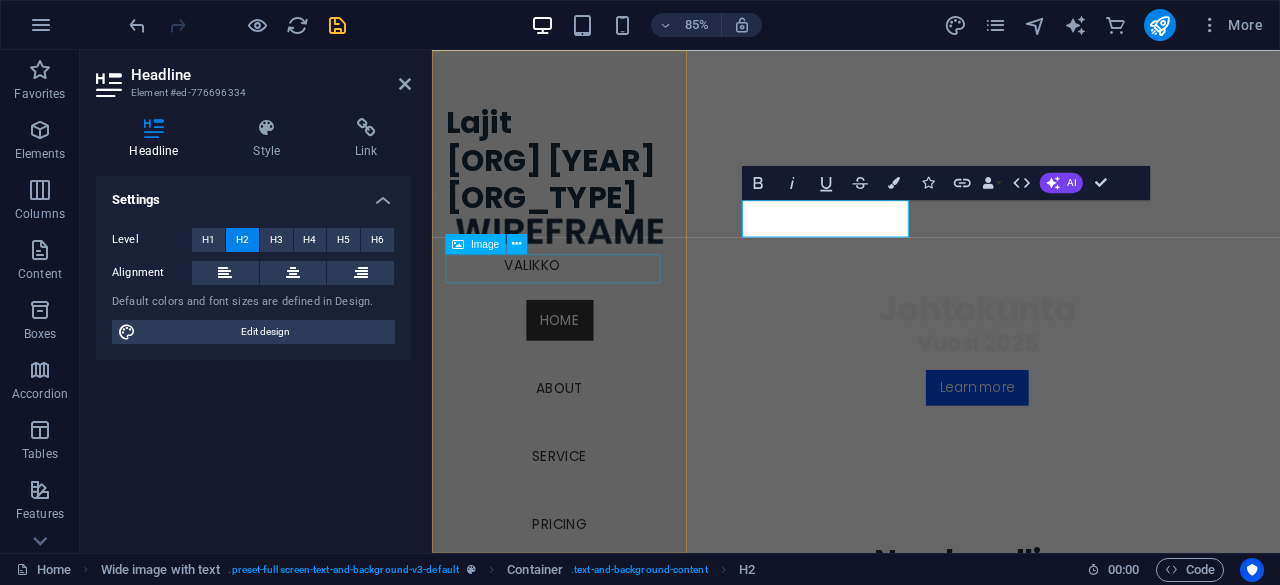 type 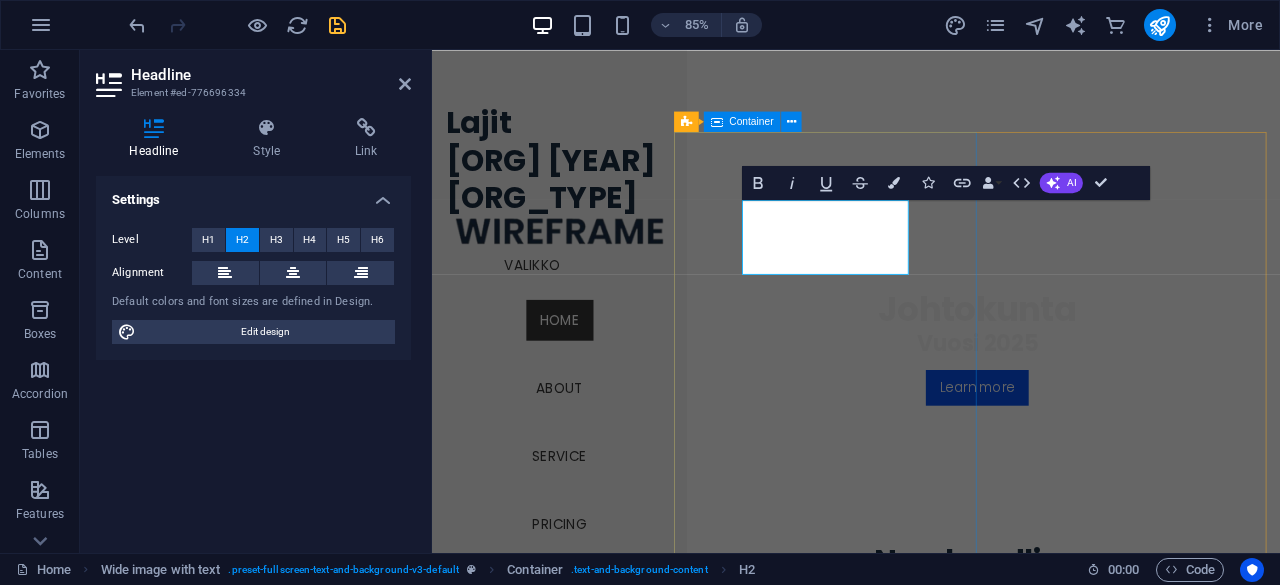 click on "Seuran historia   Viljakkalan Urheilijat -45 ry. on perustettu huhtikuun 22 p:na 1945. Alkujaan seura oli yleisurheiluseura, yli 80- toimintavuoden aikana mukana on ollut myös urheilulajeja merkittävimpinä hiihto ja ilma-ase ammunta.  Nykyisin toimivat ilma-ase ammunta, kuntolentopallo ja salibandy.
Viljakkalan Urheilijat on edelleen valmis ottamaan uusia lajeja toimintaan mukaan aktiivisten vetäjien/harrastajien löytyessä. Yhteydenotot johtokunnan suuntaan.
Viljakkalan urheilijoiden sivuja uudistetaan paraikaa ja niille on tarkoitus muun muassa koota valokuvia ja tarinoita vuosien varrelta. Mikäli sinulla on sellaisia lähetä Tommi Niemiselle nieminen.tvj@gmail.com
Lue myös yläpalkista tiedotteemme.
KESÄLLÄ 2025 TAPAHTUU
Leikki- ja liikuntakerho Karhen koululla . Ajankohdista tarkemmin myöhemmin täällä ja Facebookissa
Beach volleyta haverissa
SYKSYLLÄ jatkuvat
Ilma-ase ammunta Ansomäessä" at bounding box center [1073, 1986] 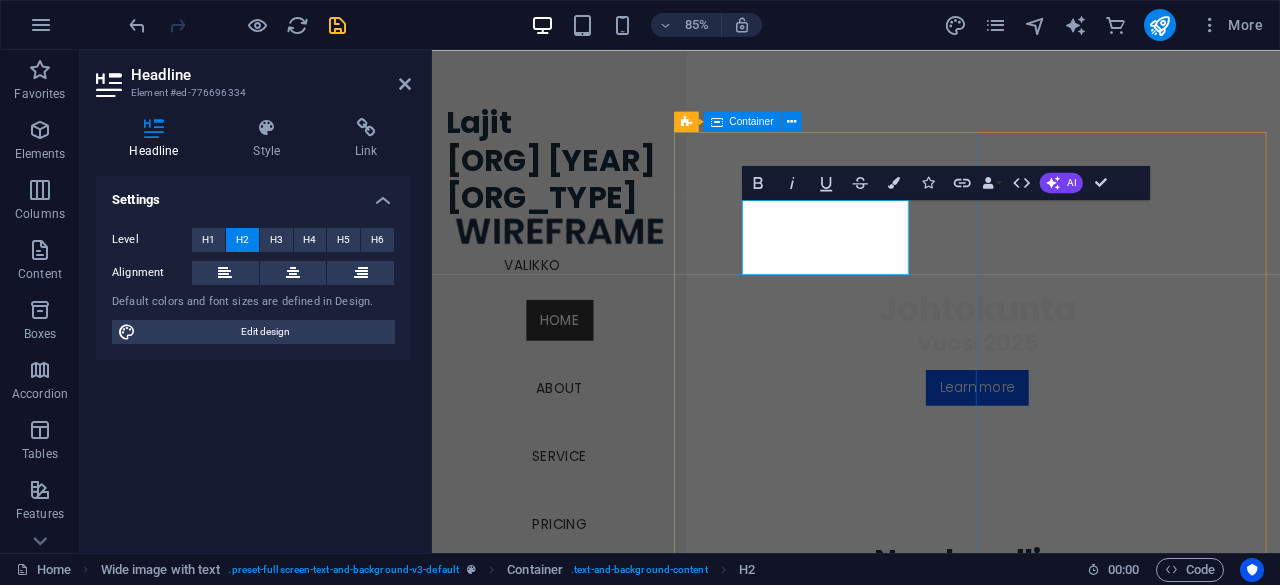 click on "Seuran historia   Viljakkalan Urheilijat -45 ry. on perustettu huhtikuun 22 p:na 1945. Alkujaan seura oli yleisurheiluseura, yli 80- toimintavuoden aikana mukana on ollut myös urheilulajeja merkittävimpinä hiihto ja ilma-ase ammunta.  Nykyisin toimivat ilma-ase ammunta, kuntolentopallo ja salibandy.
Viljakkalan Urheilijat on edelleen valmis ottamaan uusia lajeja toimintaan mukaan aktiivisten vetäjien/harrastajien löytyessä. Yhteydenotot johtokunnan suuntaan.
Viljakkalan urheilijoiden sivuja uudistetaan paraikaa ja niille on tarkoitus muun muassa koota valokuvia ja tarinoita vuosien varrelta. Mikäli sinulla on sellaisia lähetä Tommi Niemiselle nieminen.tvj@gmail.com
Lue myös yläpalkista tiedotteemme.
KESÄLLÄ 2025 TAPAHTUU
Leikki- ja liikuntakerho Karhen koululla . Ajankohdista tarkemmin myöhemmin täällä ja Facebookissa
Beach volleyta haverissa
SYKSYLLÄ jatkuvat
Ilma-ase ammunta Ansomäessä" at bounding box center [1073, 1986] 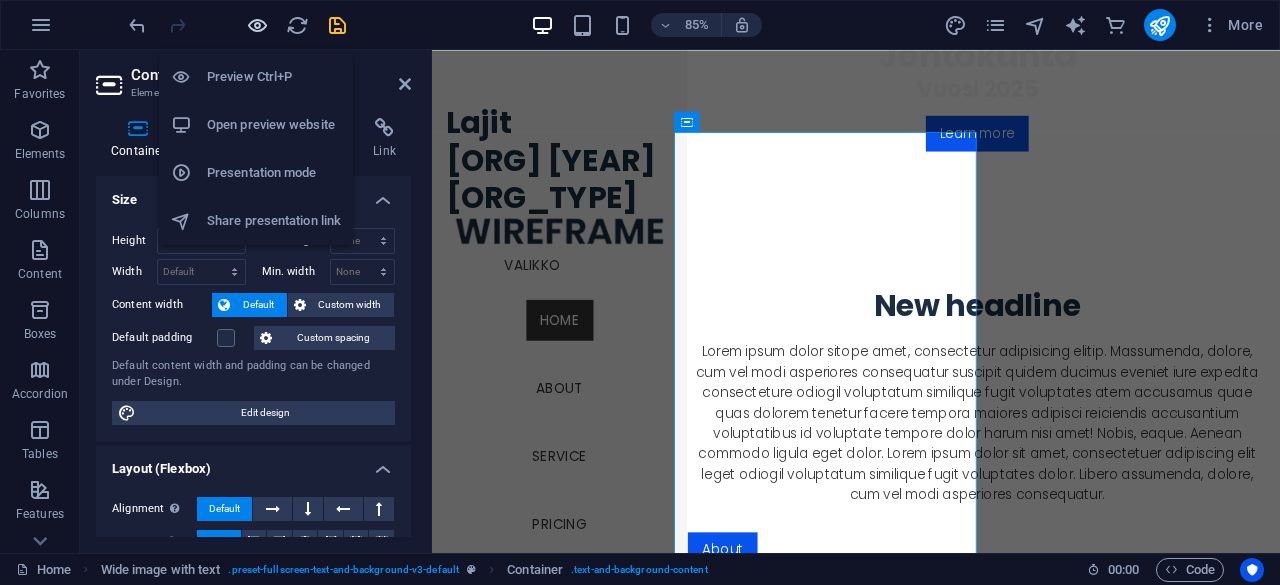 click at bounding box center [257, 25] 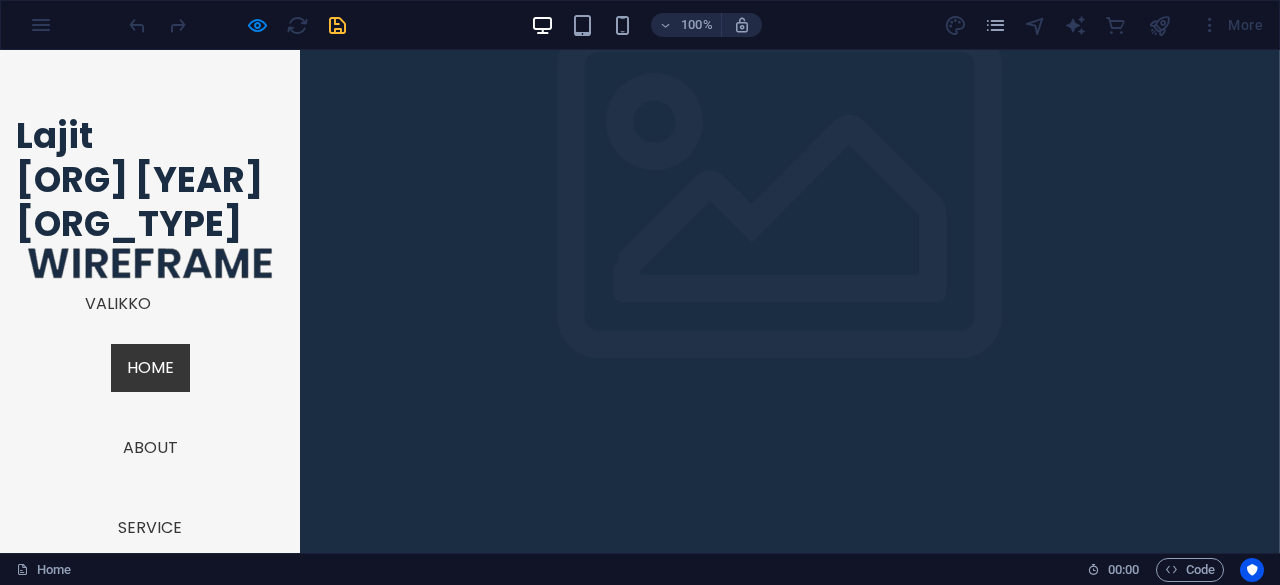 scroll, scrollTop: 750, scrollLeft: 0, axis: vertical 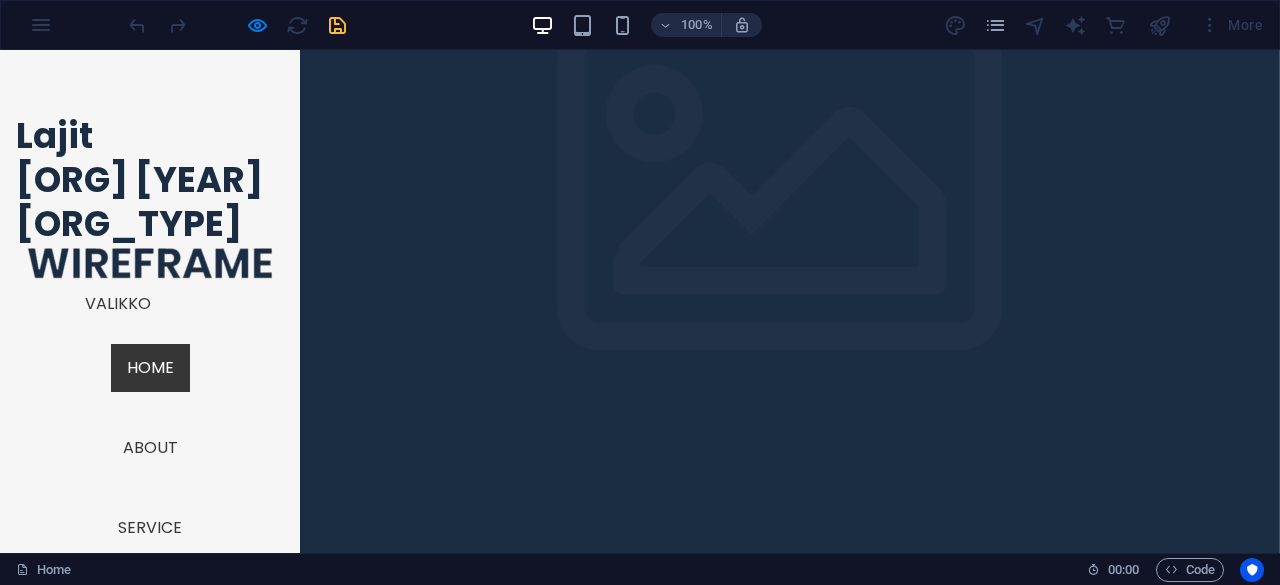 click at bounding box center (237, 25) 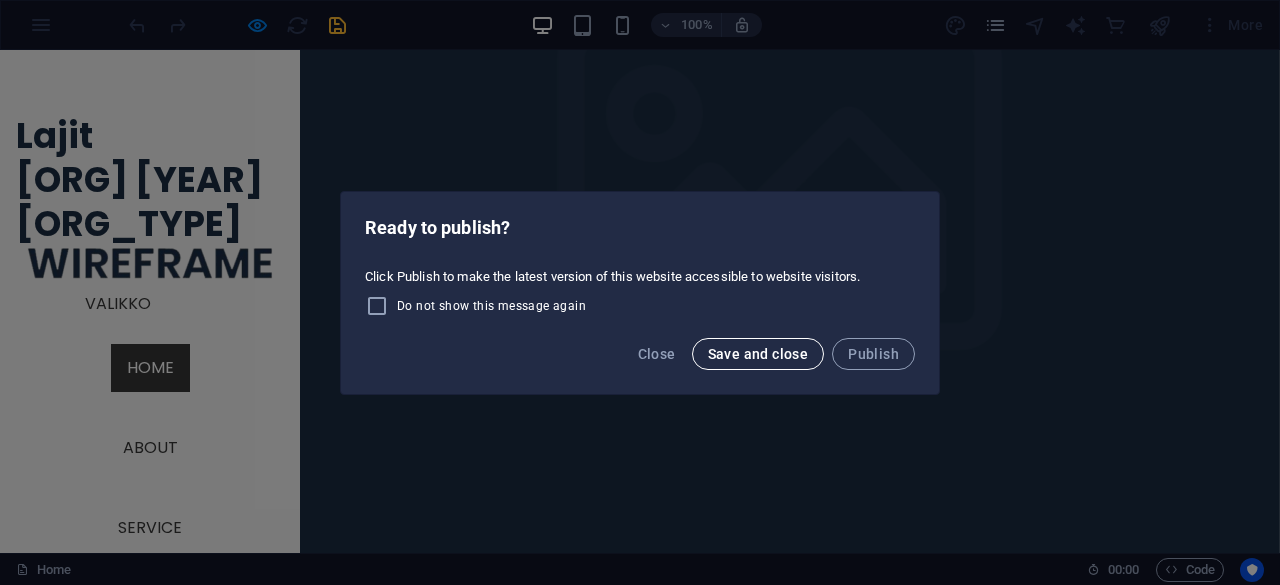 click on "Save and close" at bounding box center [758, 354] 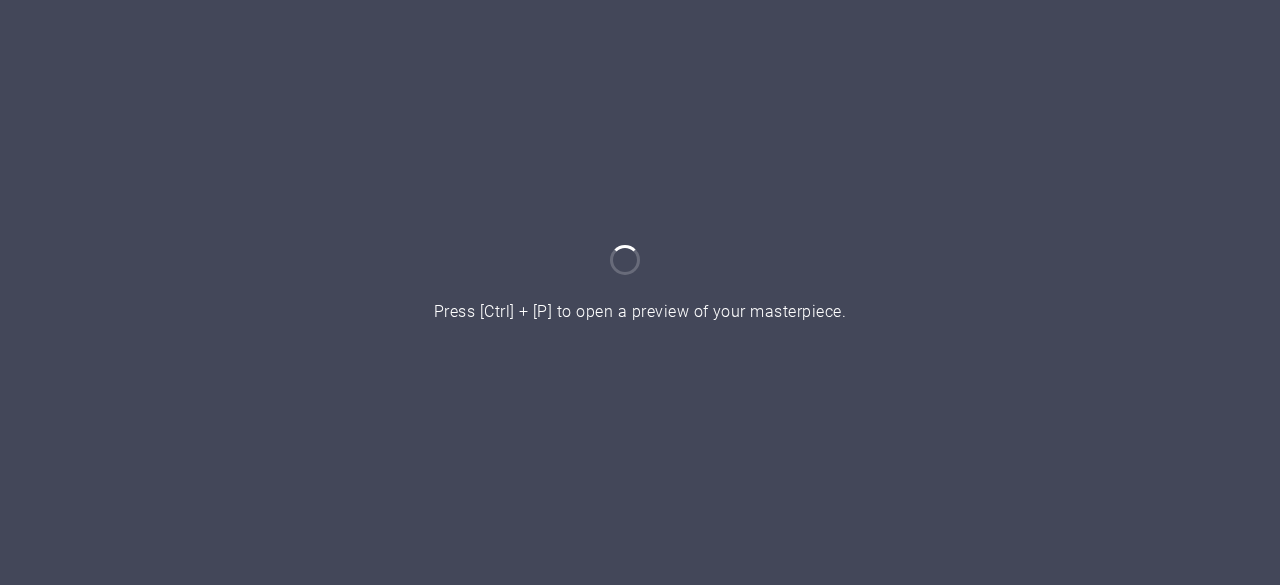 scroll, scrollTop: 0, scrollLeft: 0, axis: both 